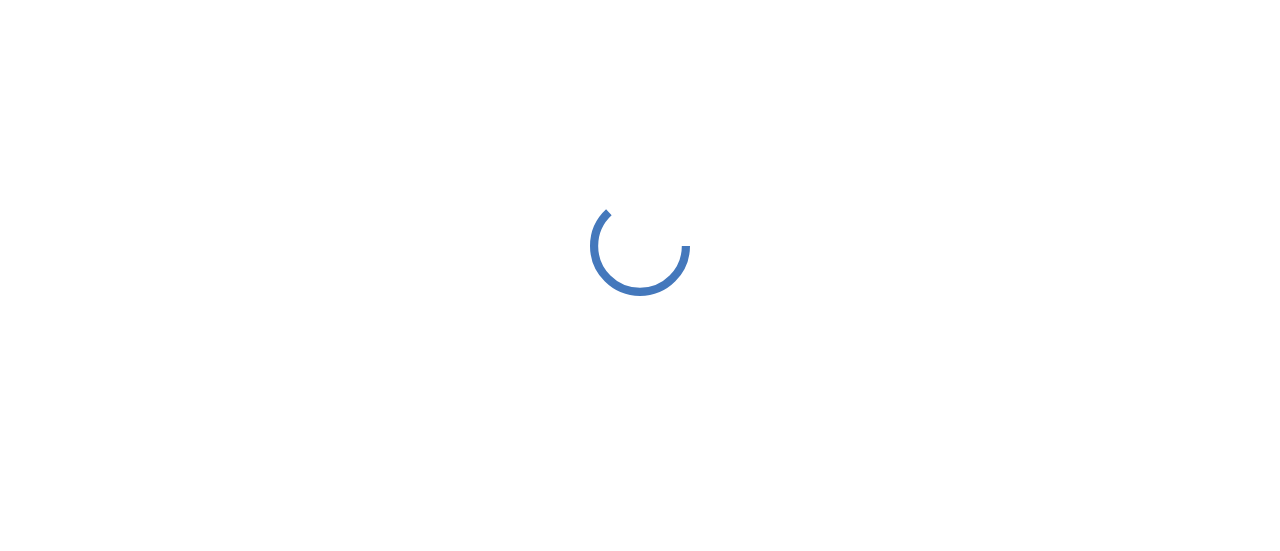 scroll, scrollTop: 0, scrollLeft: 0, axis: both 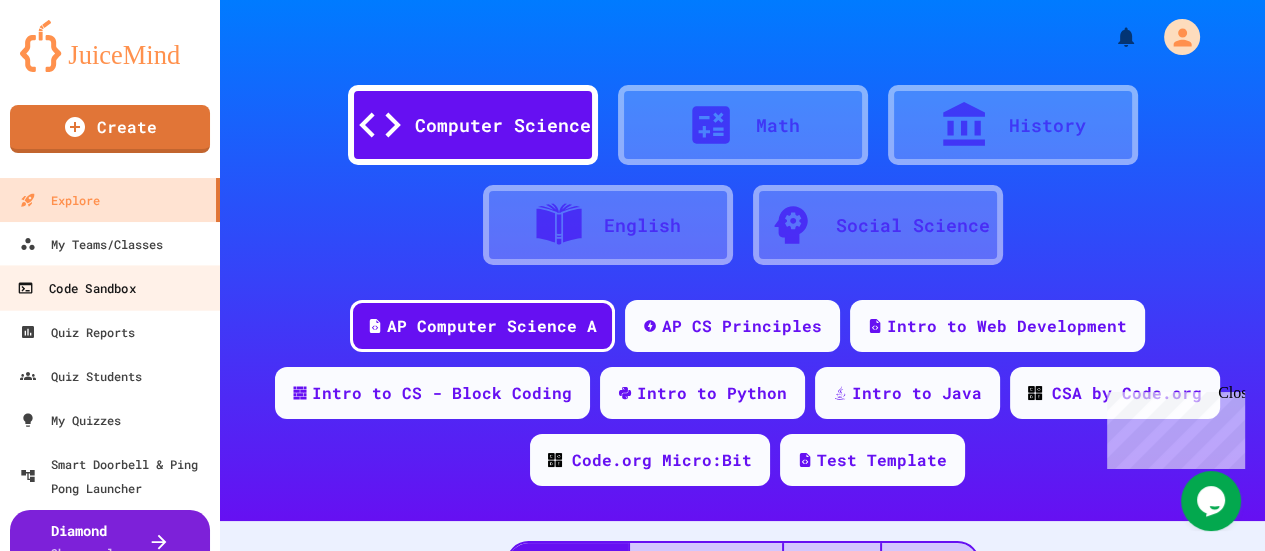 click on "Code Sandbox" at bounding box center [76, 288] 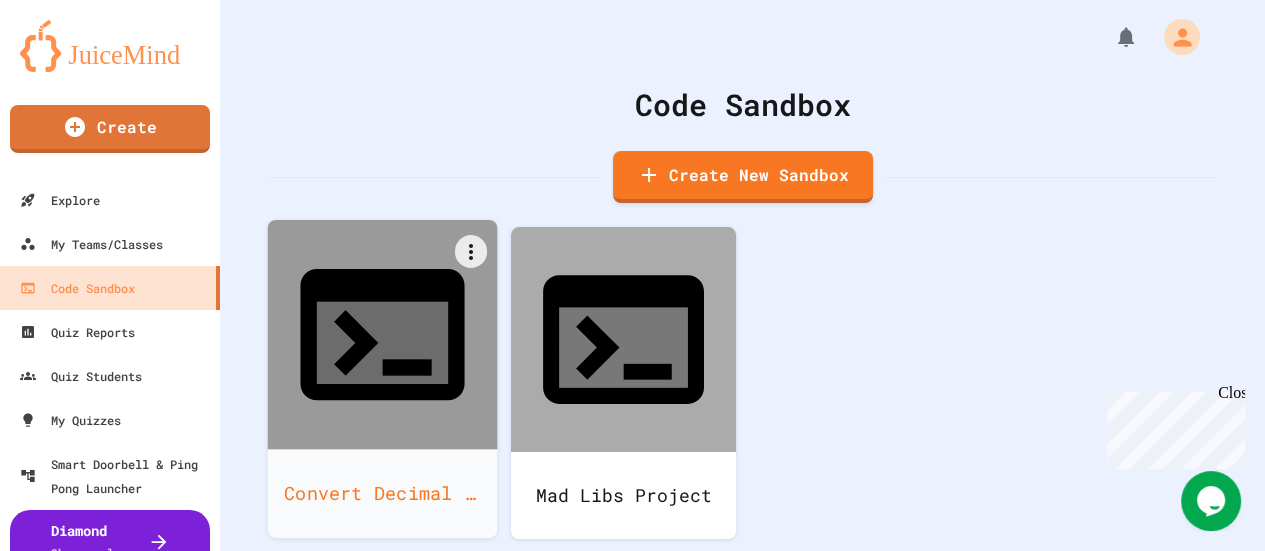 click on "Convert Decimal and Binary" at bounding box center [383, 493] 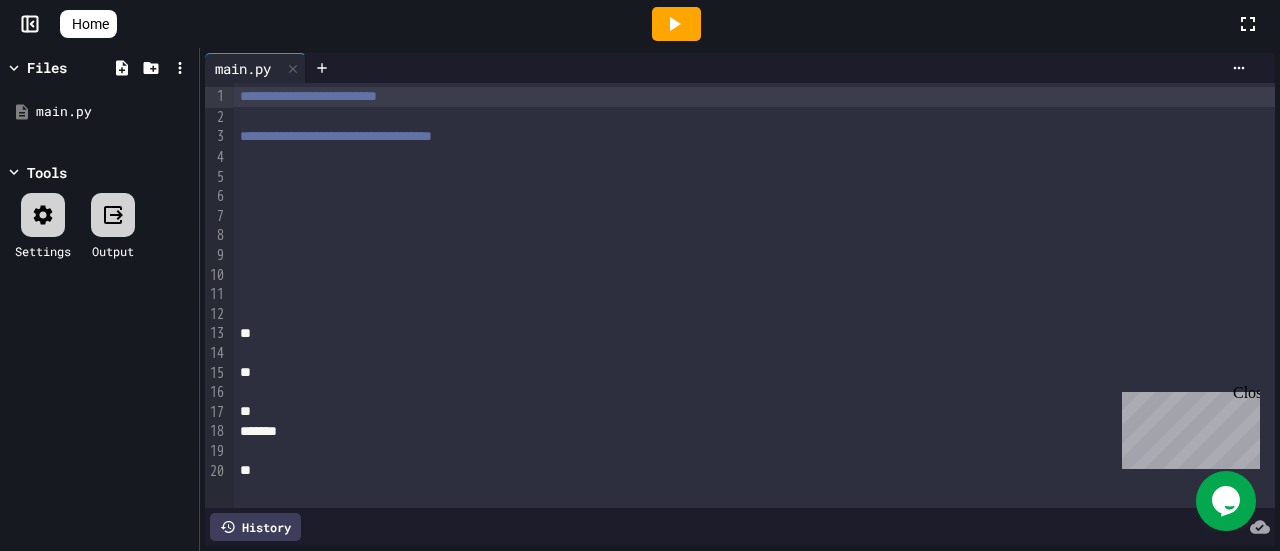 click at bounding box center (754, 177) 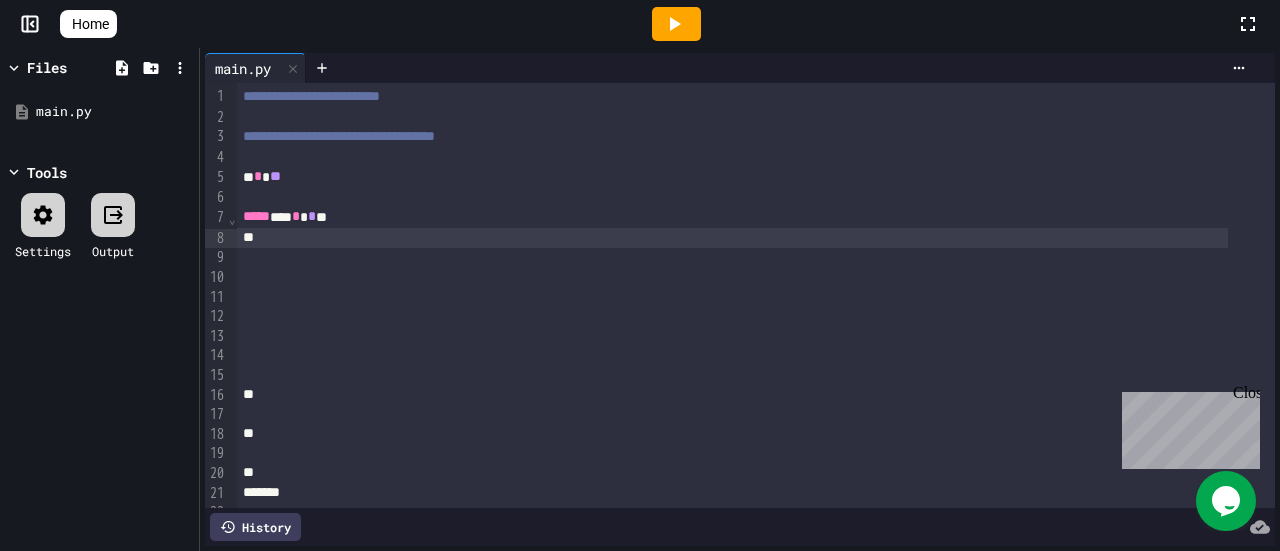 click on "* *   **" at bounding box center [732, 177] 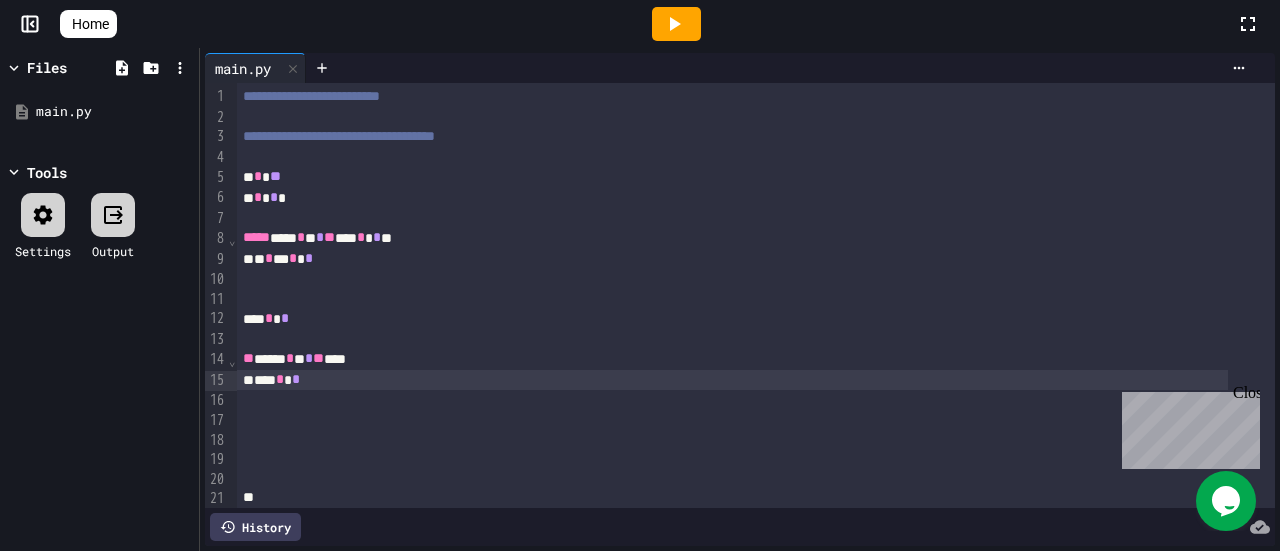 click on "*" at bounding box center (290, 358) 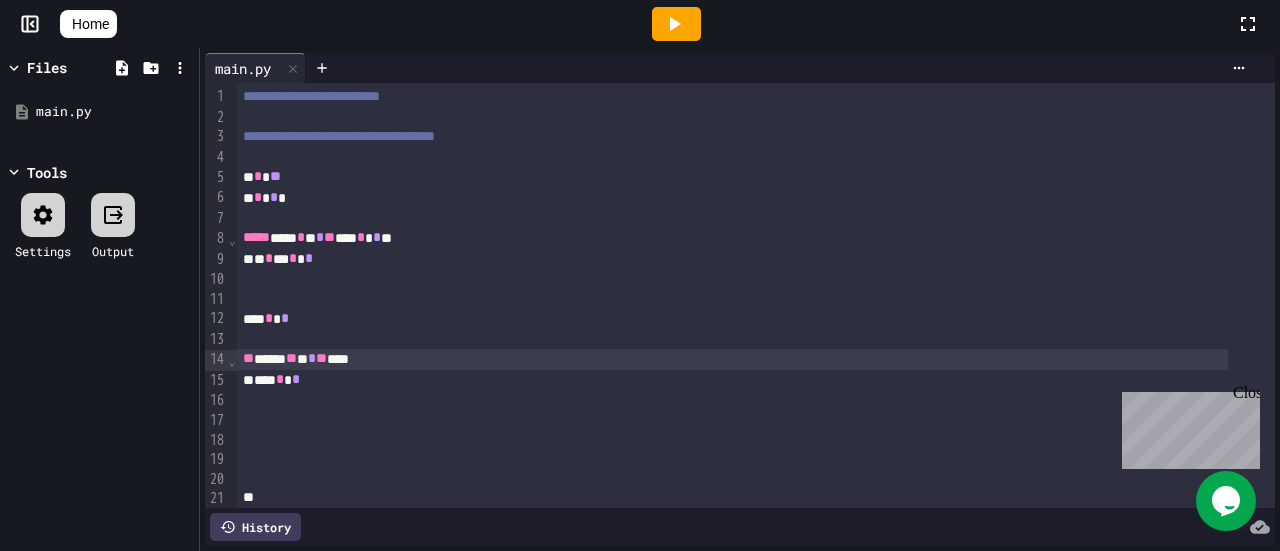 click on "*" at bounding box center (285, 318) 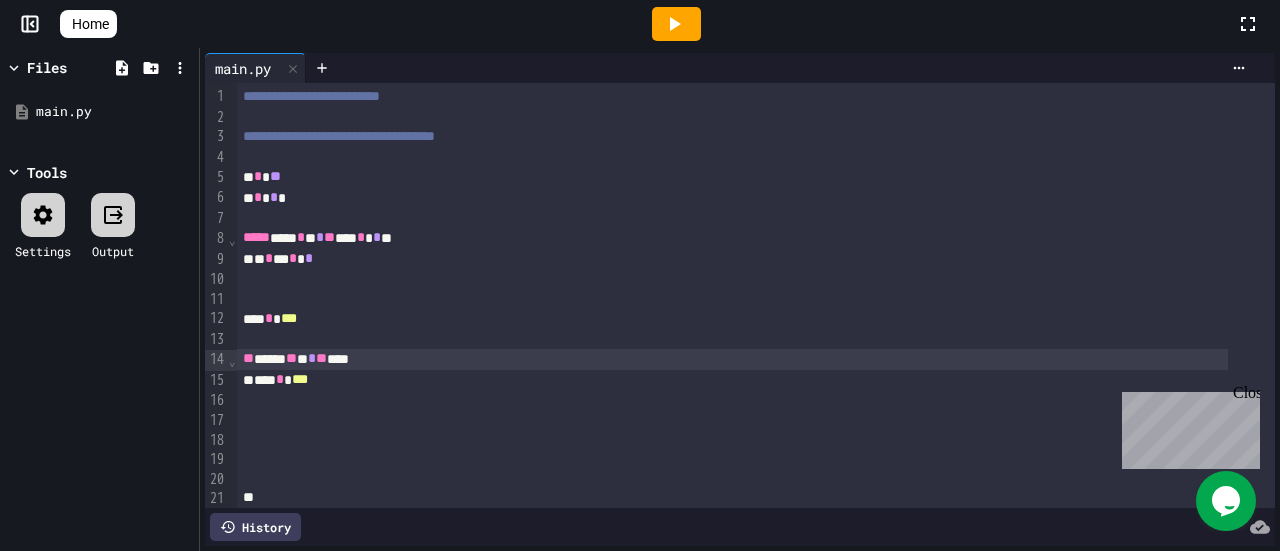 click on "** **** ** * * ** ****" at bounding box center (732, 359) 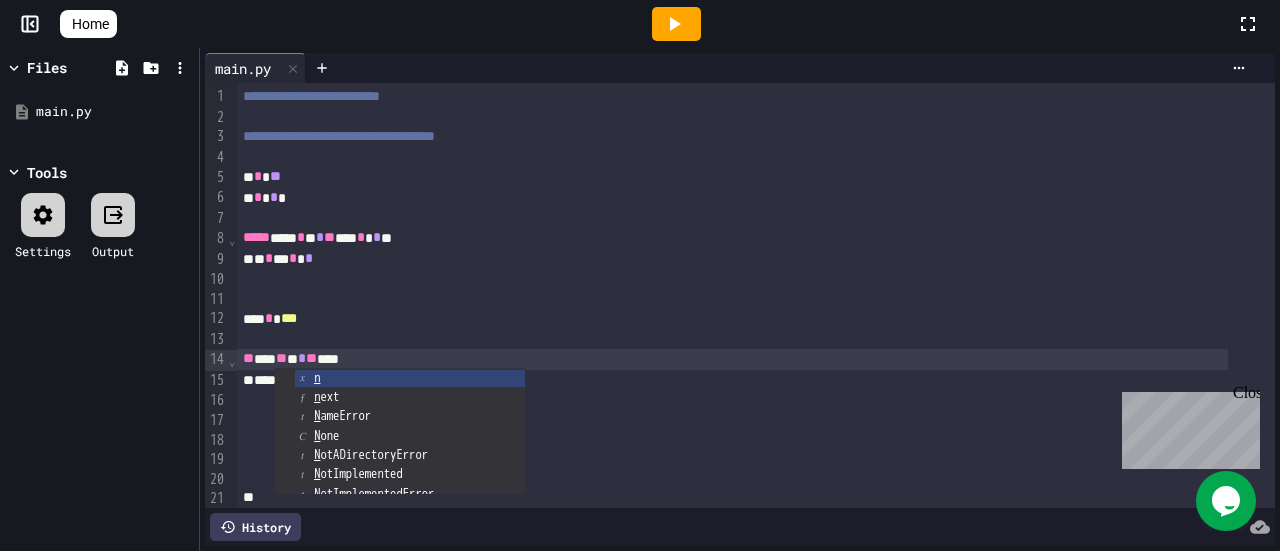 click on "** ** ** * * ** ****" at bounding box center [732, 359] 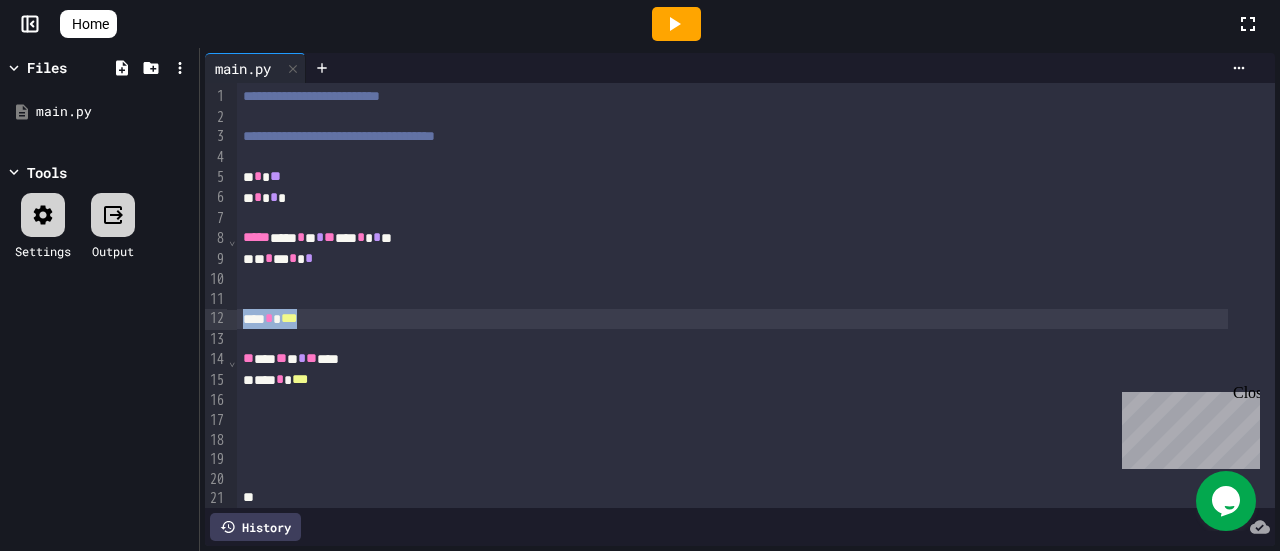 click on "*** *   ***" at bounding box center (732, 319) 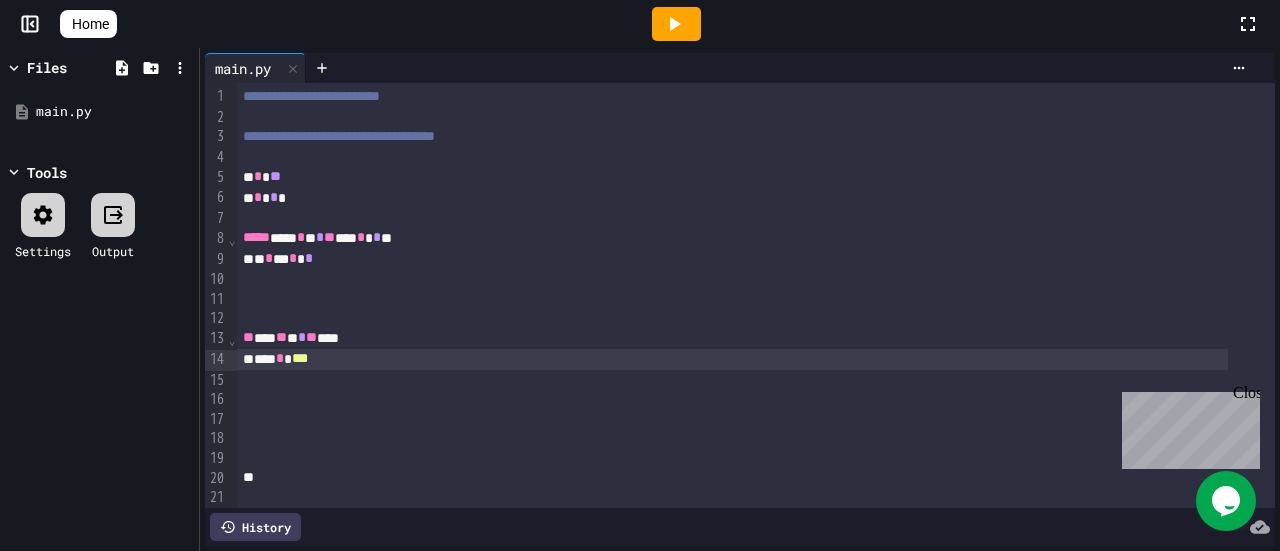click on "*** *   ***" at bounding box center [732, 359] 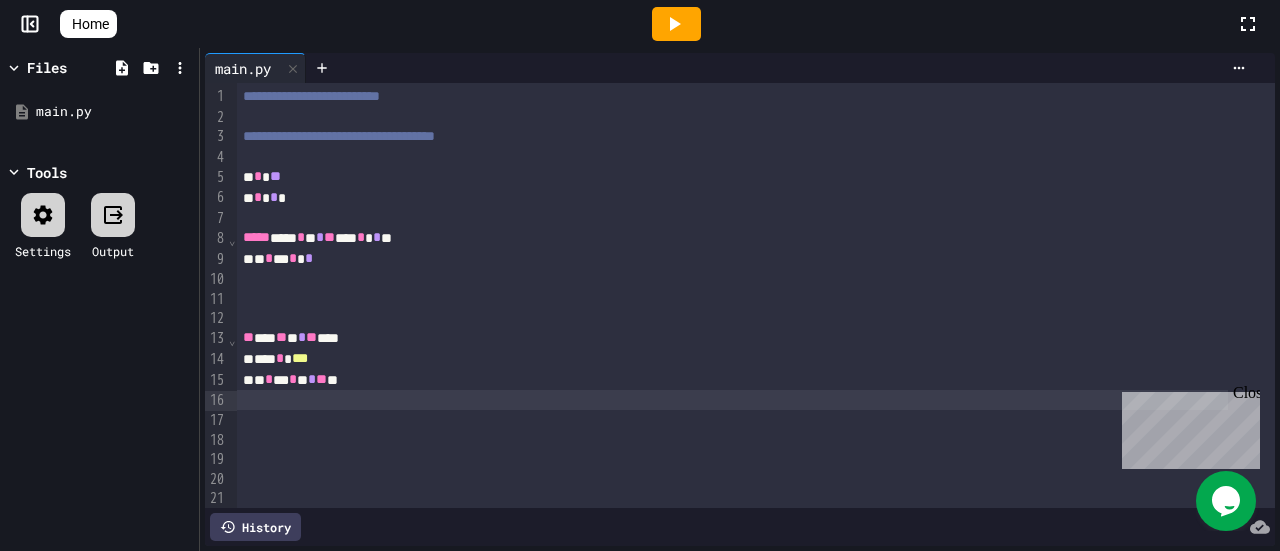 click at bounding box center (756, 319) 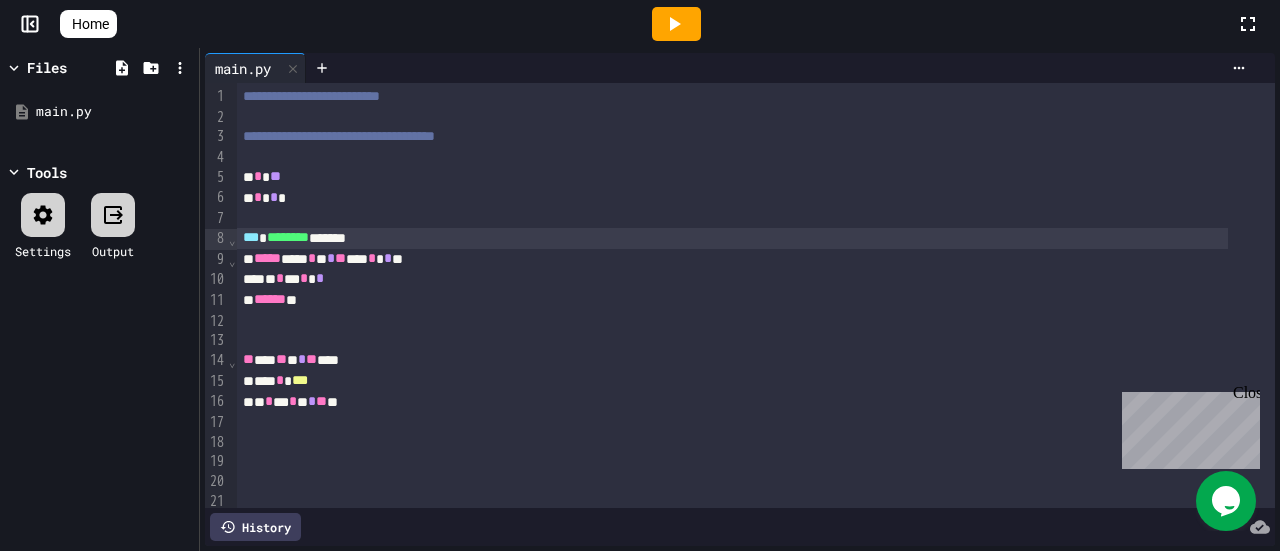 click on "****** *" at bounding box center (732, 300) 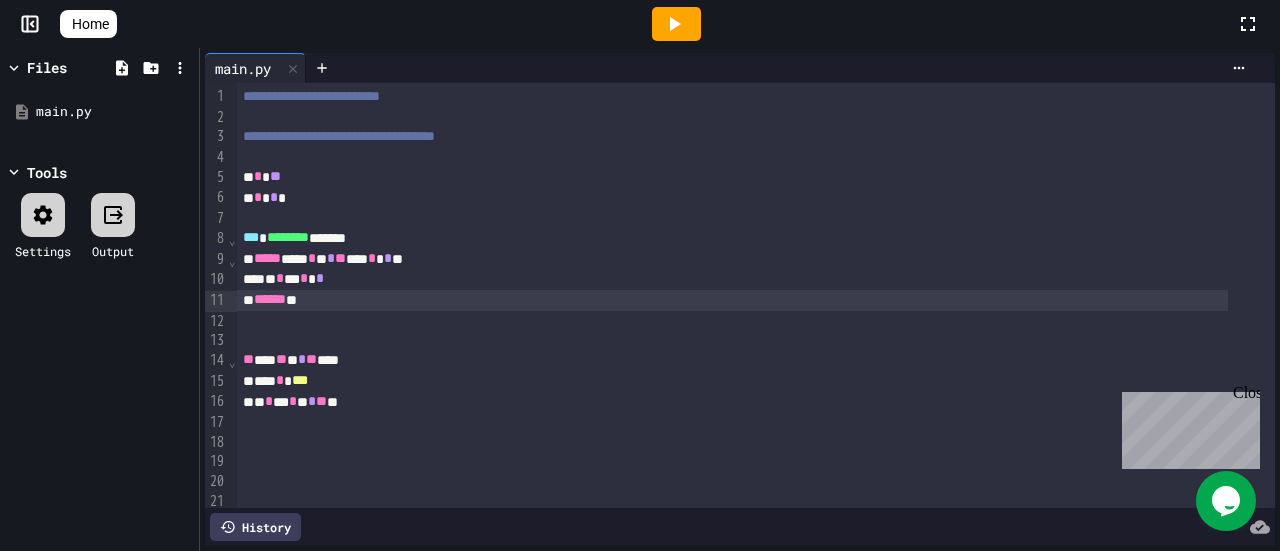 click on "*** *   ***" at bounding box center (732, 381) 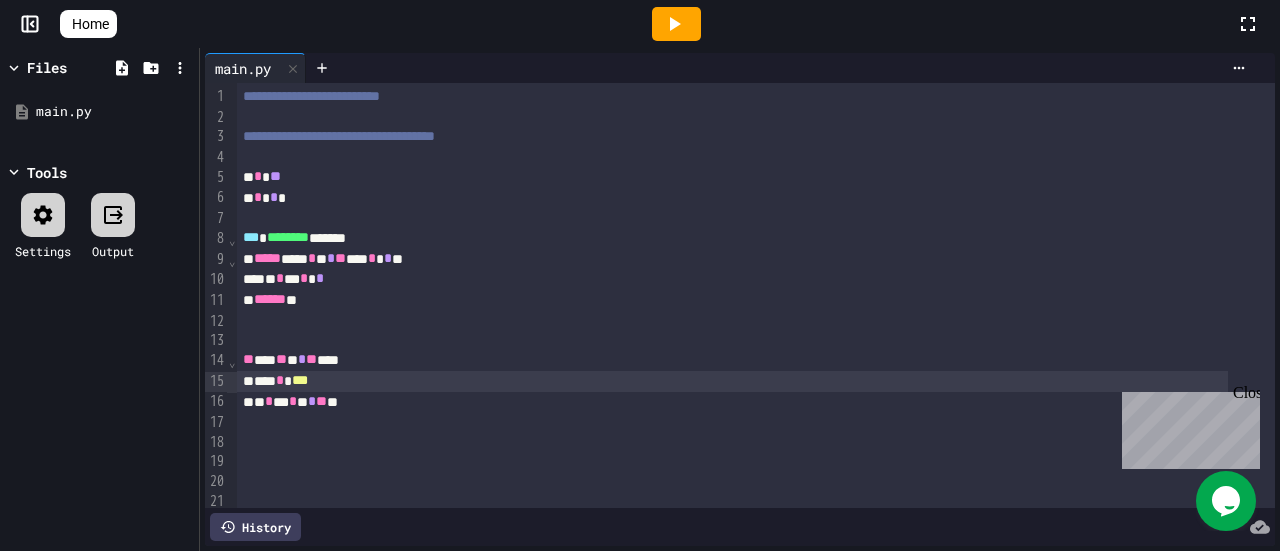 click at bounding box center [732, 422] 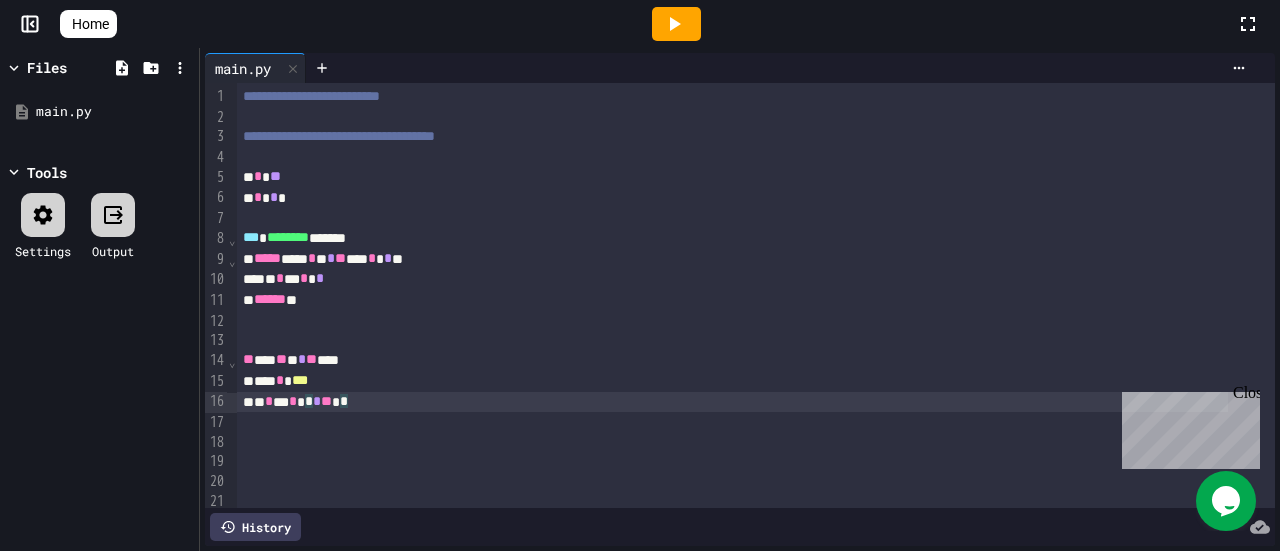 click on "**" at bounding box center (248, 359) 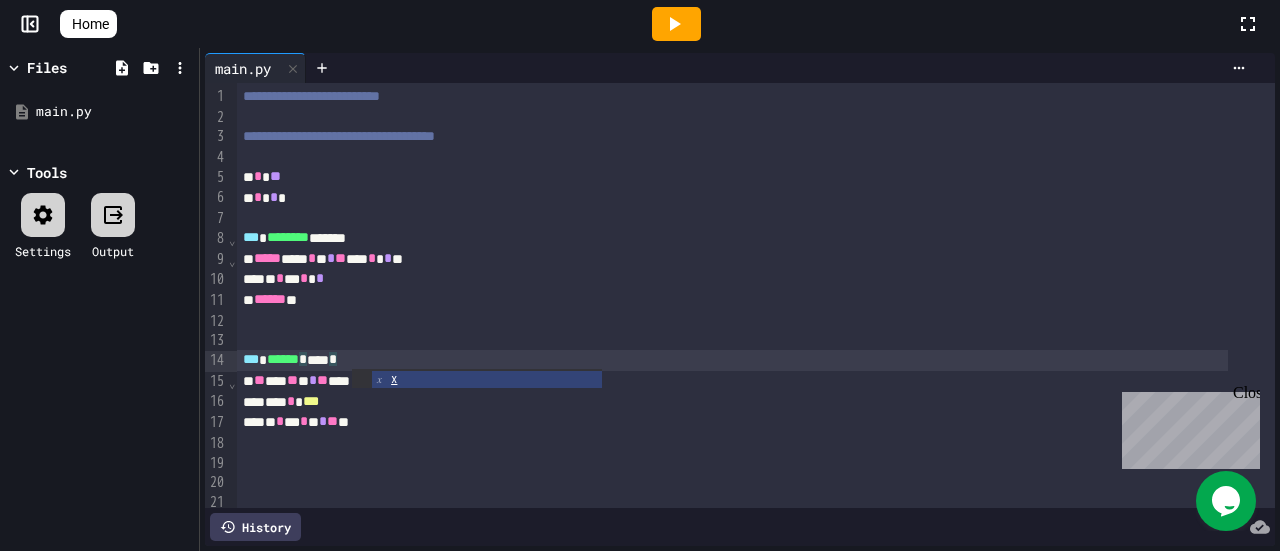click at bounding box center [732, 321] 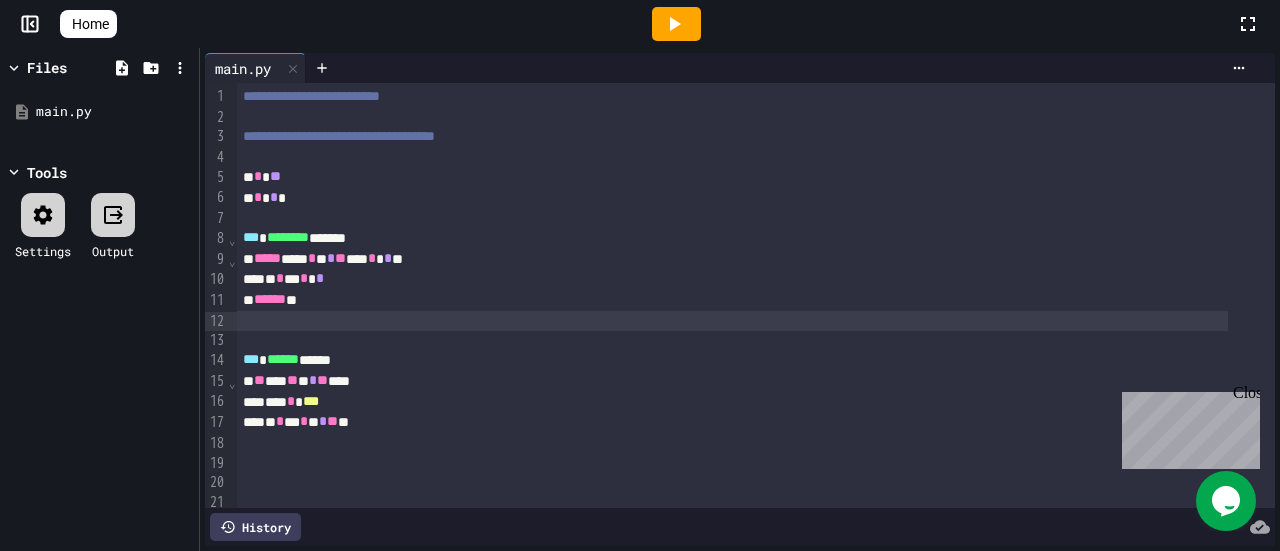 click on "***   ****** ******" at bounding box center (732, 360) 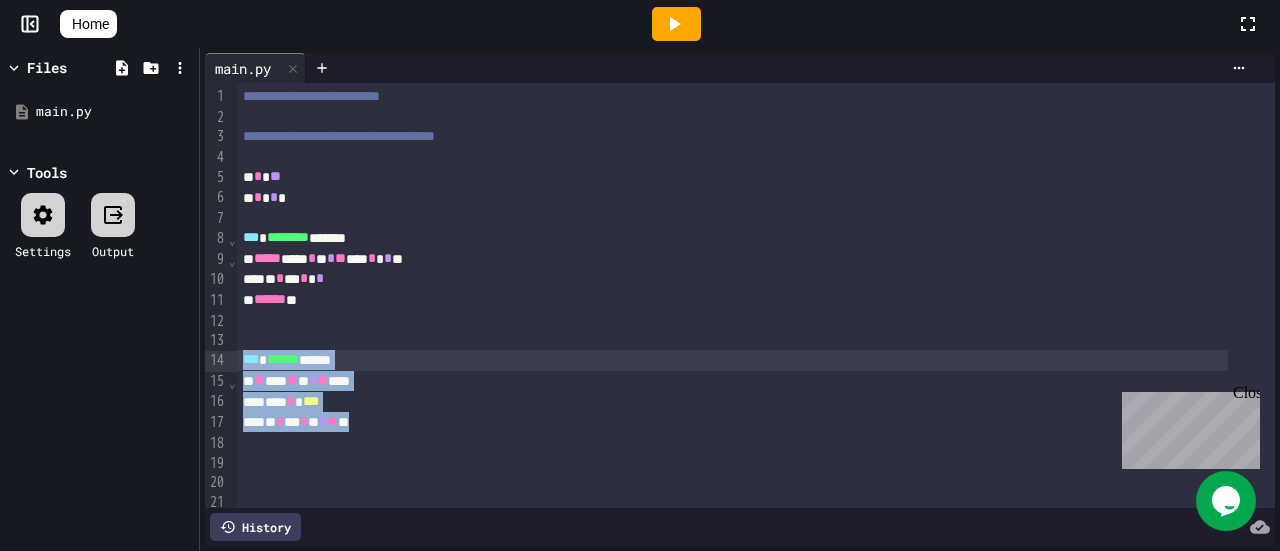 drag, startPoint x: 395, startPoint y: 433, endPoint x: 244, endPoint y: 362, distance: 166.85922 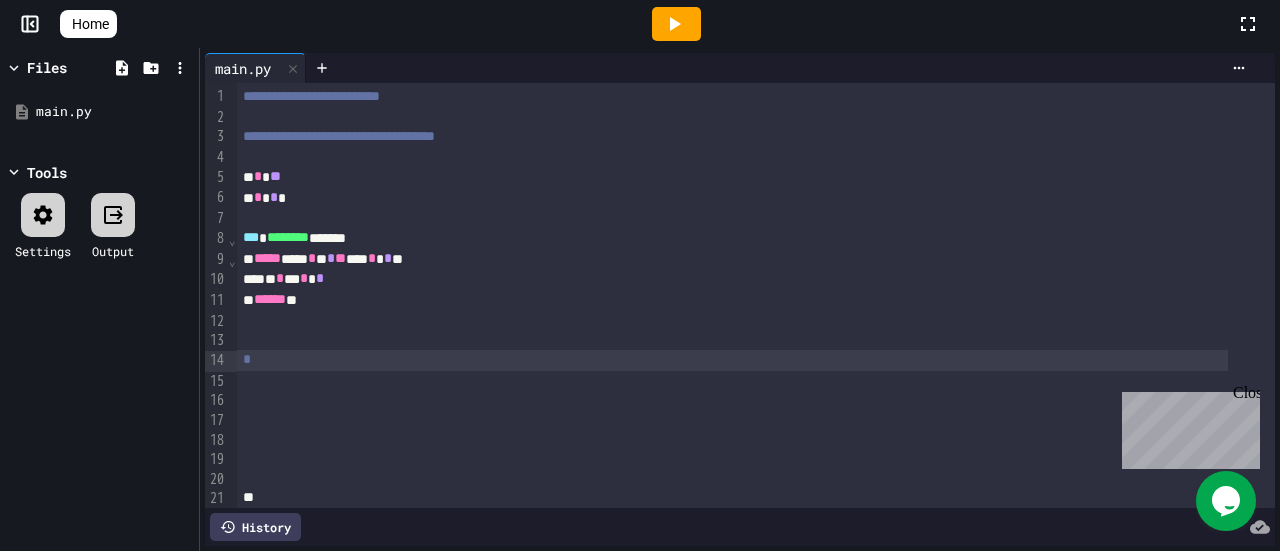 click on "*" at bounding box center [732, 360] 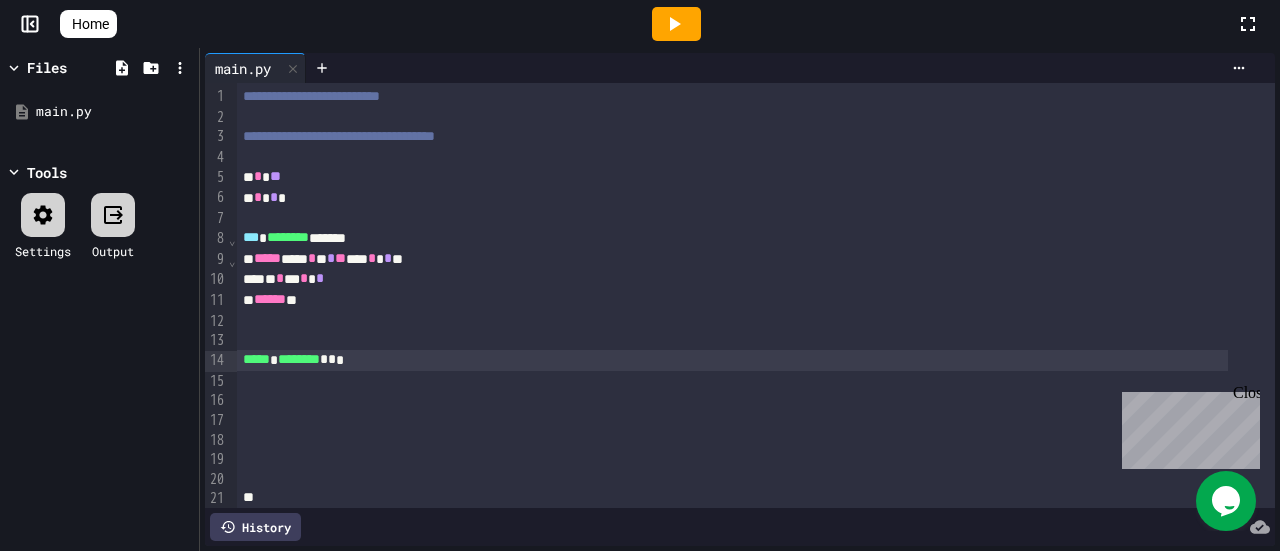 click 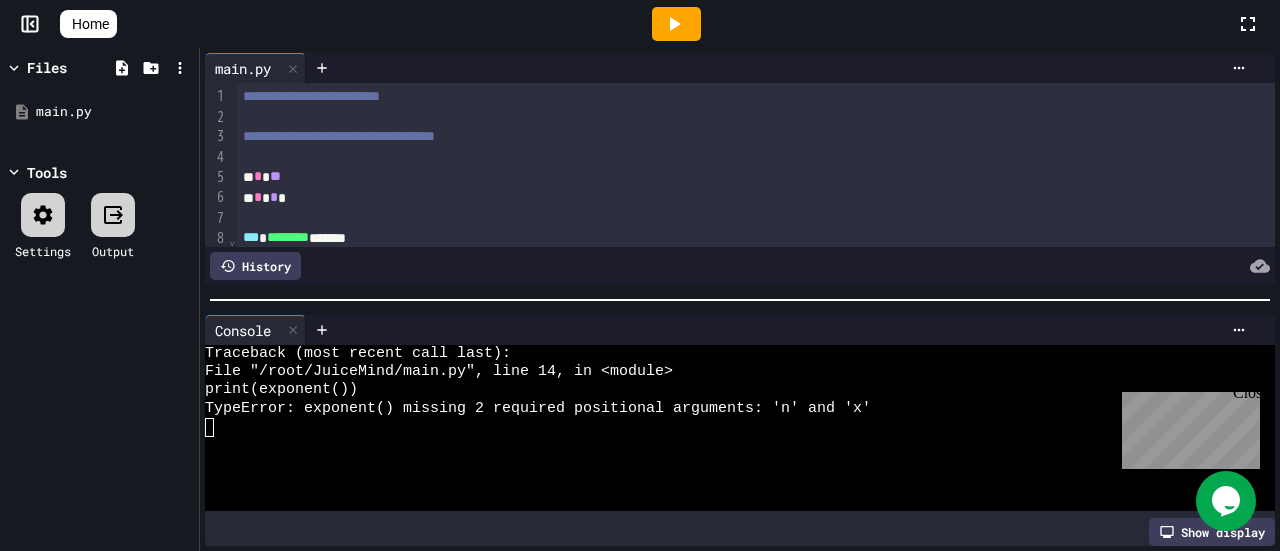 drag, startPoint x: 1249, startPoint y: 394, endPoint x: 2319, endPoint y: 767, distance: 1133.15 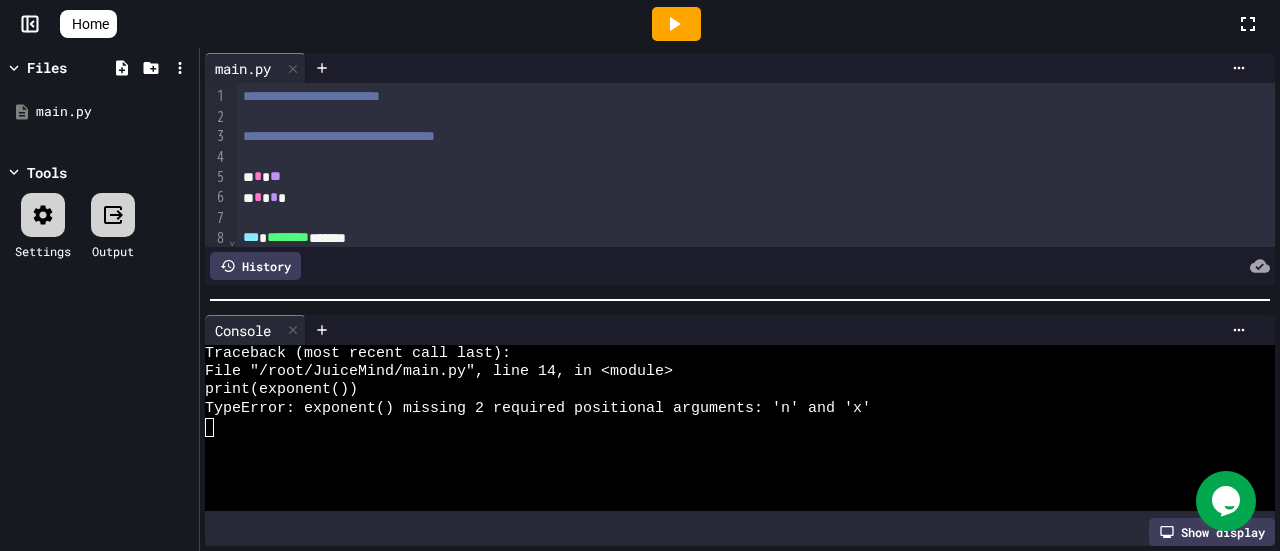 click on "* *   **" at bounding box center (732, 177) 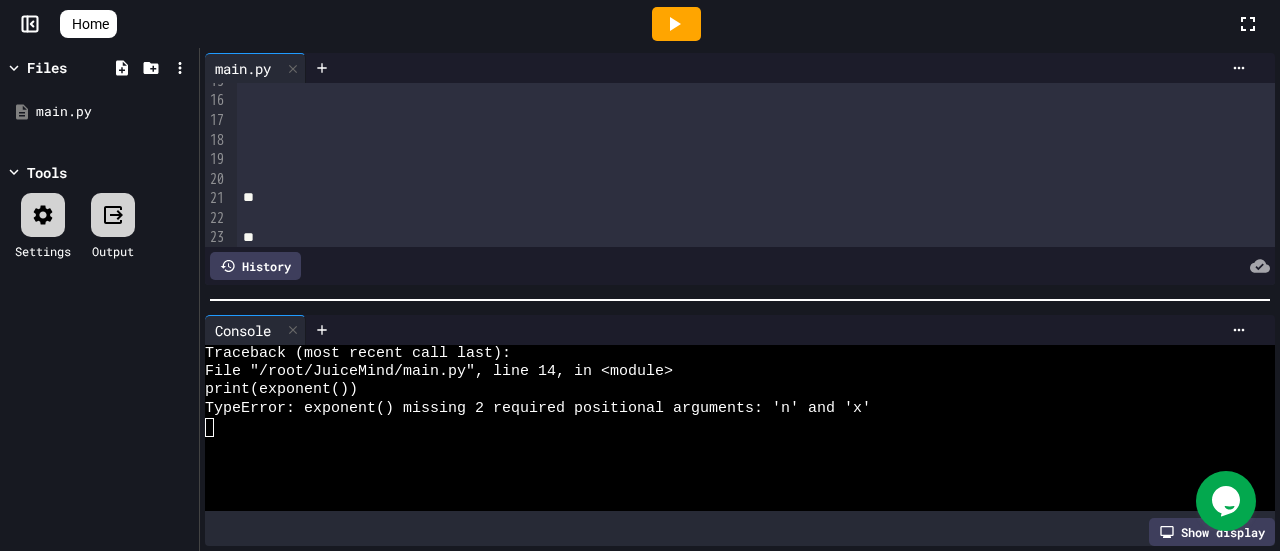scroll, scrollTop: 200, scrollLeft: 0, axis: vertical 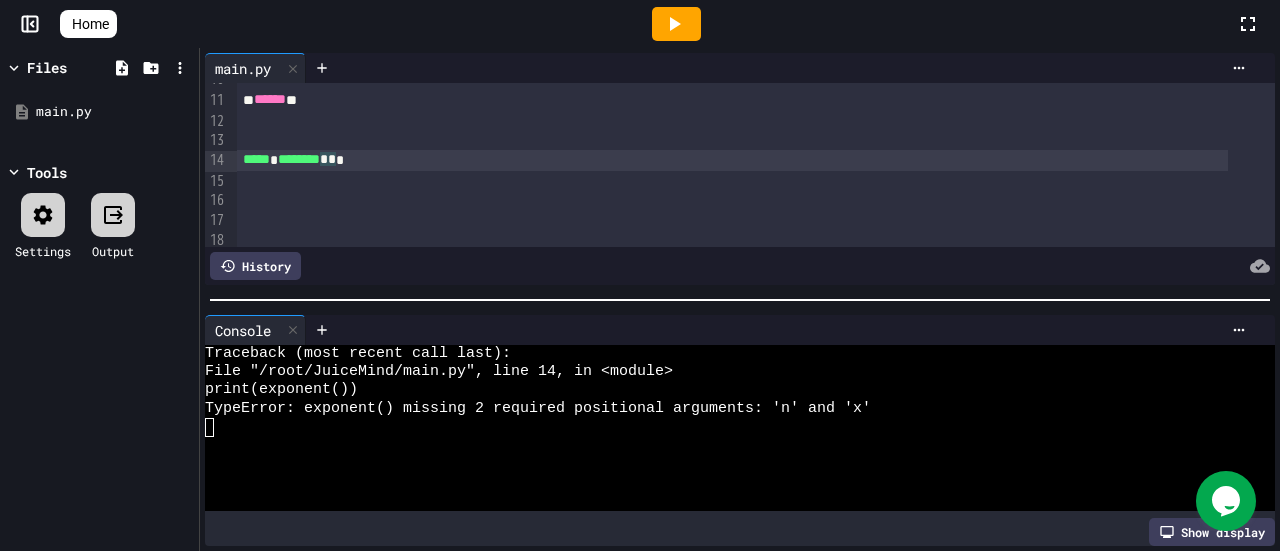 click on "***** * ******** * * *" at bounding box center (732, 160) 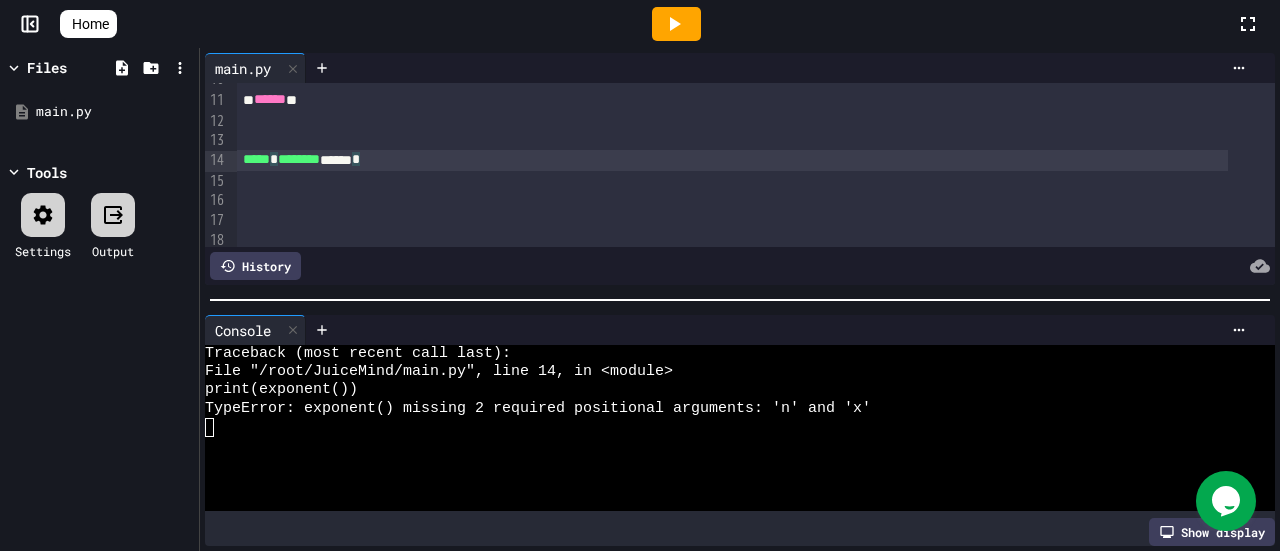 click on "***** * ******** ****** *" at bounding box center (732, 160) 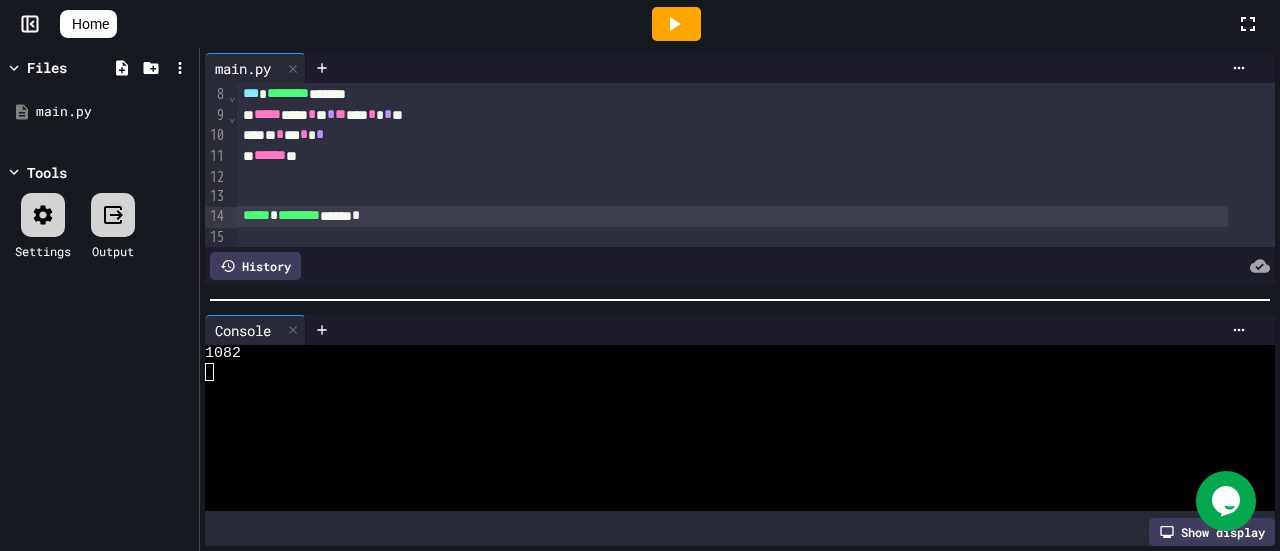 scroll, scrollTop: 100, scrollLeft: 0, axis: vertical 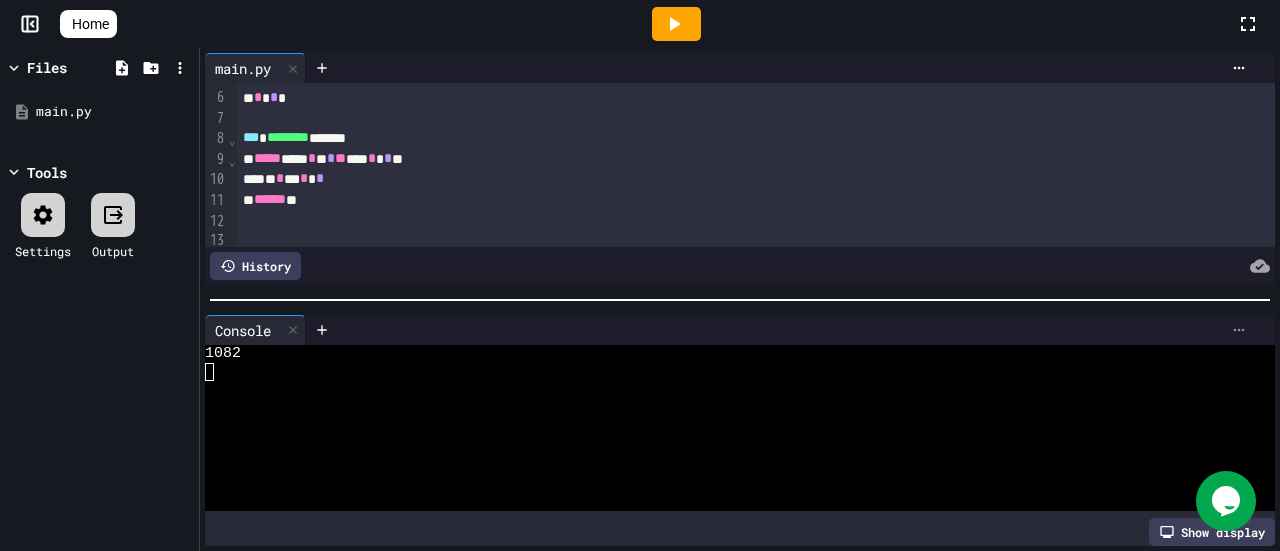 click 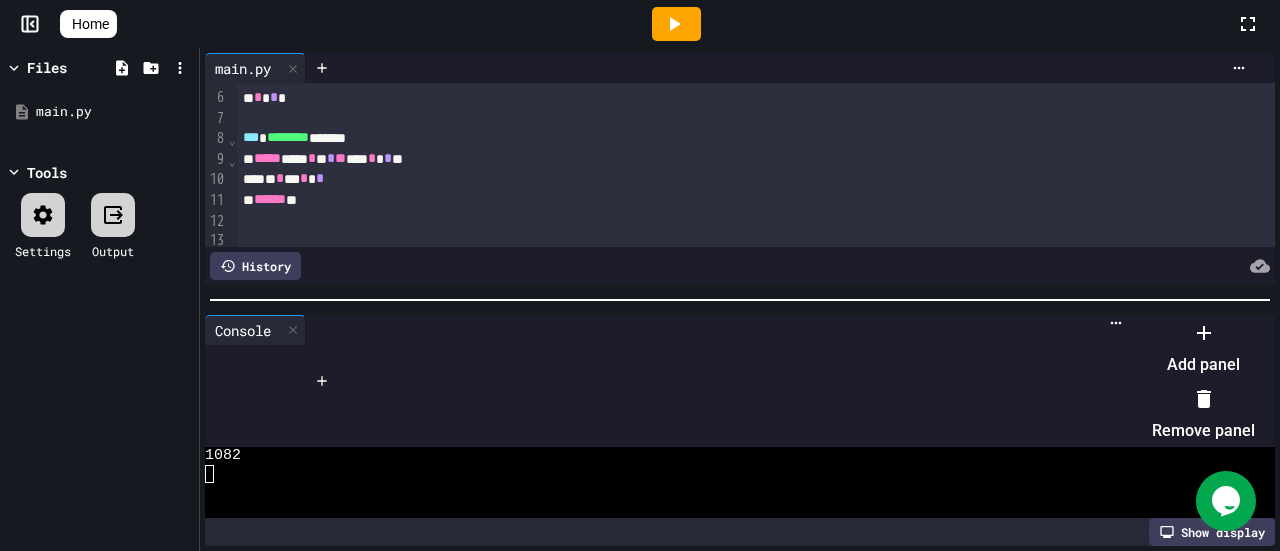 click on "Remove panel" at bounding box center (1203, 415) 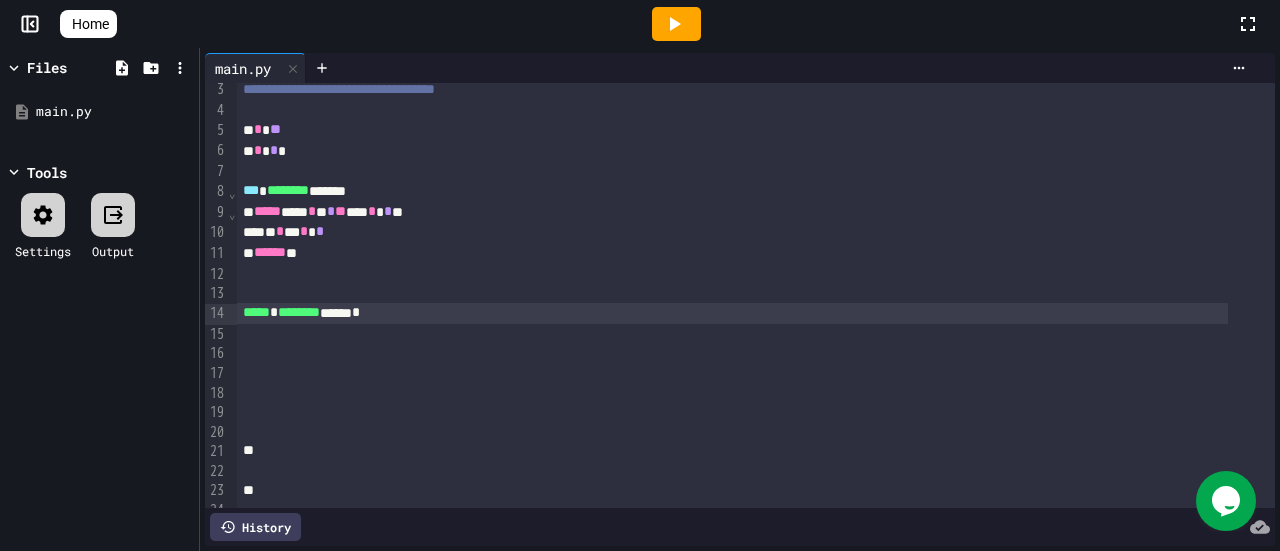 scroll, scrollTop: 0, scrollLeft: 0, axis: both 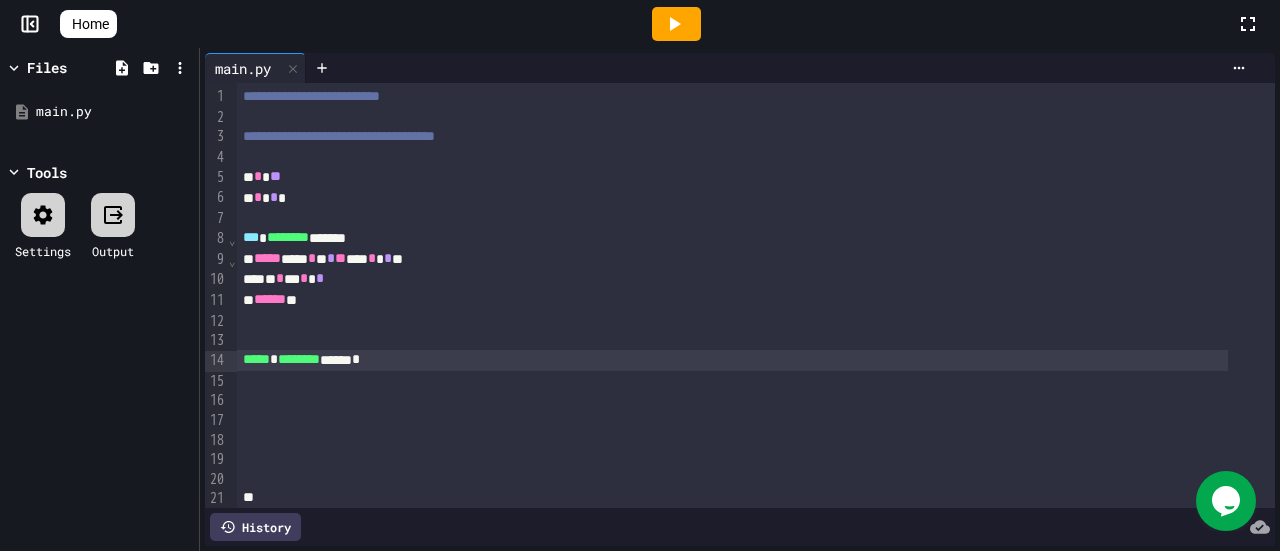 click on "***** *** * * * ** *** *   * **" at bounding box center (732, 259) 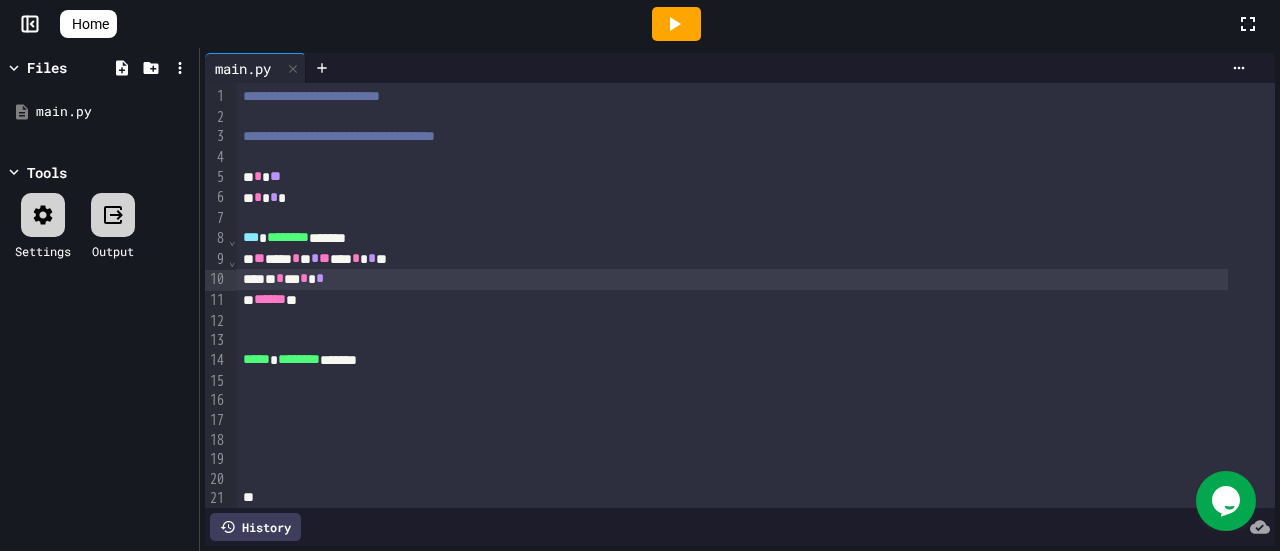 click on "* * * *   *" at bounding box center [732, 279] 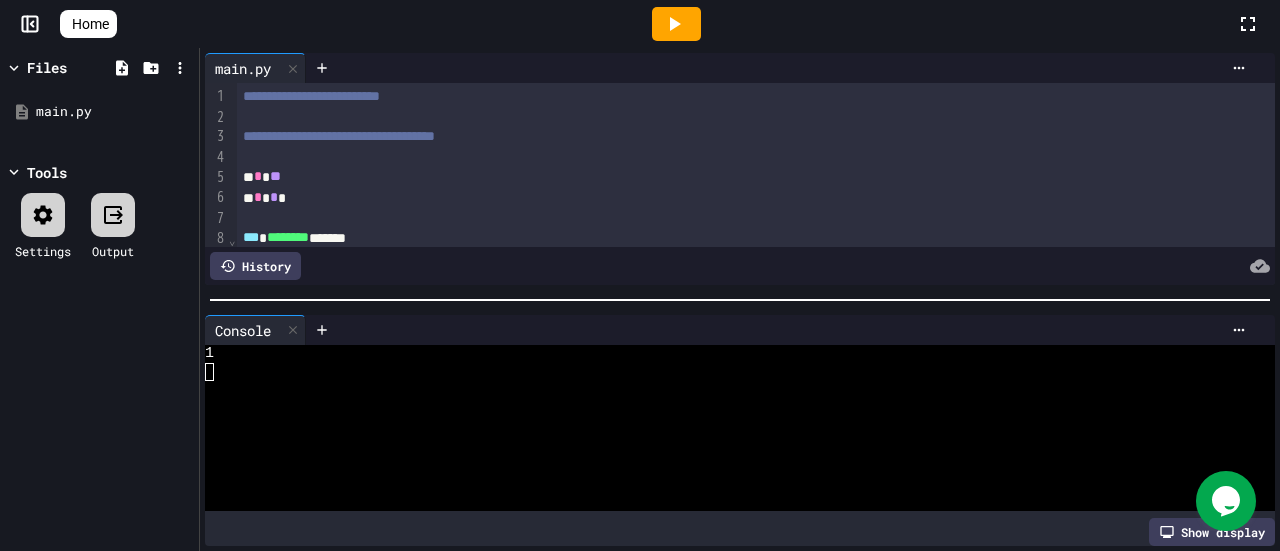 scroll, scrollTop: 100, scrollLeft: 0, axis: vertical 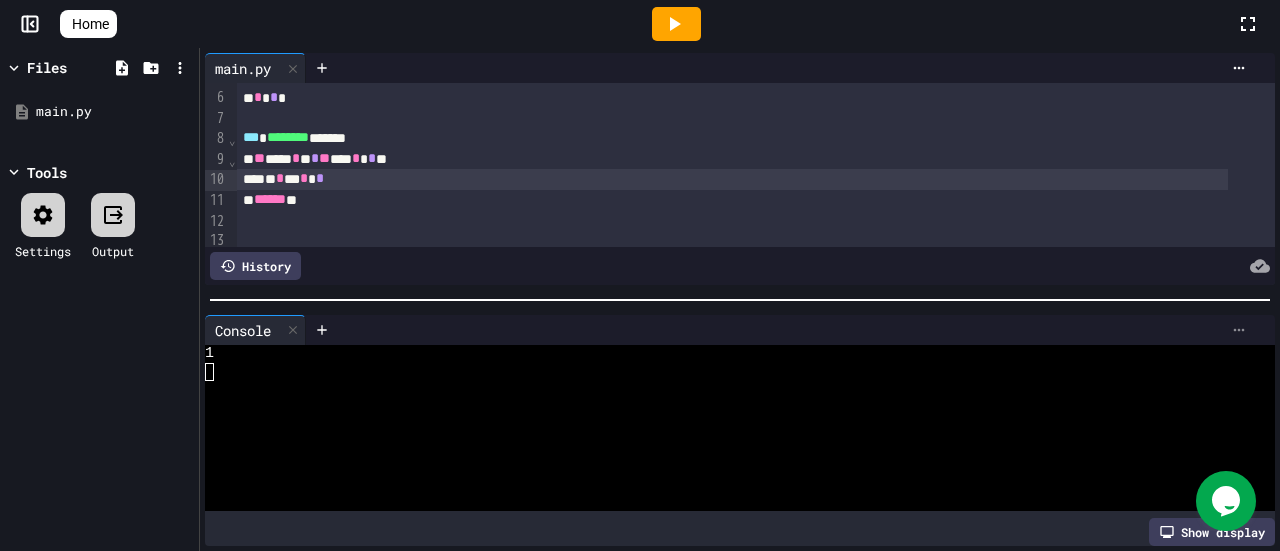 click 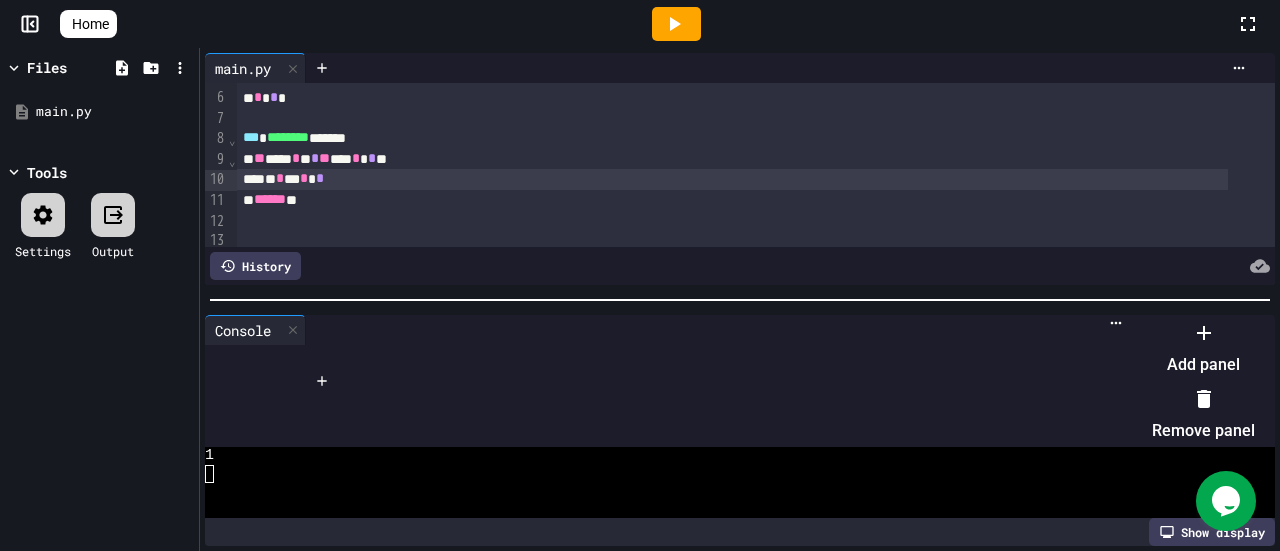 click on "Remove panel" at bounding box center (1203, 415) 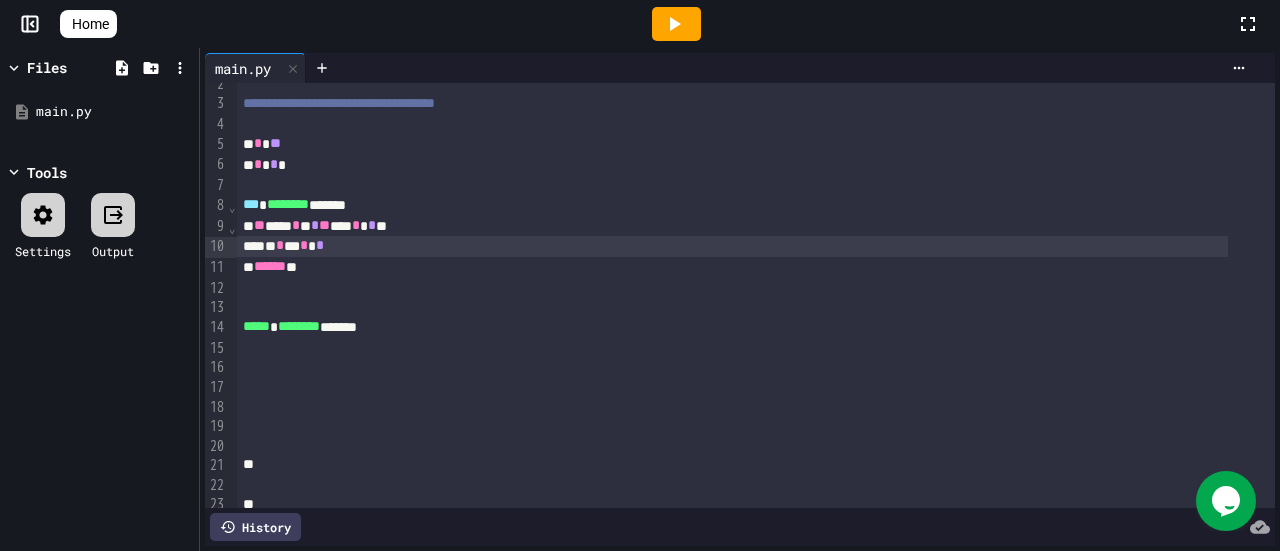 scroll, scrollTop: 0, scrollLeft: 0, axis: both 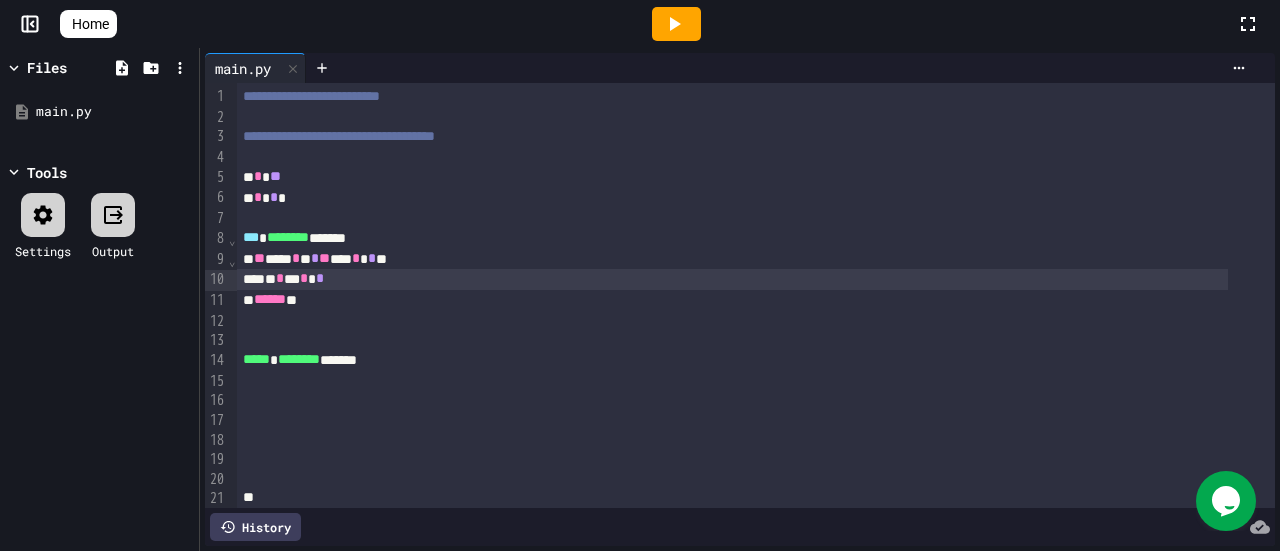 click on "** *** * * * ** *** *   * **" at bounding box center (732, 259) 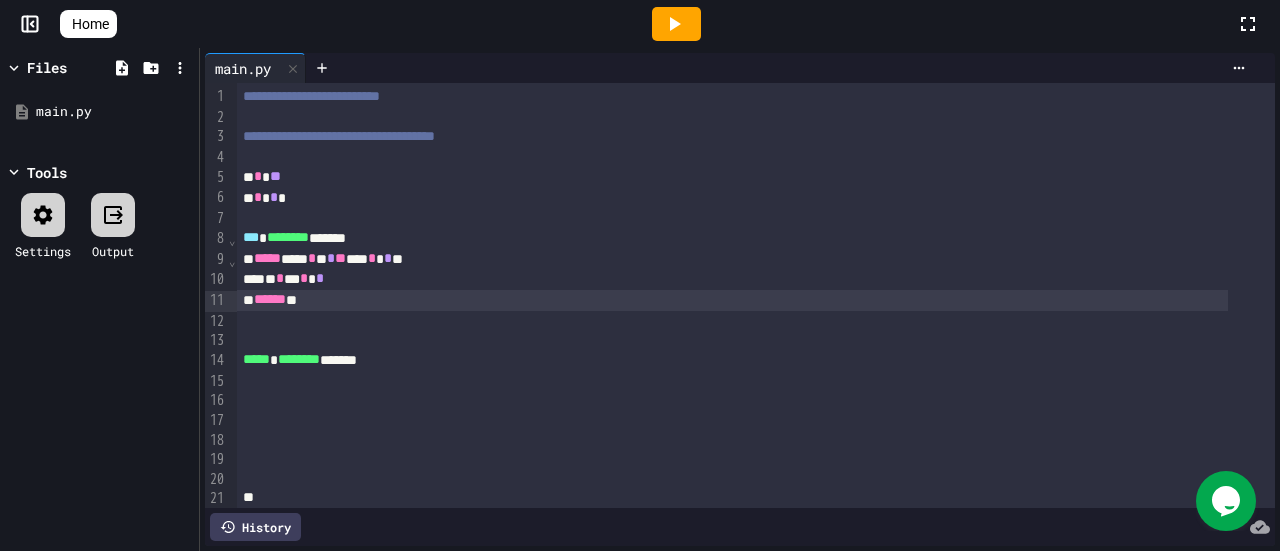 click on "****** *" at bounding box center (732, 300) 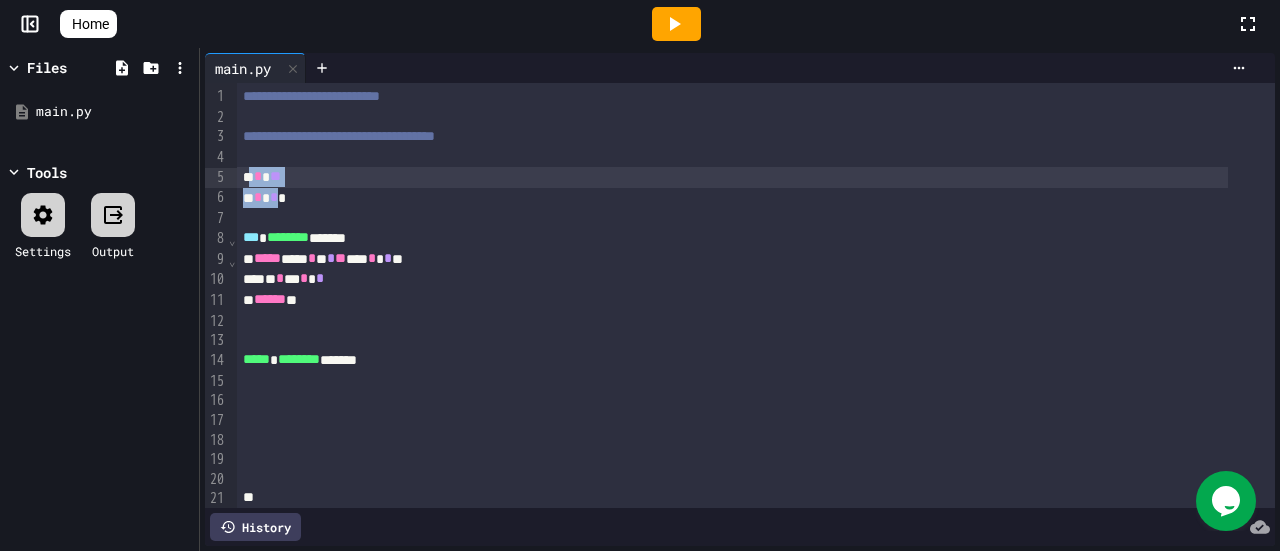 drag, startPoint x: 283, startPoint y: 194, endPoint x: 252, endPoint y: 176, distance: 35.846897 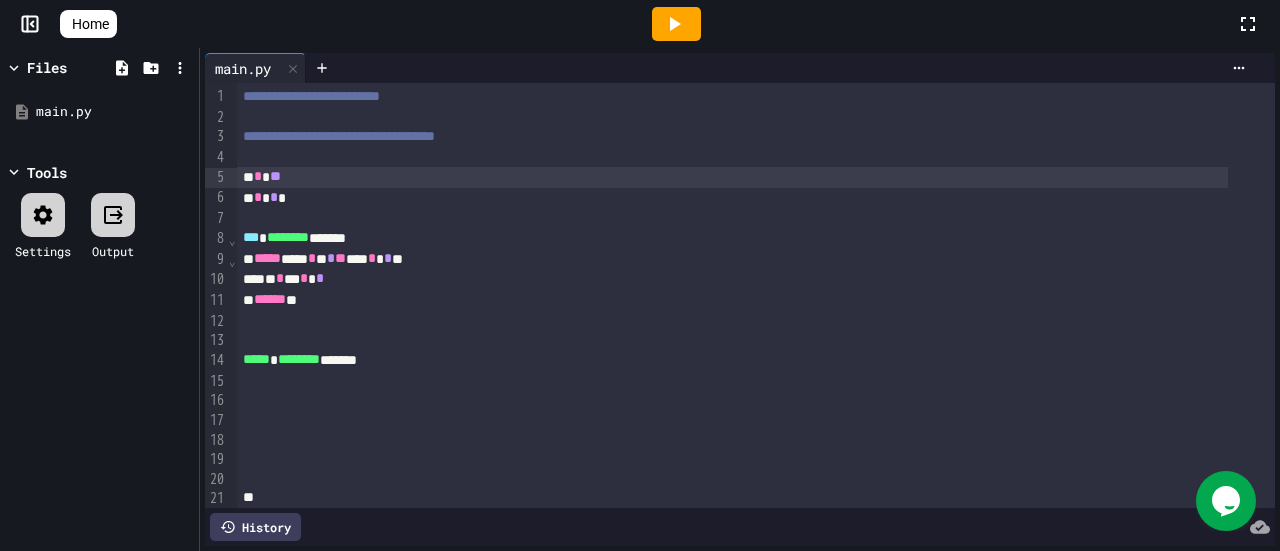 click on "* *   *" at bounding box center (732, 198) 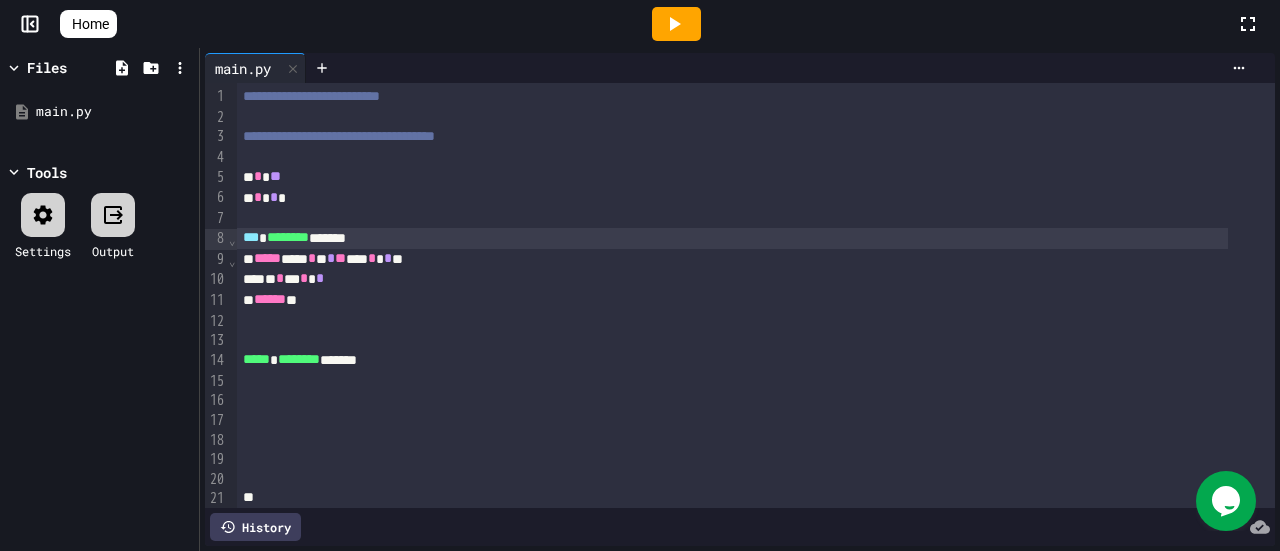 click on "***   ******** *******" at bounding box center [732, 238] 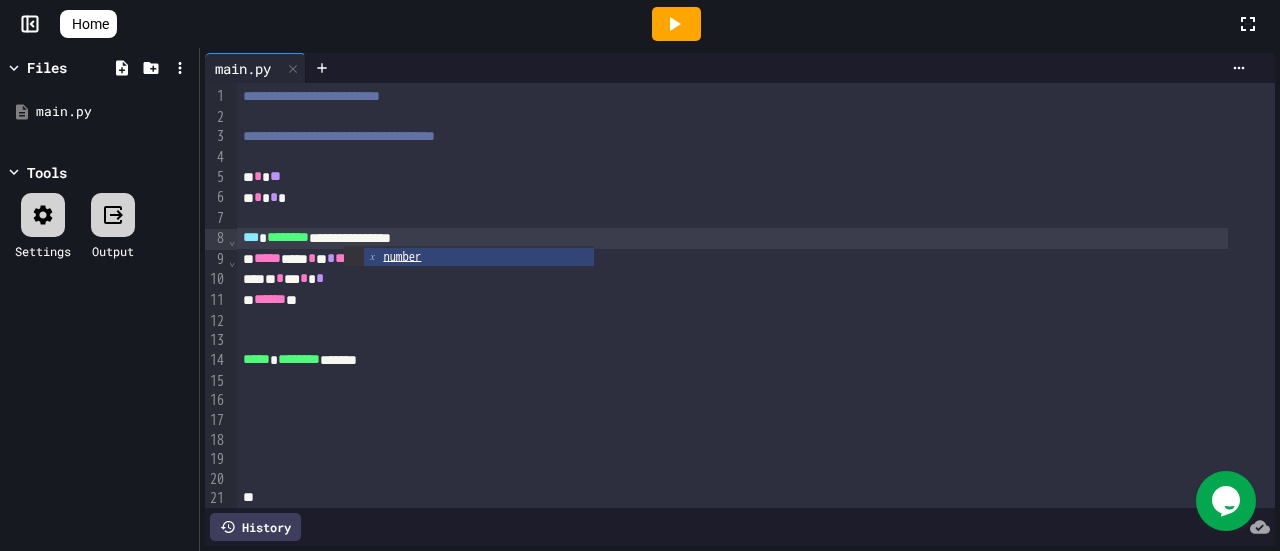 click on "***** *** * * * ** *** *   * **" at bounding box center [732, 259] 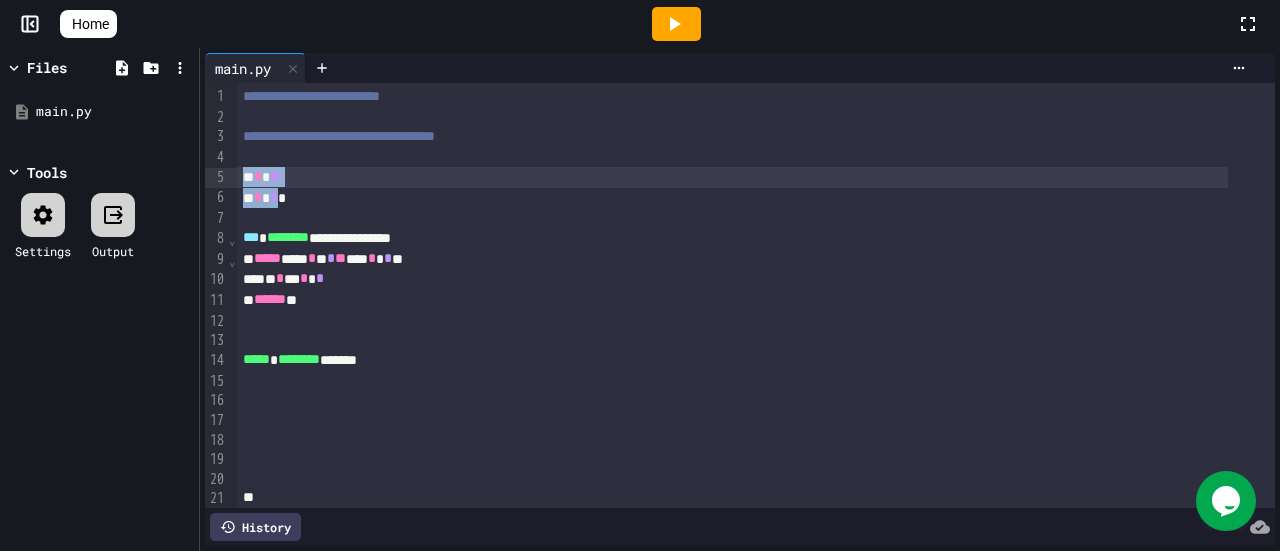 drag, startPoint x: 286, startPoint y: 199, endPoint x: 232, endPoint y: 171, distance: 60.827625 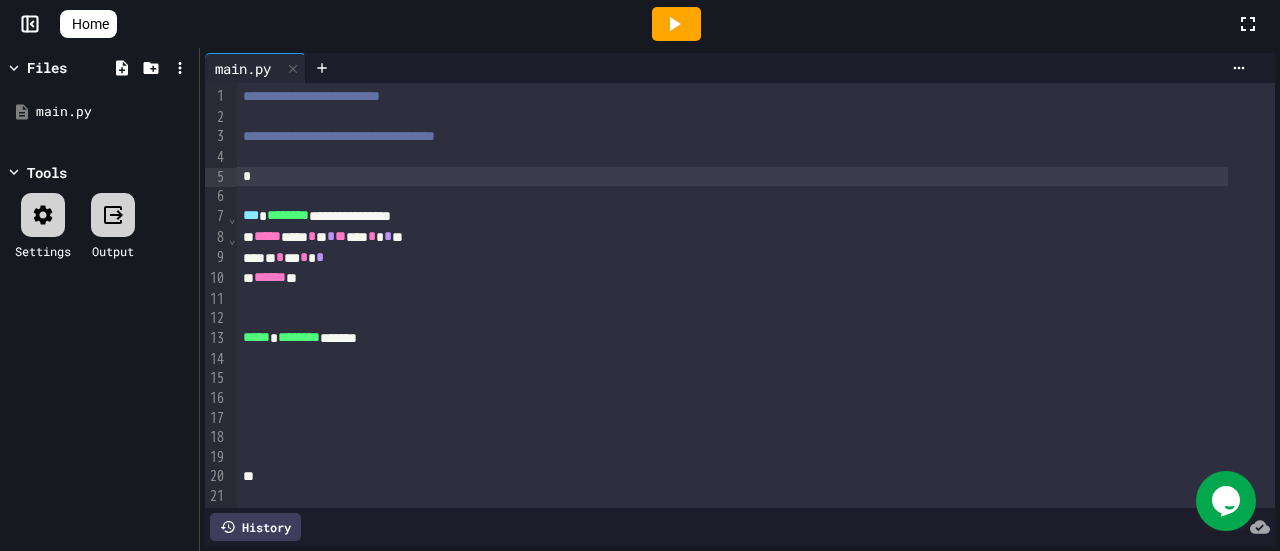 click on "**********" at bounding box center (732, 216) 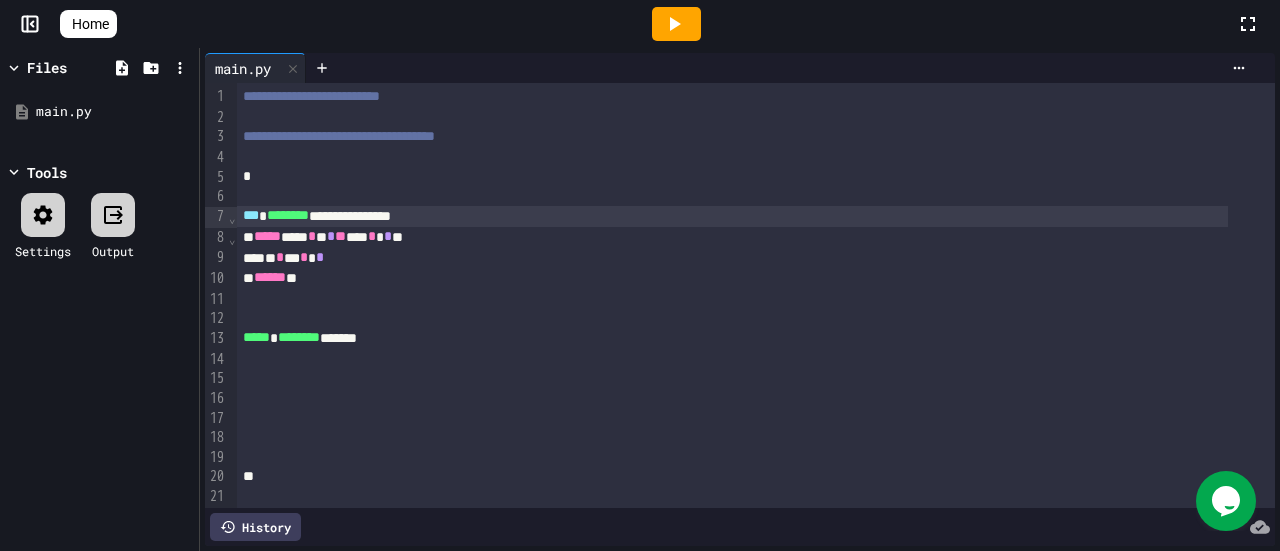 click on "**********" at bounding box center (732, 216) 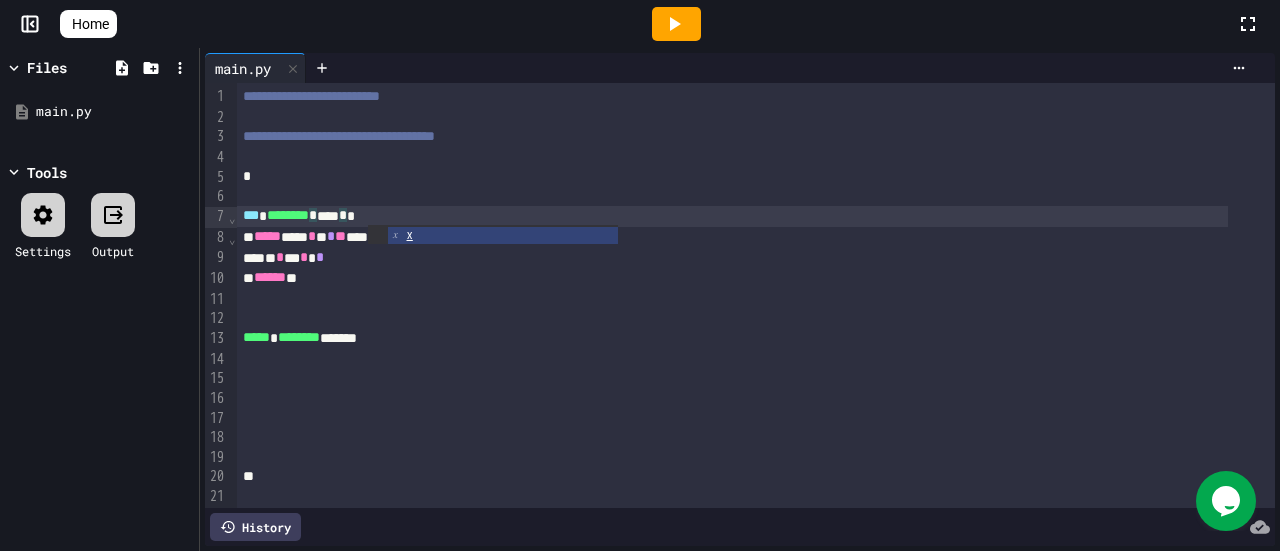 click on "***** * ******** *******" at bounding box center [732, 338] 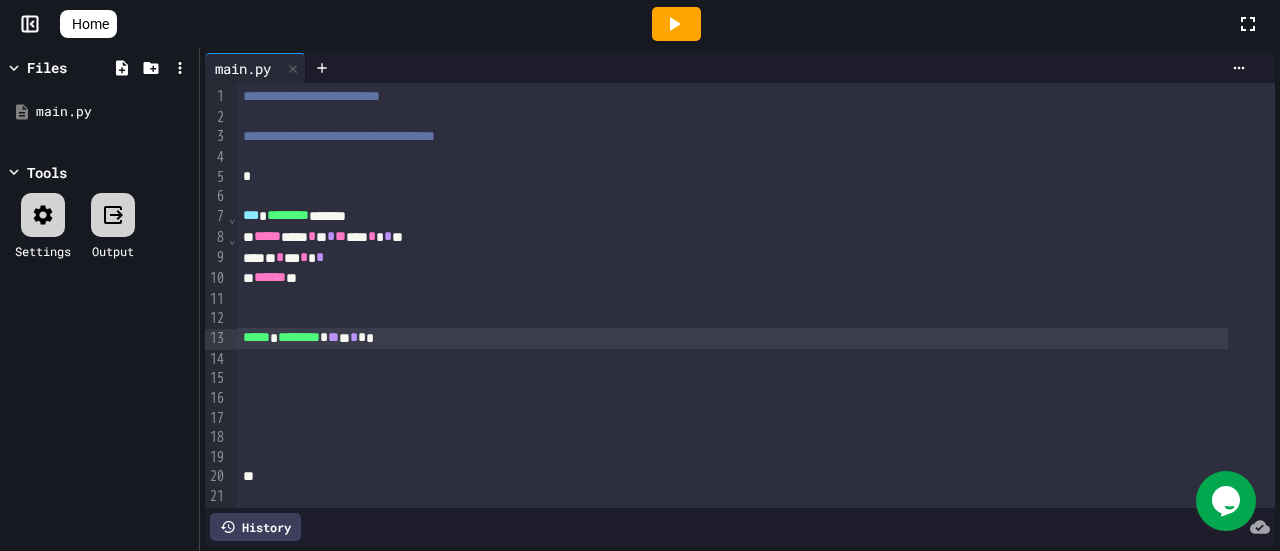 click 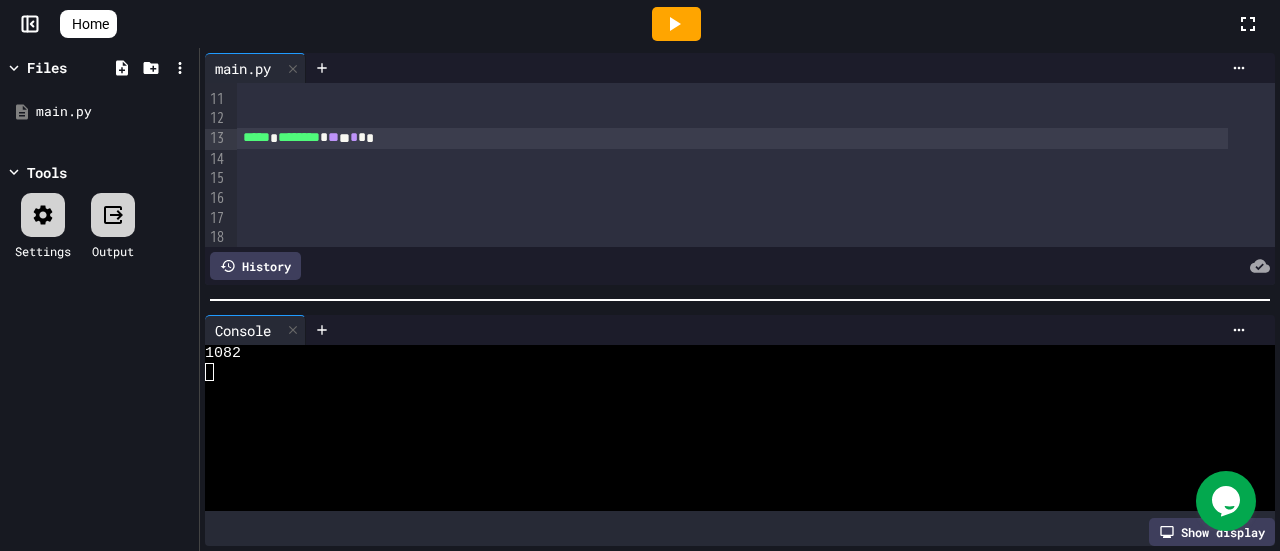 scroll, scrollTop: 100, scrollLeft: 0, axis: vertical 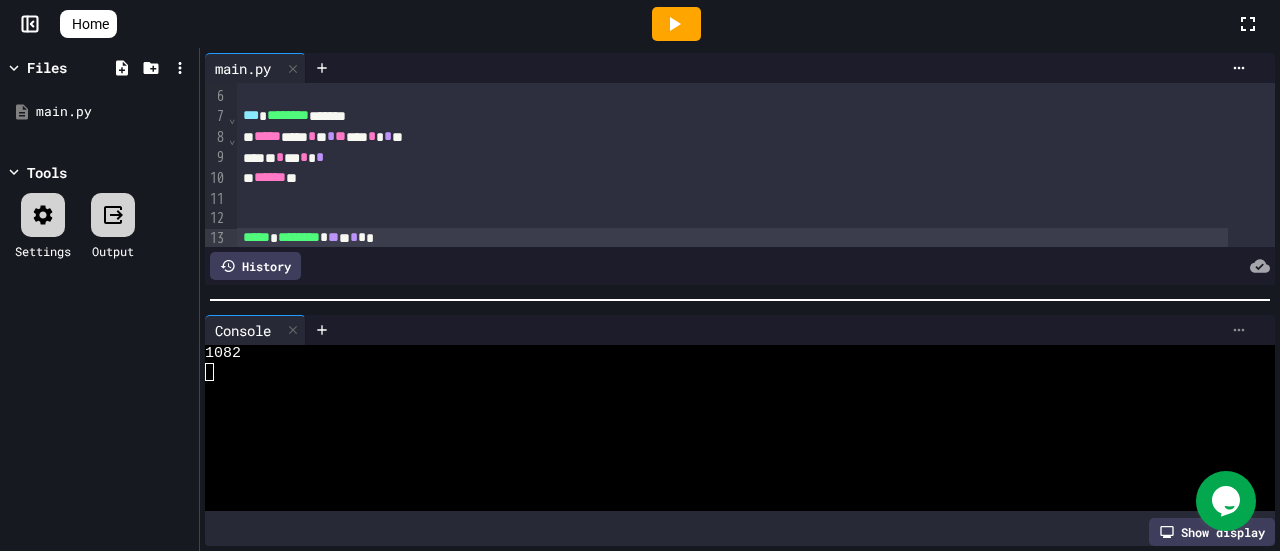 click 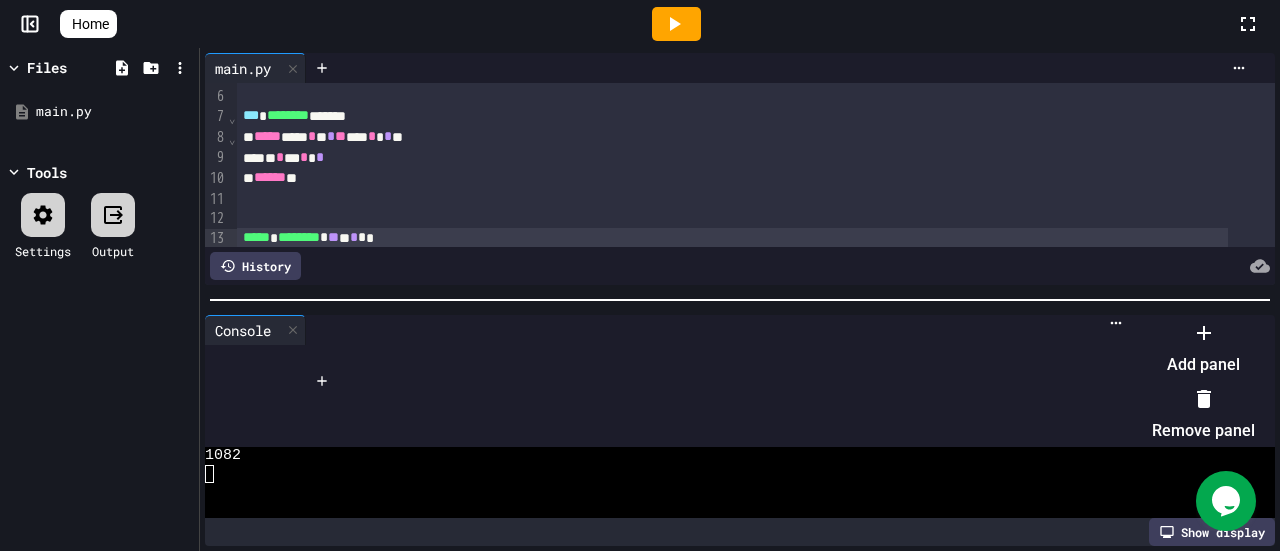 click on "Remove panel" at bounding box center [1203, 415] 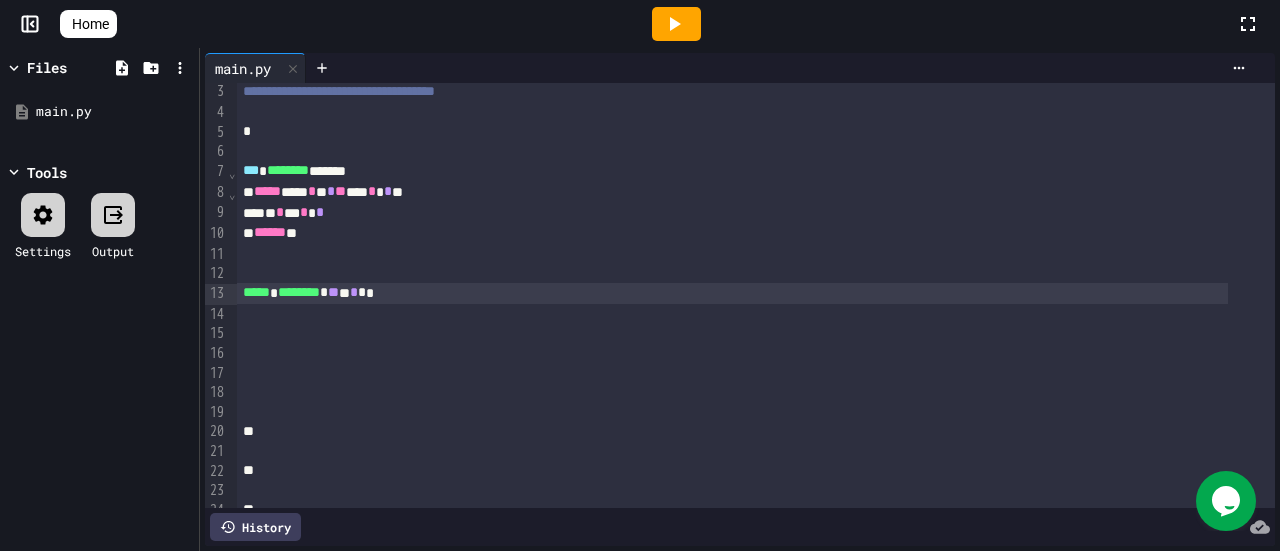 scroll, scrollTop: 0, scrollLeft: 0, axis: both 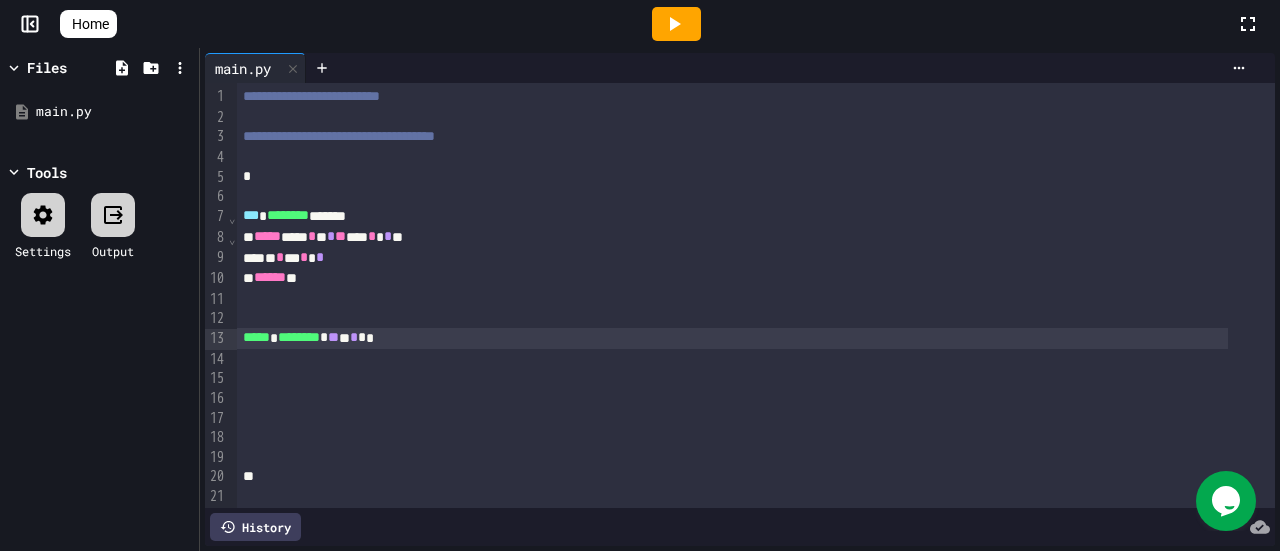 click on "***** * ******** * ** * * * *" at bounding box center (732, 338) 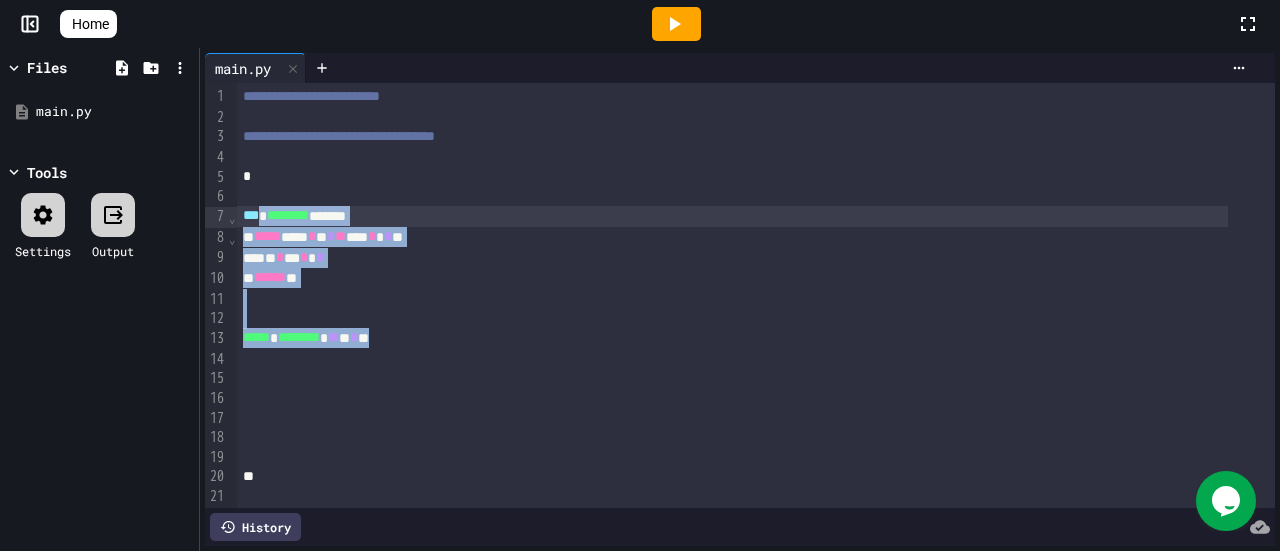 drag, startPoint x: 428, startPoint y: 340, endPoint x: 265, endPoint y: 222, distance: 201.22873 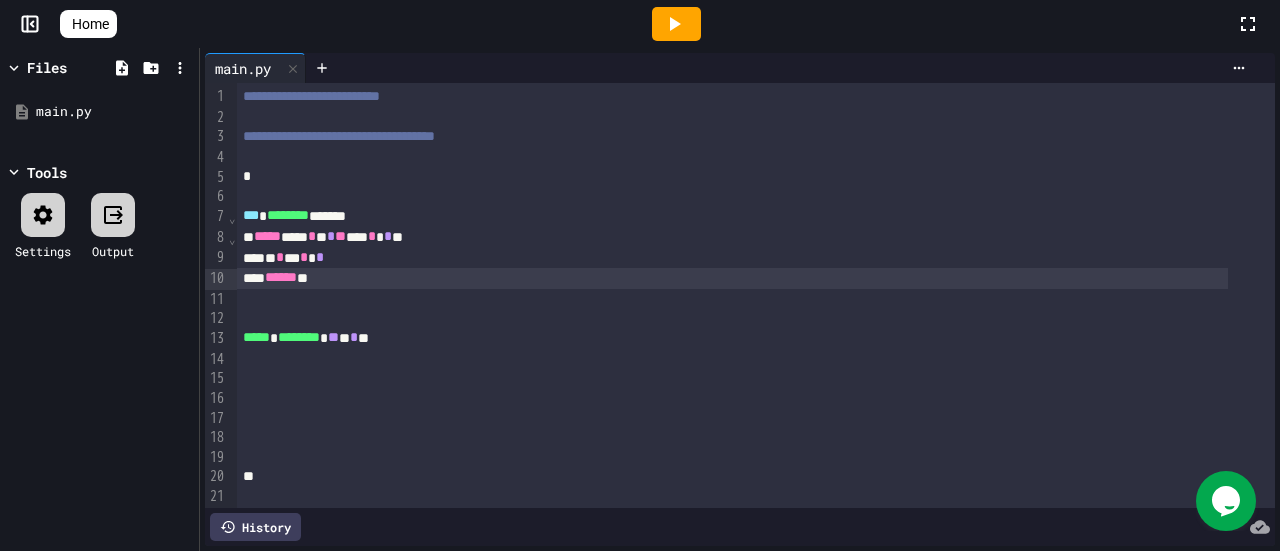 click 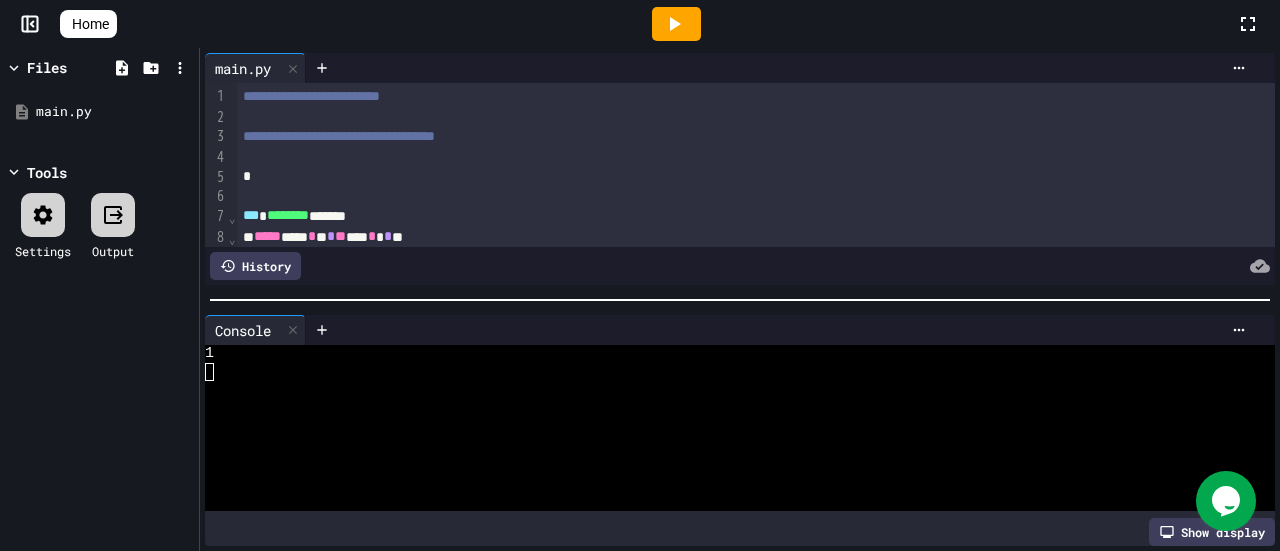 scroll, scrollTop: 100, scrollLeft: 0, axis: vertical 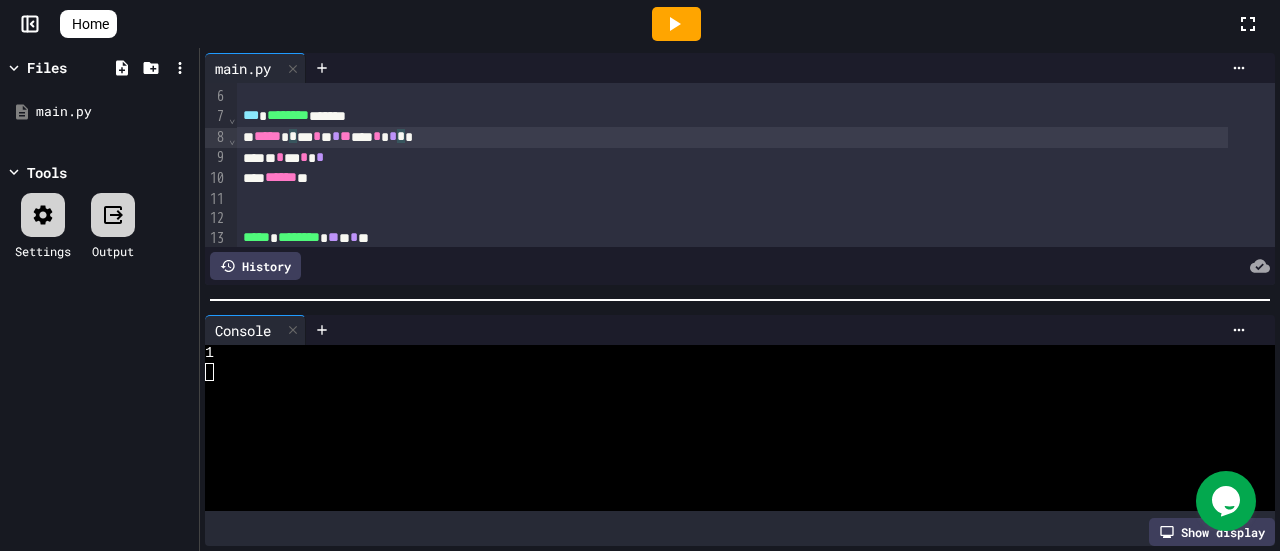 click on "*****   * ** * * * ** *** *   * * *" at bounding box center [732, 137] 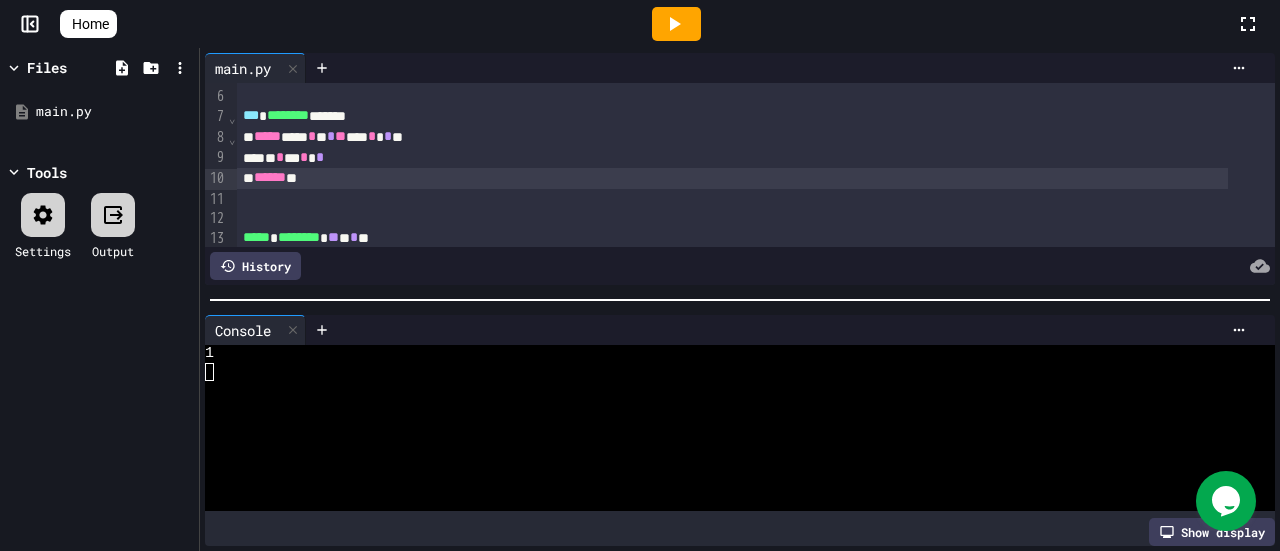 click 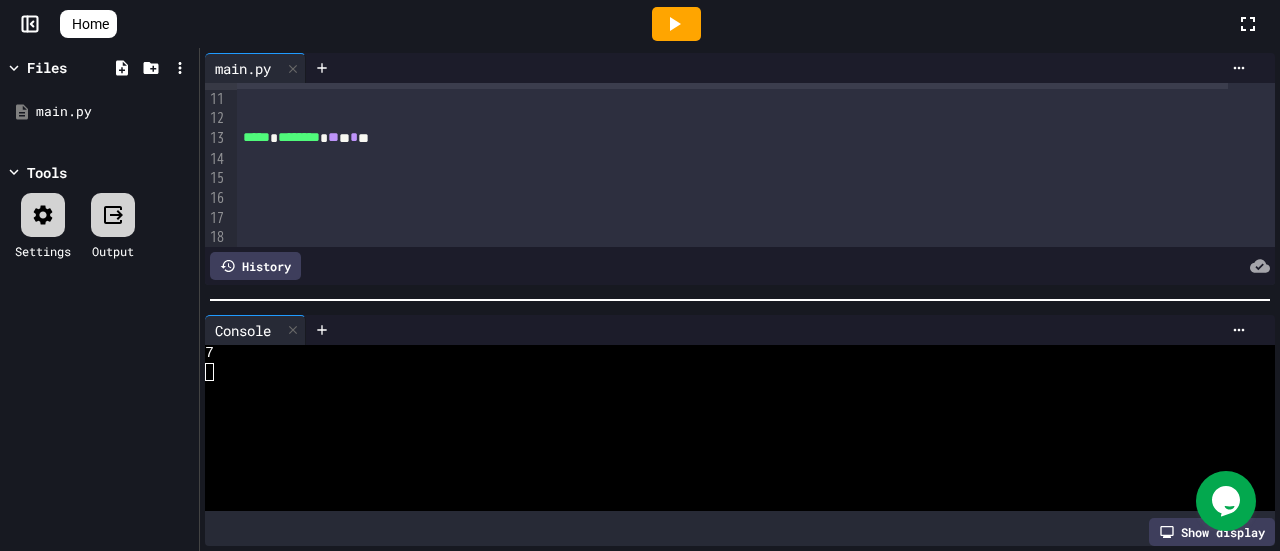 scroll, scrollTop: 100, scrollLeft: 0, axis: vertical 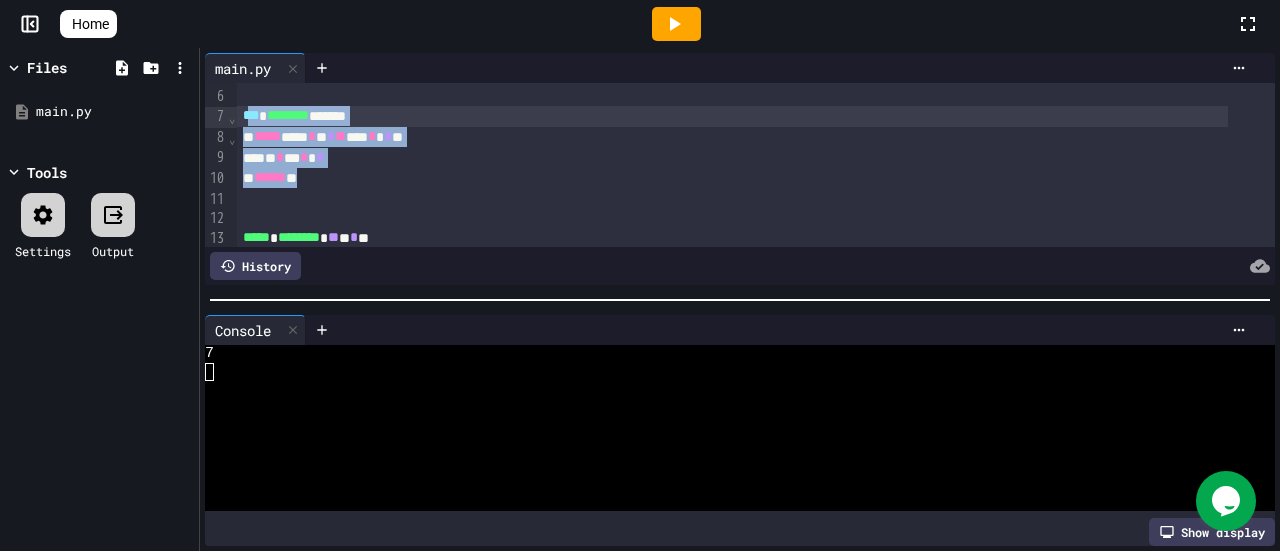 drag, startPoint x: 332, startPoint y: 184, endPoint x: 250, endPoint y: 126, distance: 100.43903 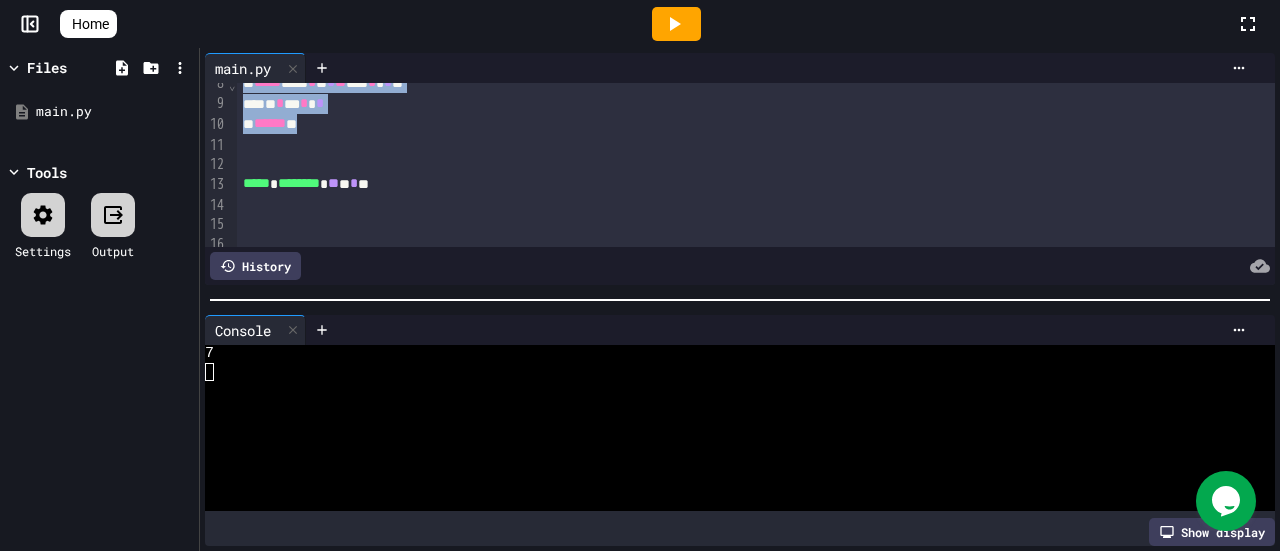 scroll, scrollTop: 200, scrollLeft: 0, axis: vertical 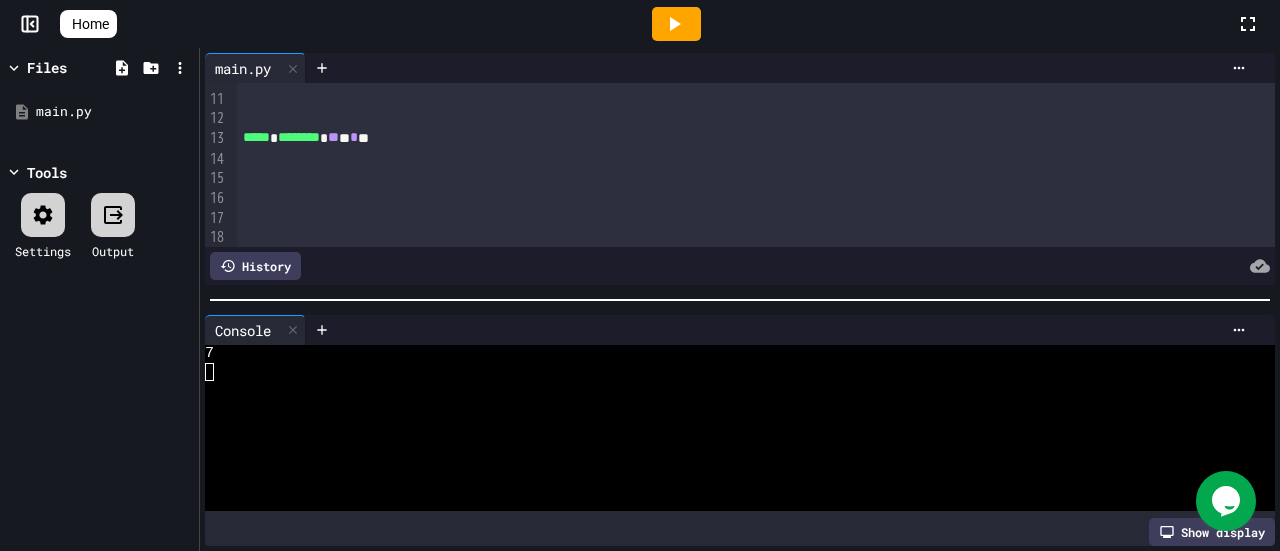 click on "***** * ******** * ** * * **" at bounding box center [732, 138] 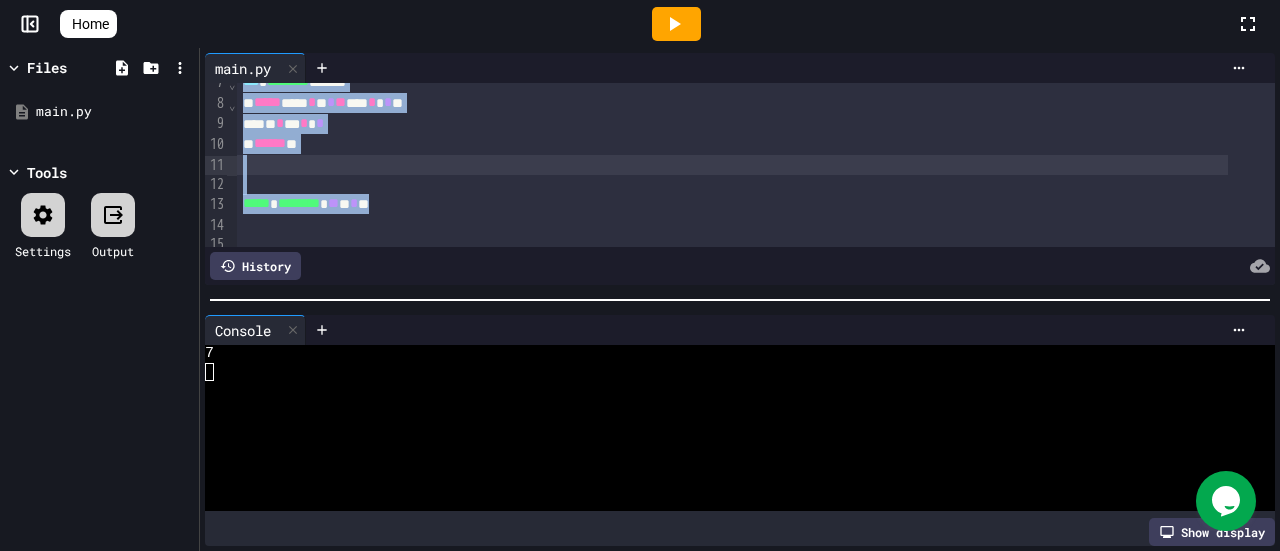 scroll, scrollTop: 100, scrollLeft: 0, axis: vertical 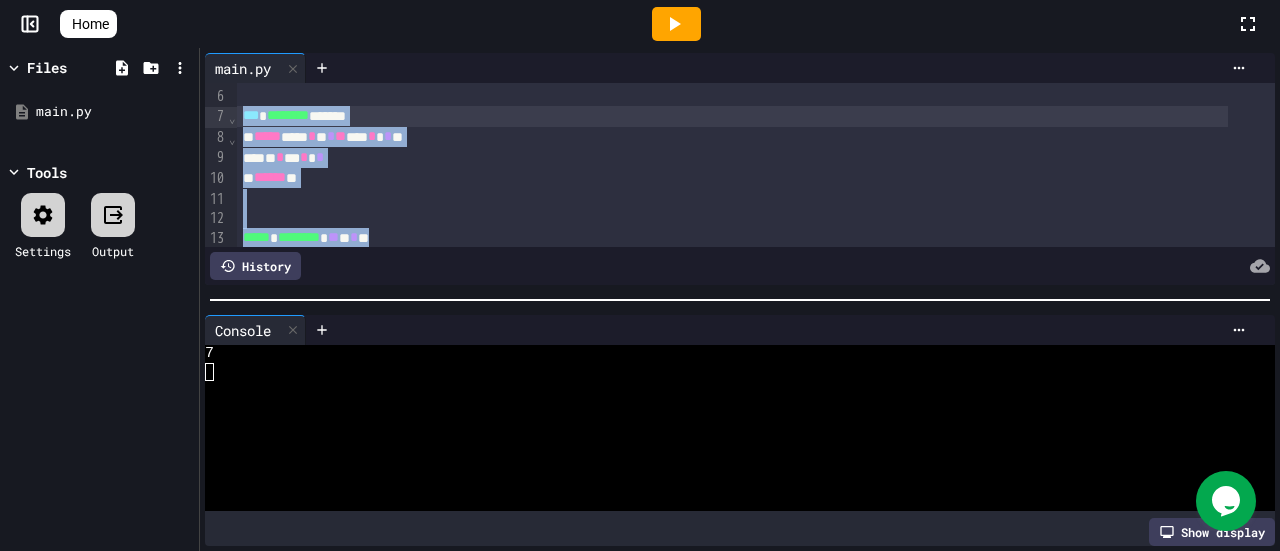 drag, startPoint x: 443, startPoint y: 140, endPoint x: 243, endPoint y: 115, distance: 201.55644 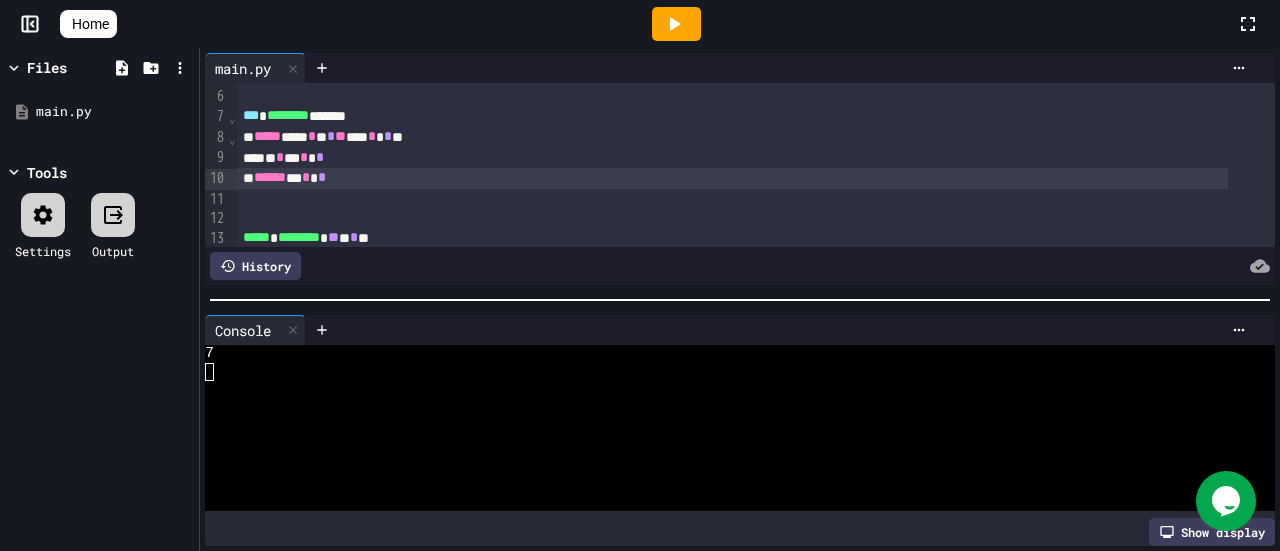click 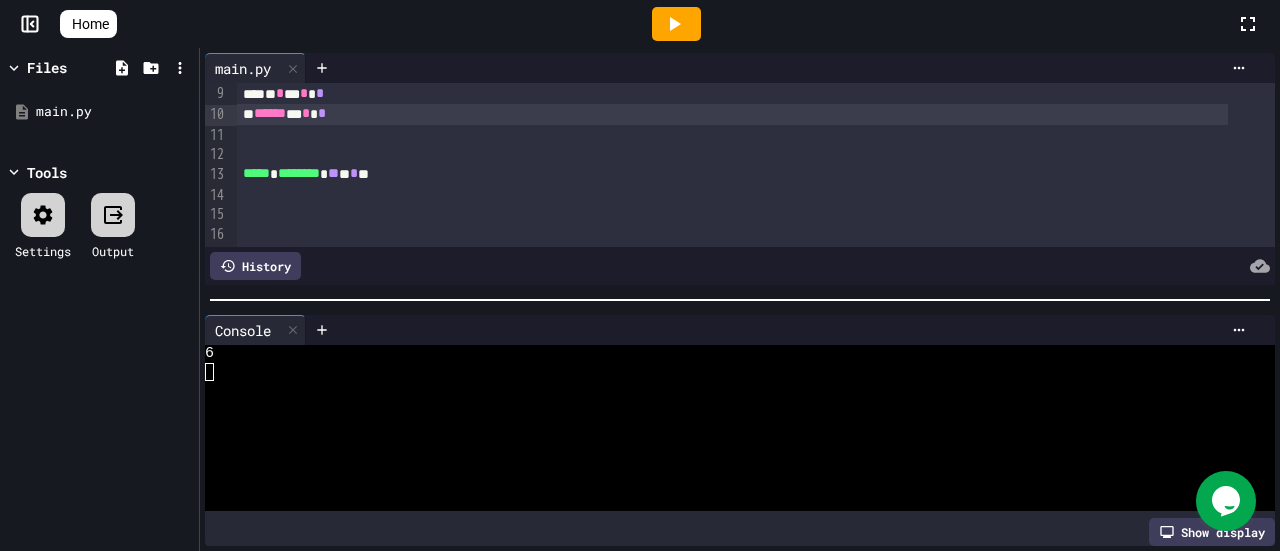 scroll, scrollTop: 200, scrollLeft: 0, axis: vertical 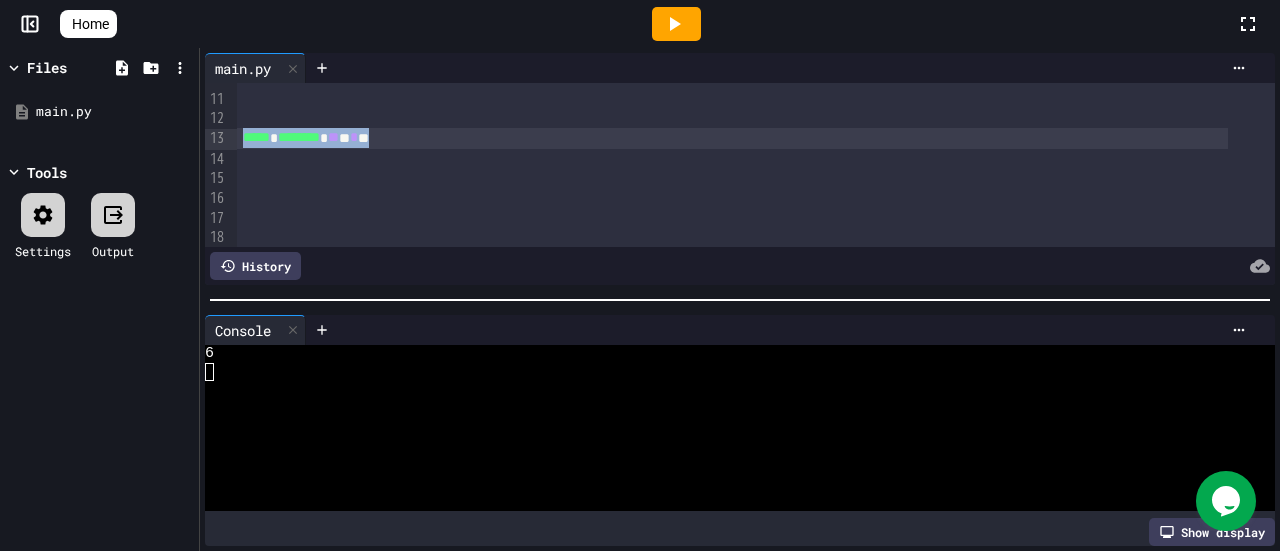 drag, startPoint x: 420, startPoint y: 143, endPoint x: 248, endPoint y: 140, distance: 172.02615 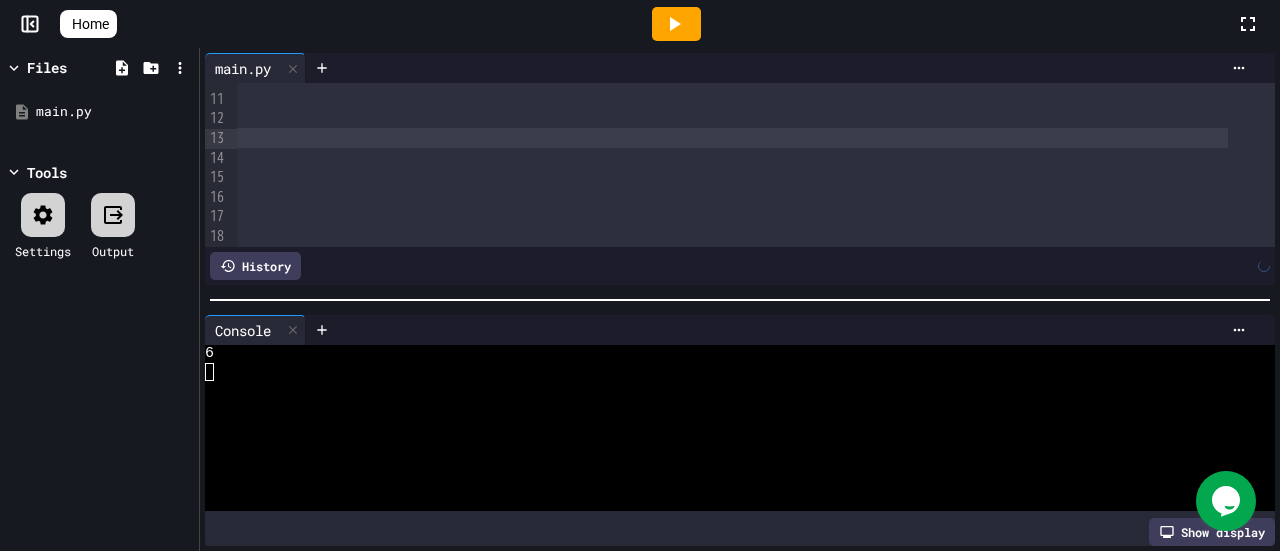 scroll, scrollTop: 100, scrollLeft: 0, axis: vertical 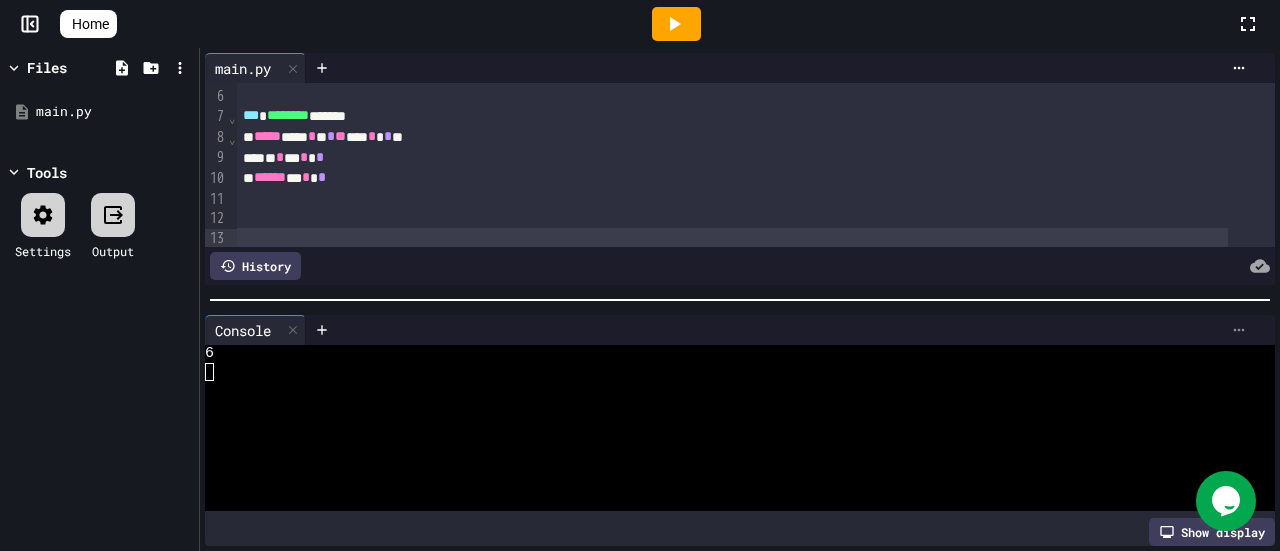 click 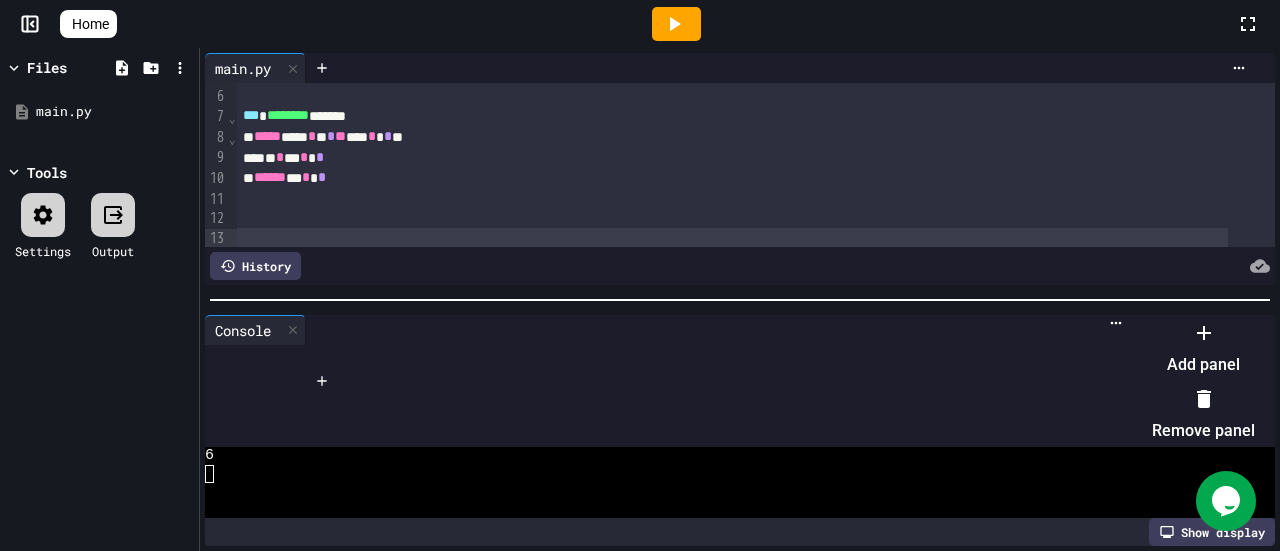 click on "Remove panel" at bounding box center (1203, 415) 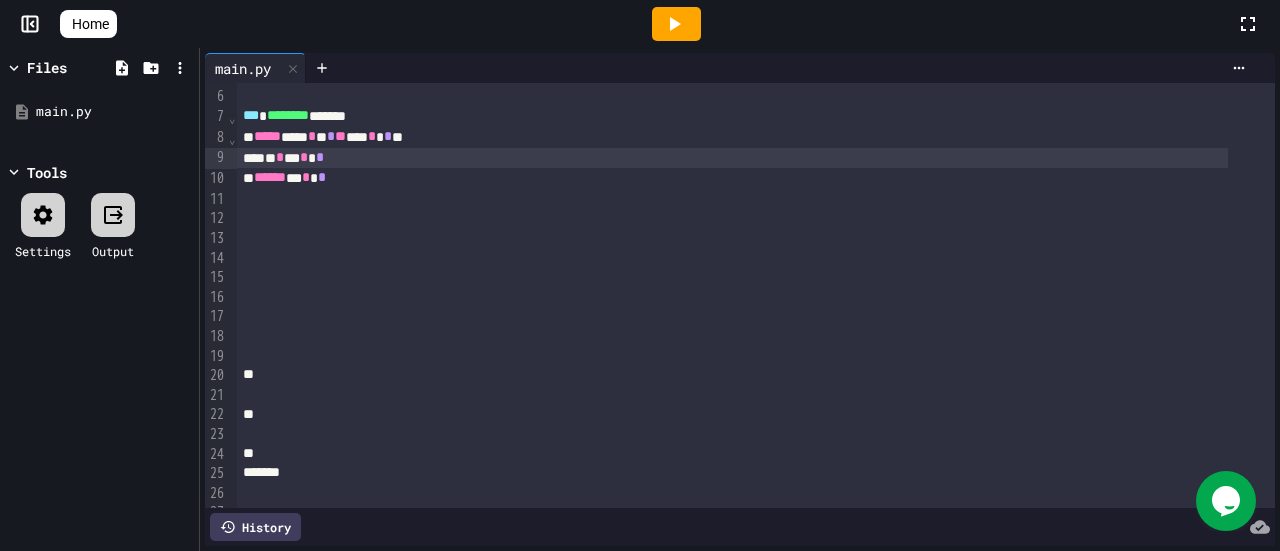 click on "* * * *   *" at bounding box center (732, 158) 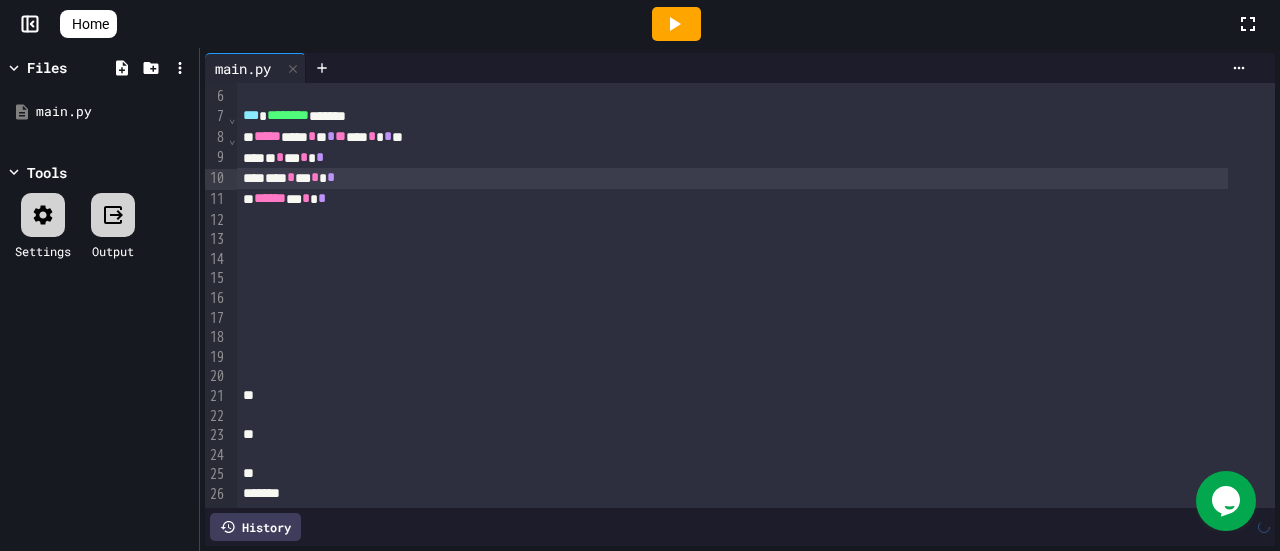 click on "****** * *   *" at bounding box center (732, 199) 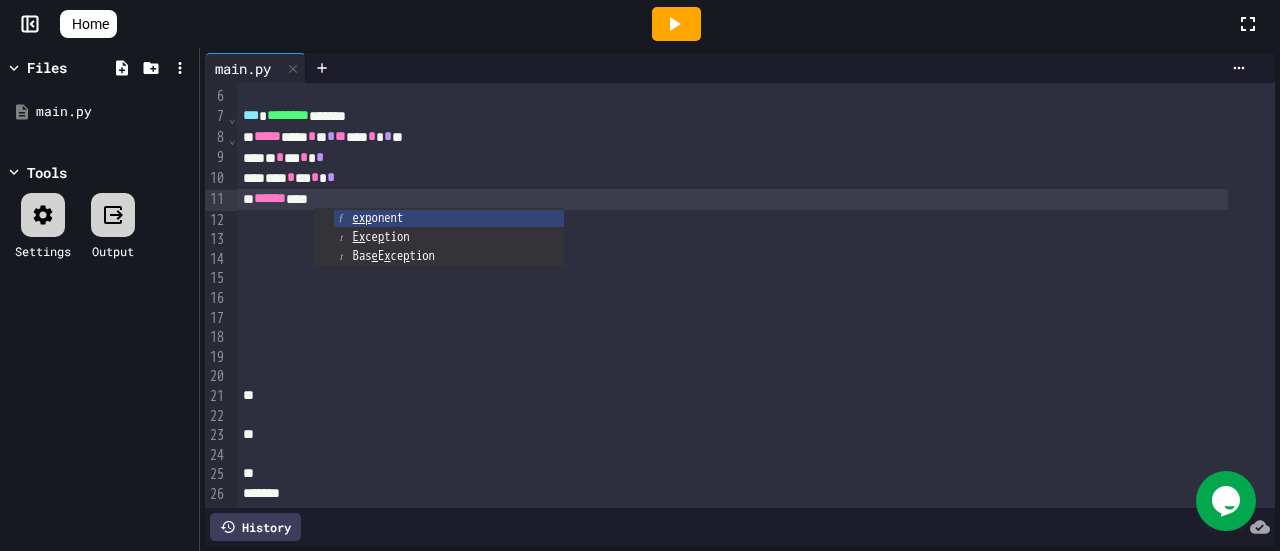 click at bounding box center (756, 239) 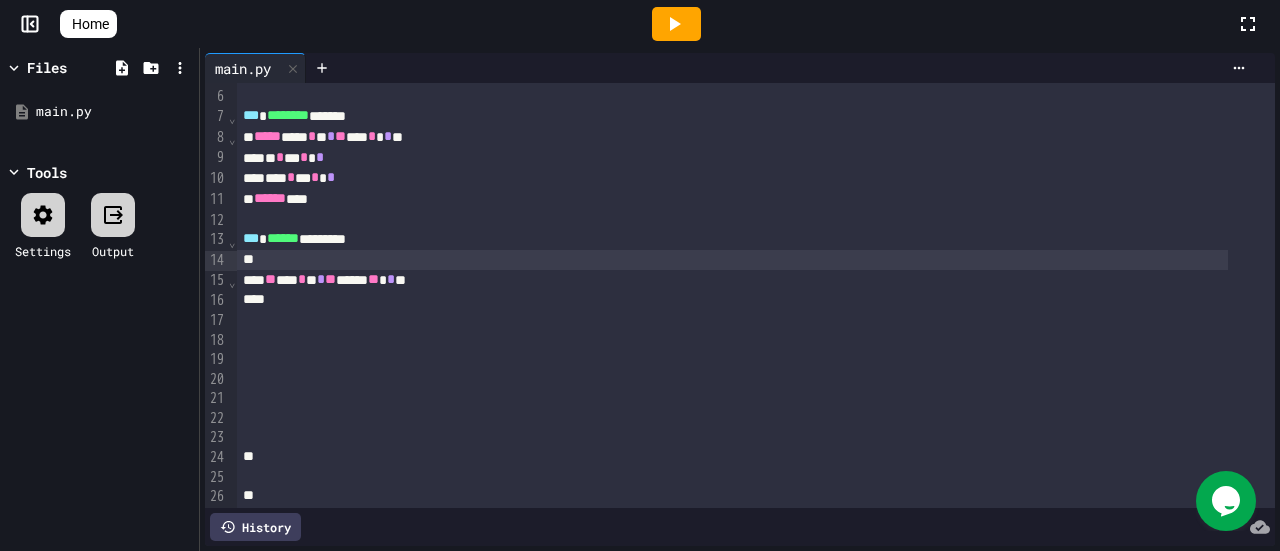 click on "*" at bounding box center (391, 279) 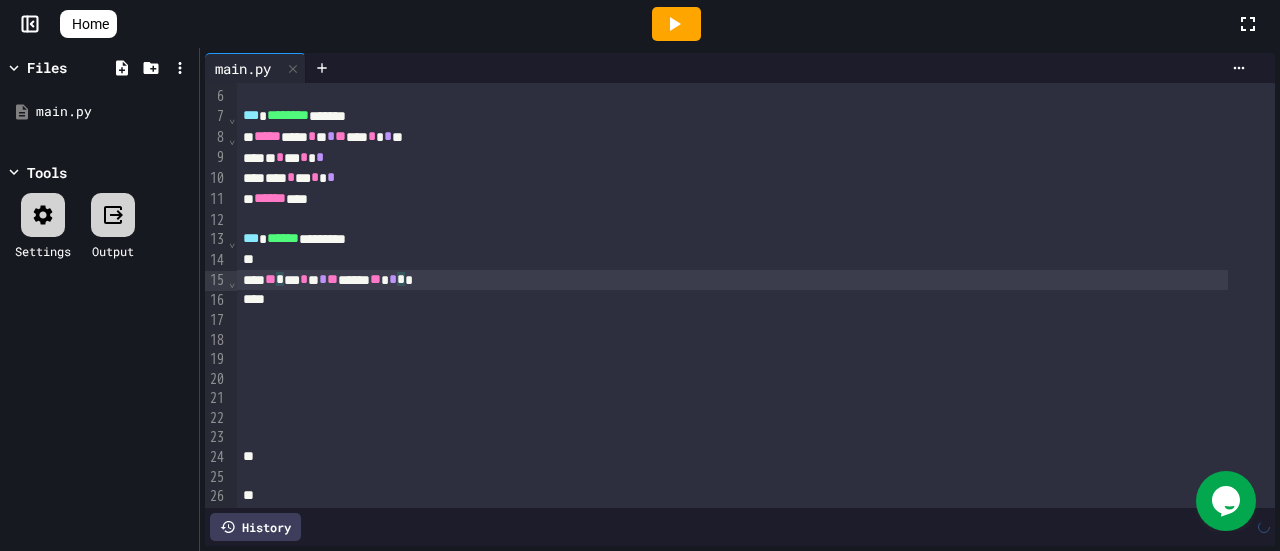 click on "** * ** * * * ** ***** **   * * *" at bounding box center (732, 280) 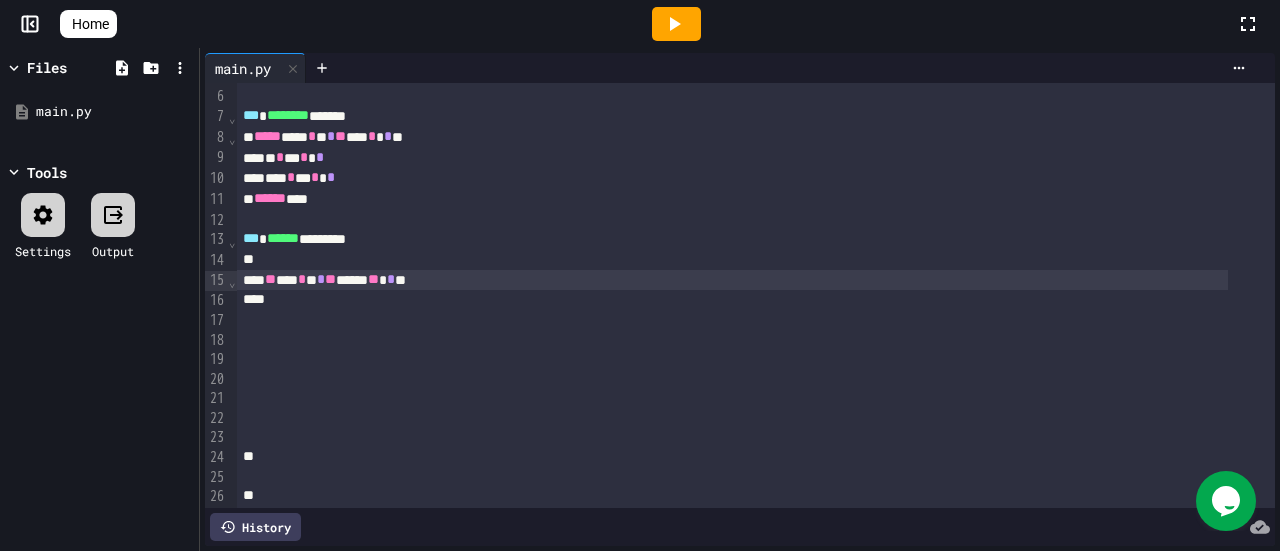 click on "***** *** * * * ** *** *   * **" at bounding box center (732, 137) 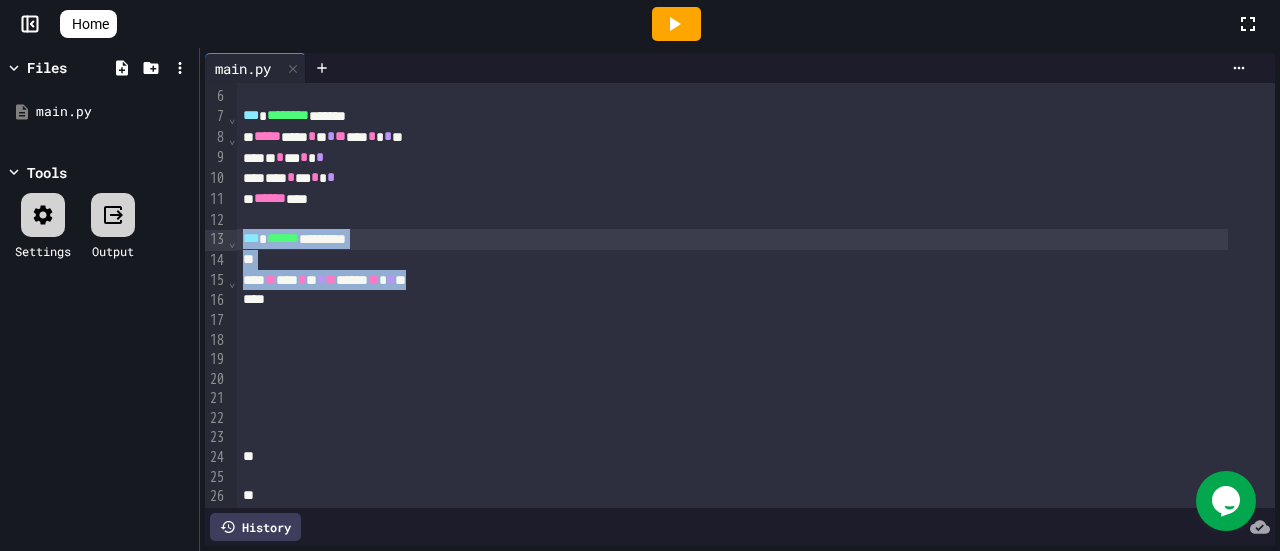drag, startPoint x: 476, startPoint y: 285, endPoint x: 248, endPoint y: 247, distance: 231.14497 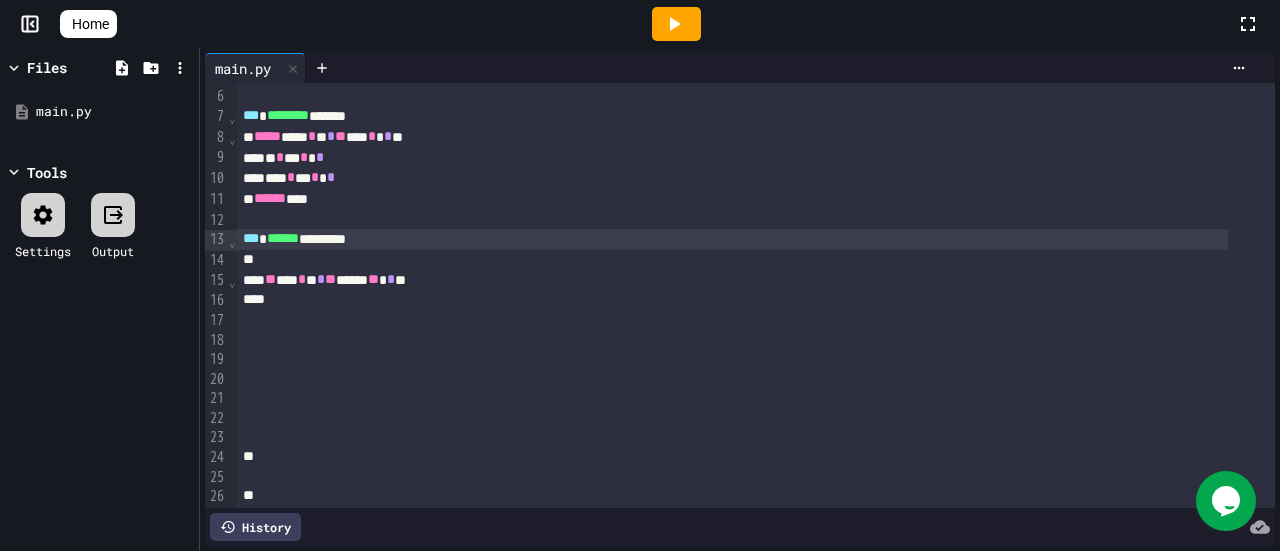 click on "** *** * * * ** ***** **   * **" at bounding box center (732, 280) 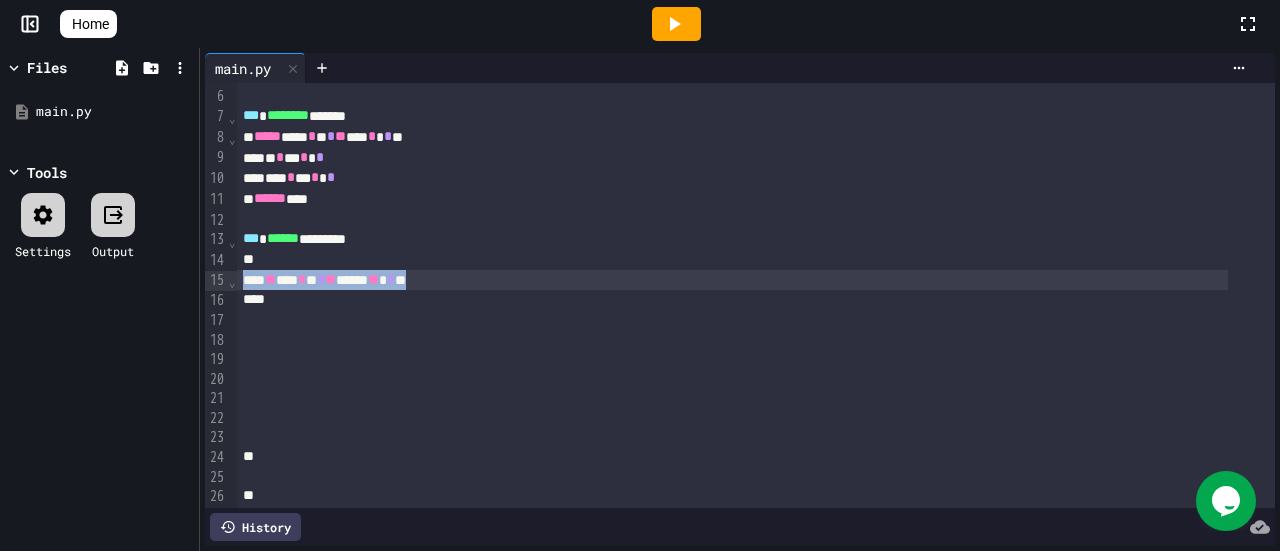drag, startPoint x: 469, startPoint y: 277, endPoint x: 272, endPoint y: 276, distance: 197.00253 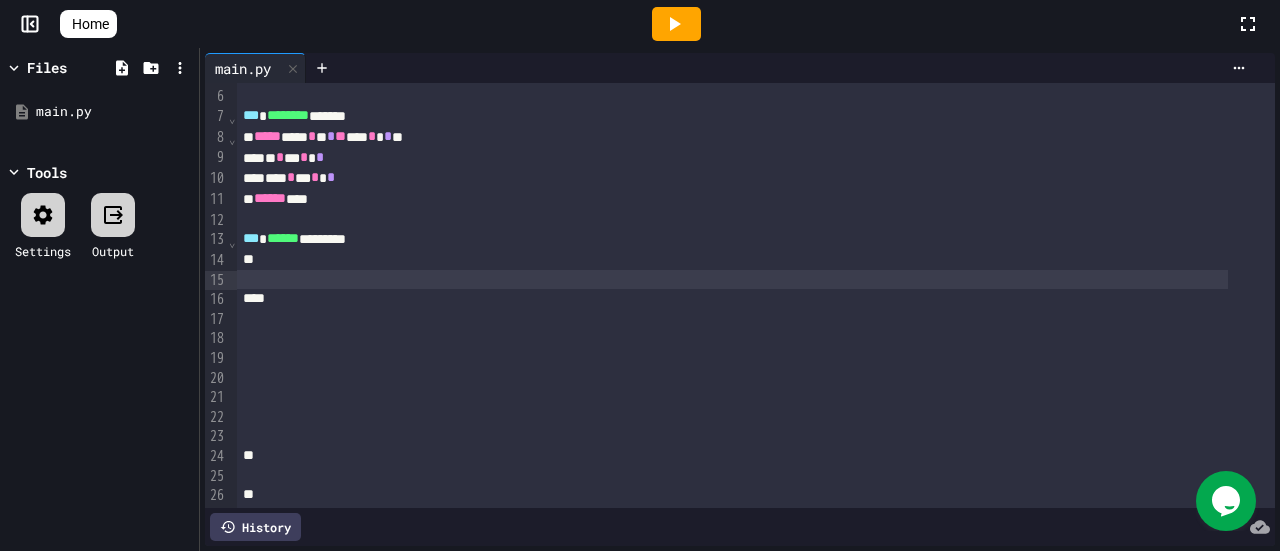 click on "***   ****** *********" at bounding box center [732, 239] 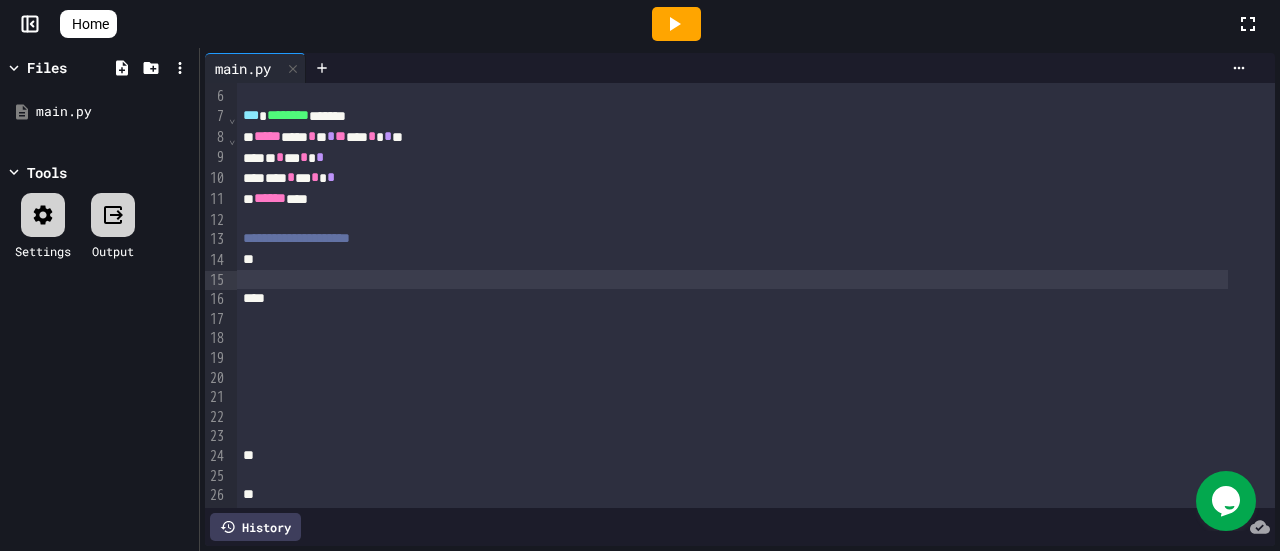 click at bounding box center [732, 280] 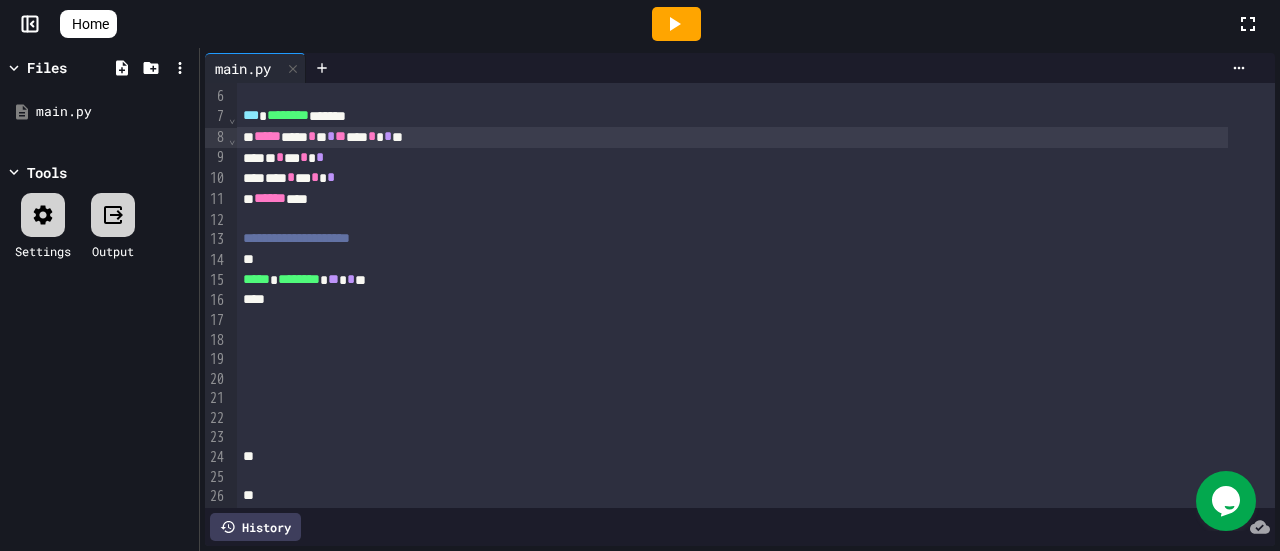 click on "***** *** * * * ** *** *   * **" at bounding box center (732, 137) 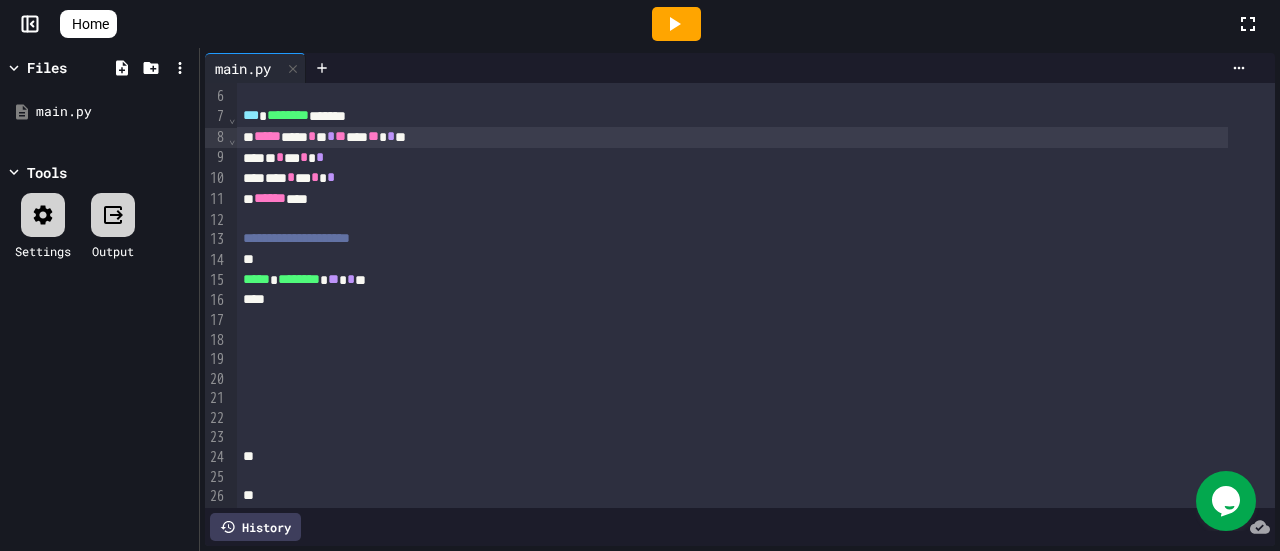 click at bounding box center (676, 24) 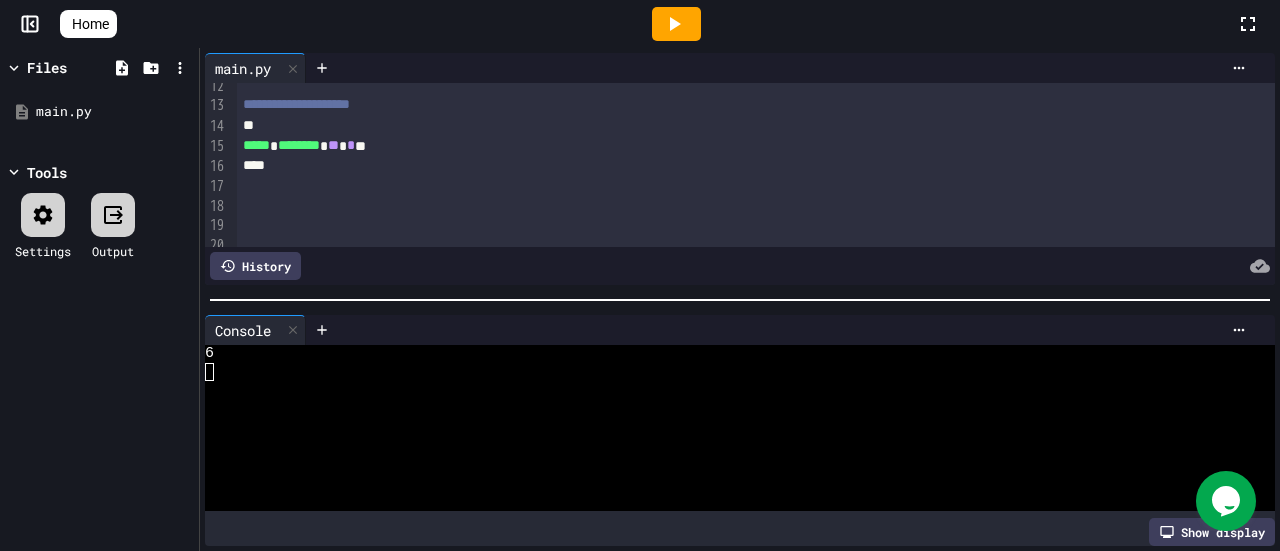 scroll, scrollTop: 200, scrollLeft: 0, axis: vertical 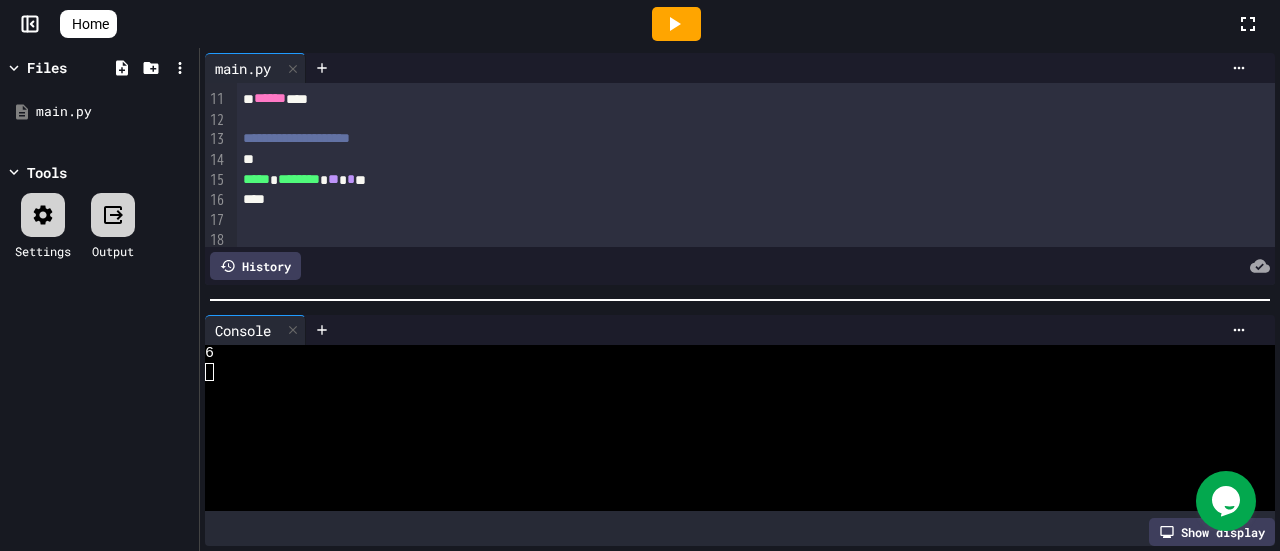 click on "**" at bounding box center [333, 179] 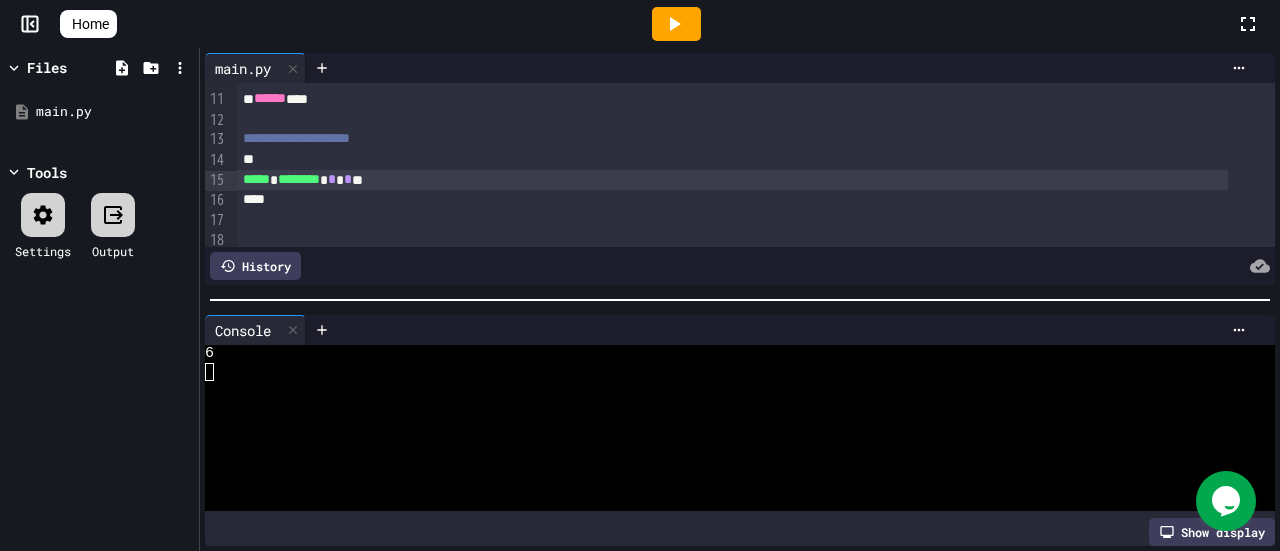 click at bounding box center [676, 24] 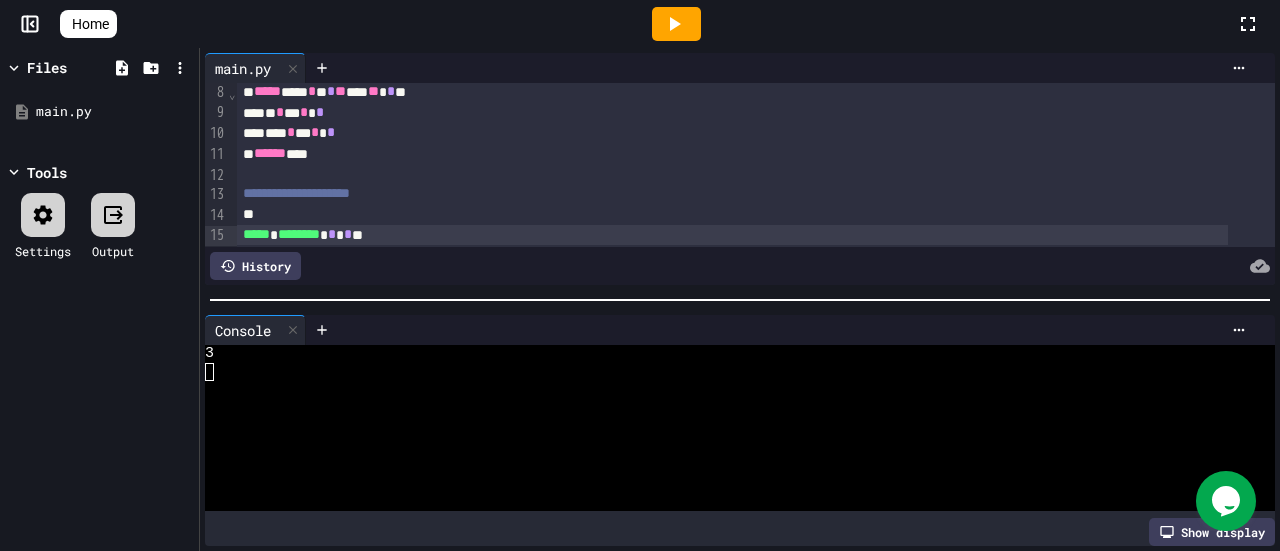 scroll, scrollTop: 100, scrollLeft: 0, axis: vertical 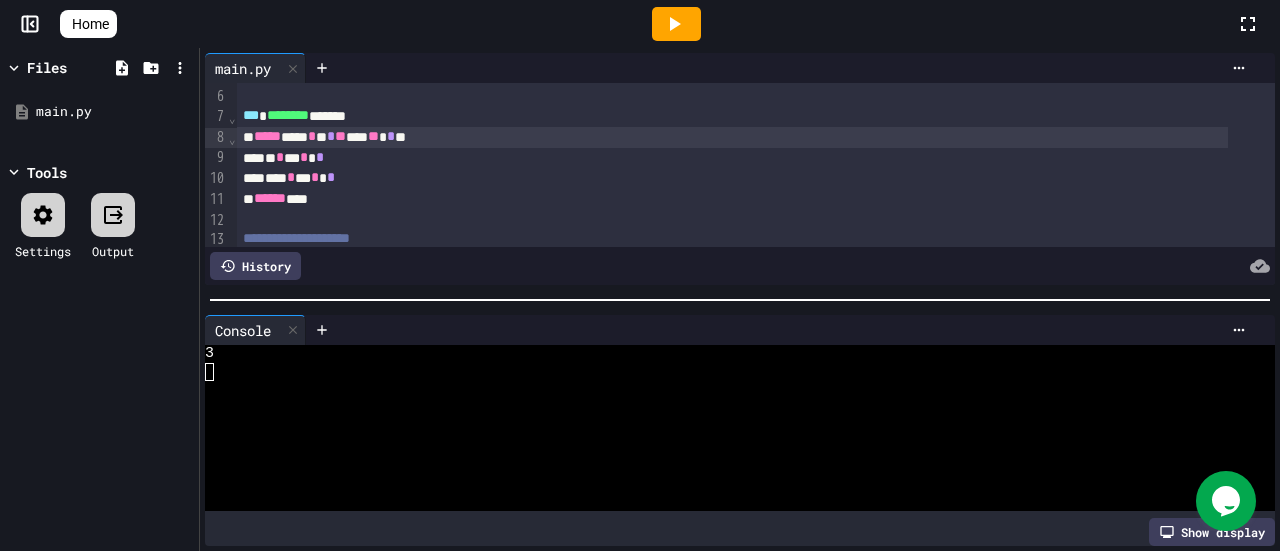click on "***** *** * * * ** *** **   * **" at bounding box center [732, 137] 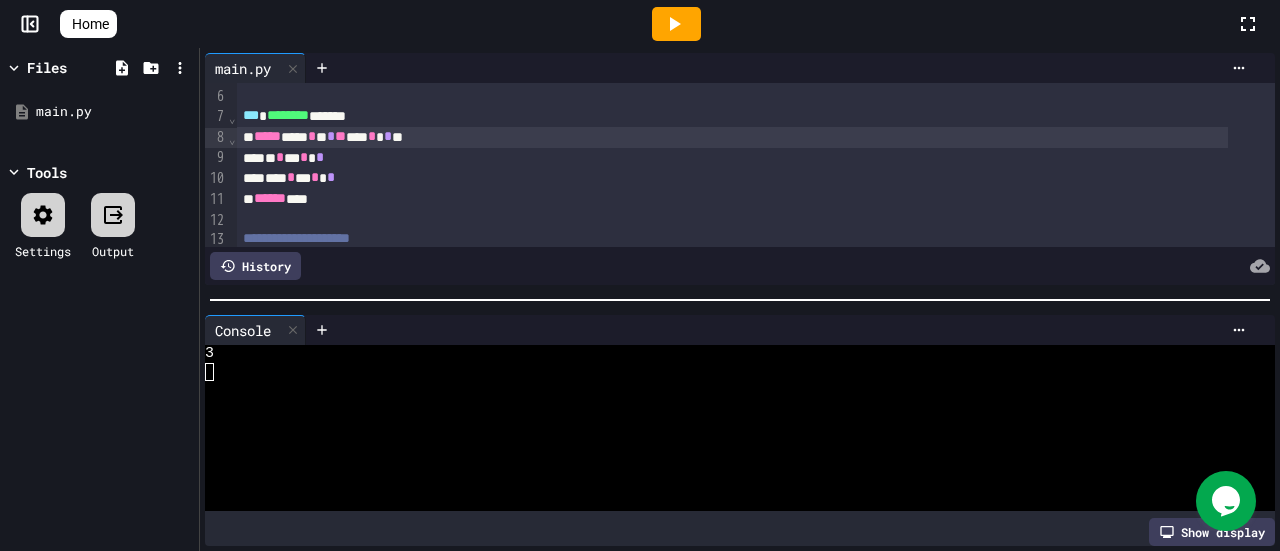 click at bounding box center (676, 24) 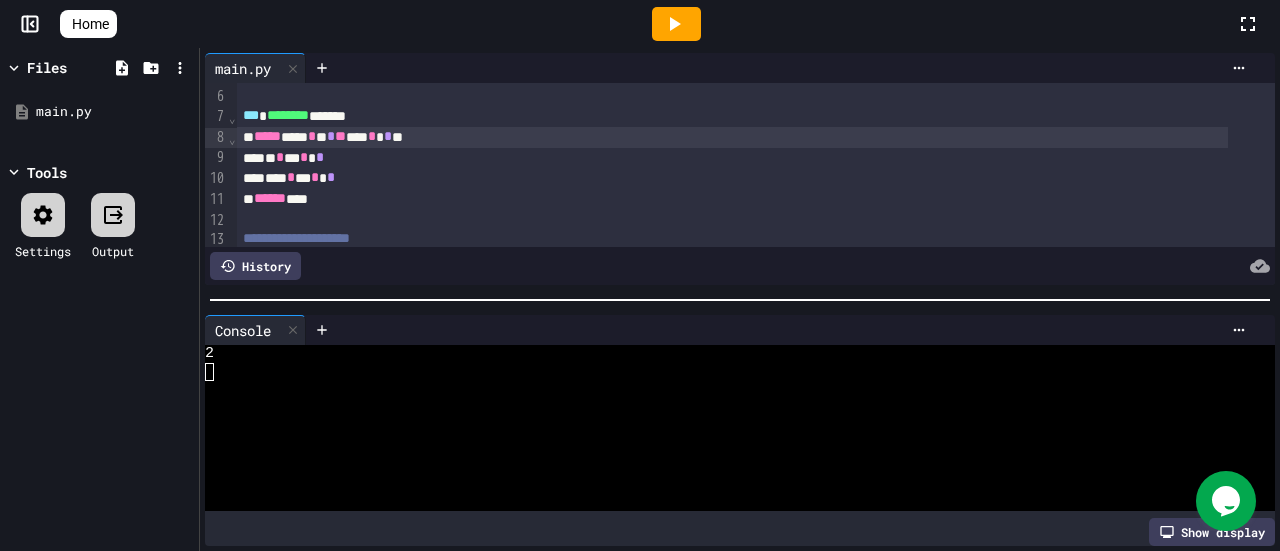 click on "*" at bounding box center [372, 136] 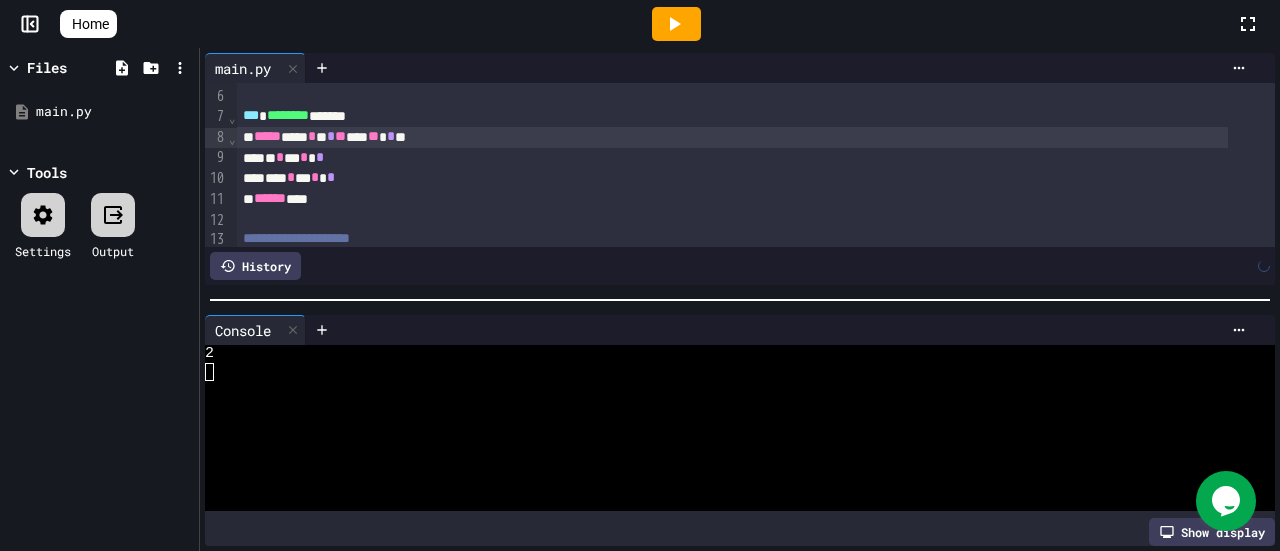 click on "*** * * *   *" at bounding box center [732, 178] 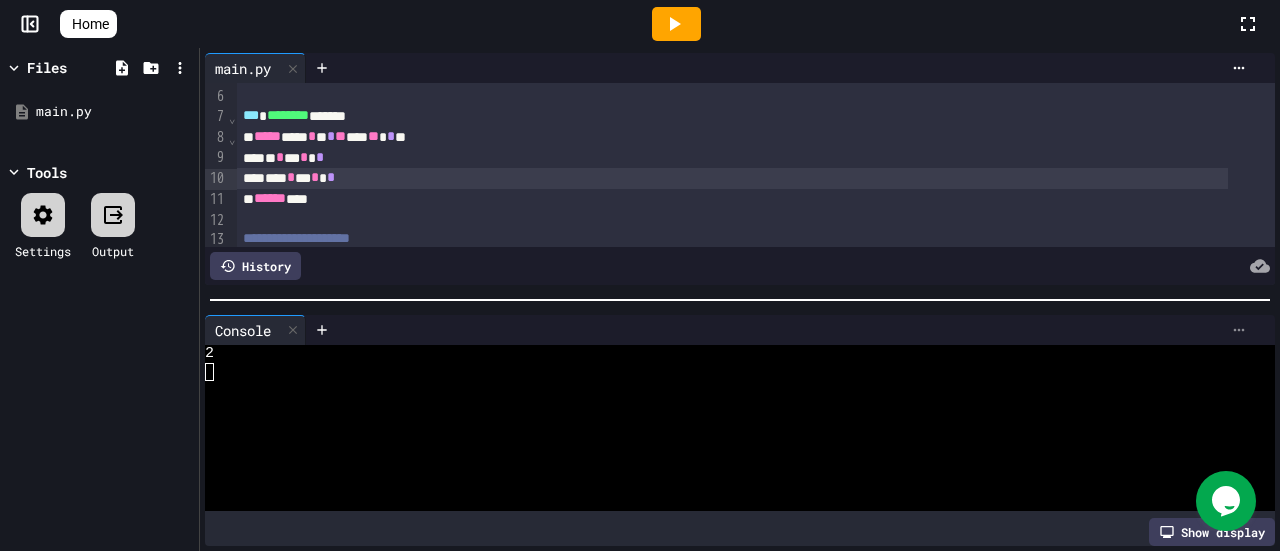 click 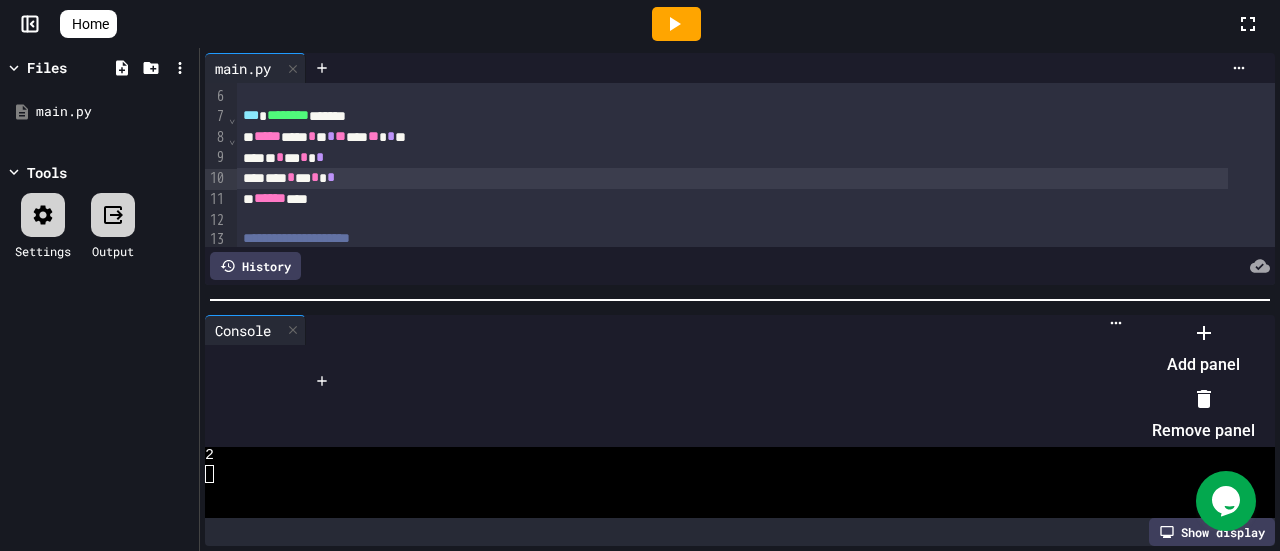 click on "Remove panel" at bounding box center (1203, 415) 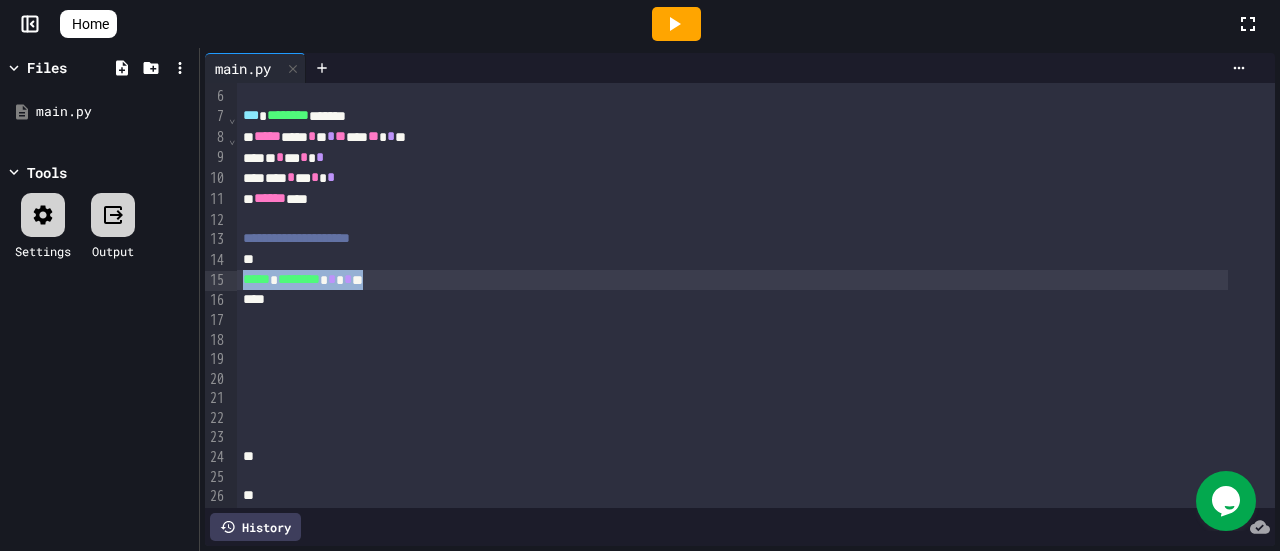 drag, startPoint x: 405, startPoint y: 281, endPoint x: 222, endPoint y: 285, distance: 183.04372 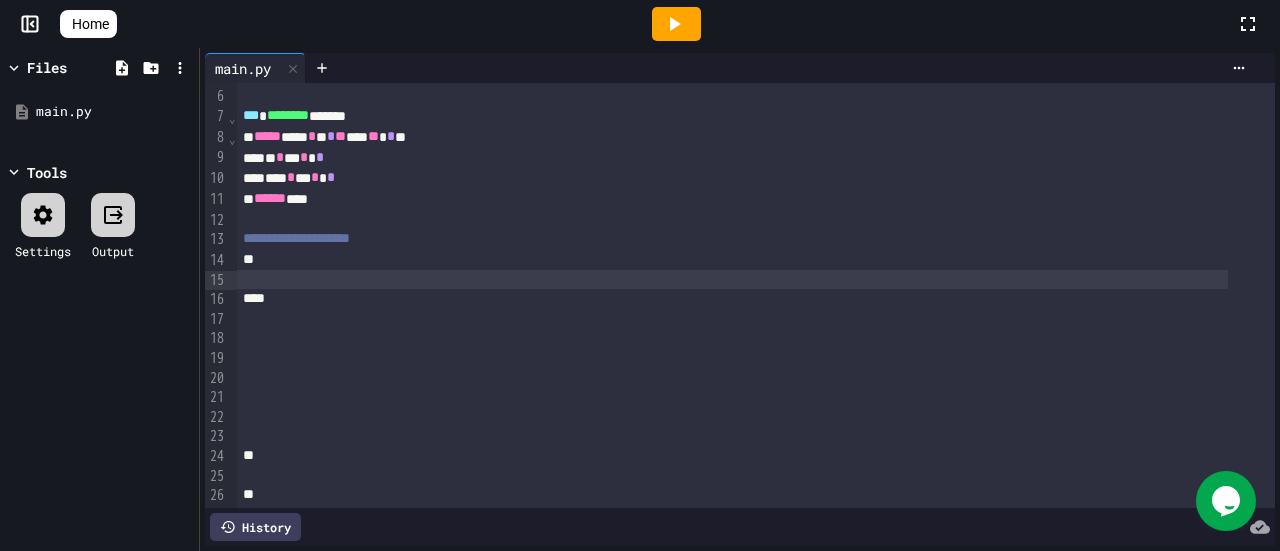 click on "**********" at bounding box center (296, 238) 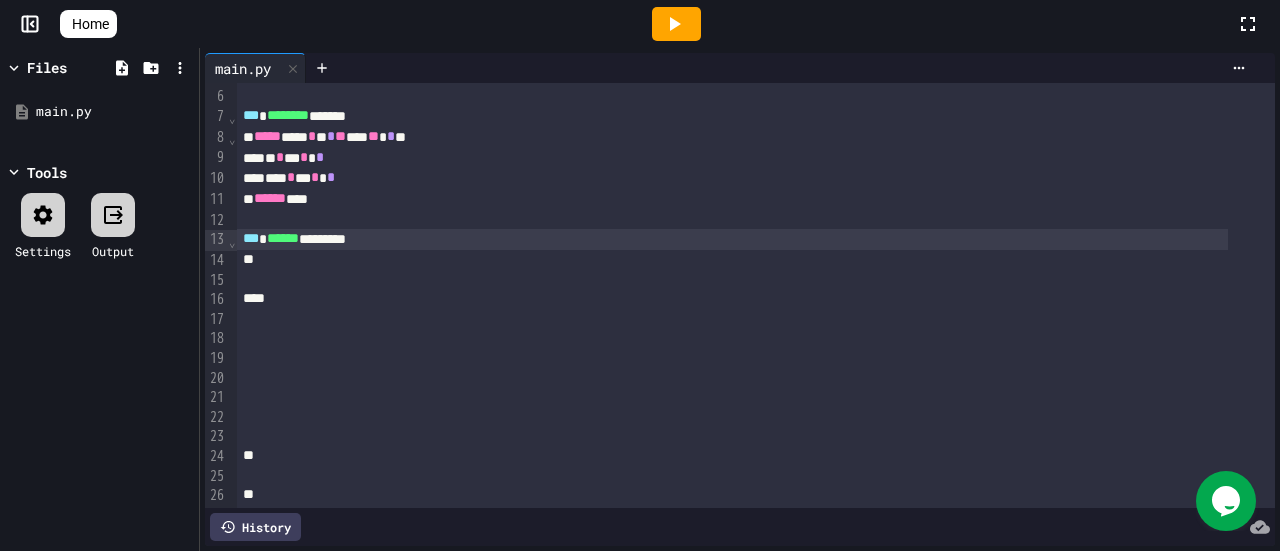 click at bounding box center [732, 220] 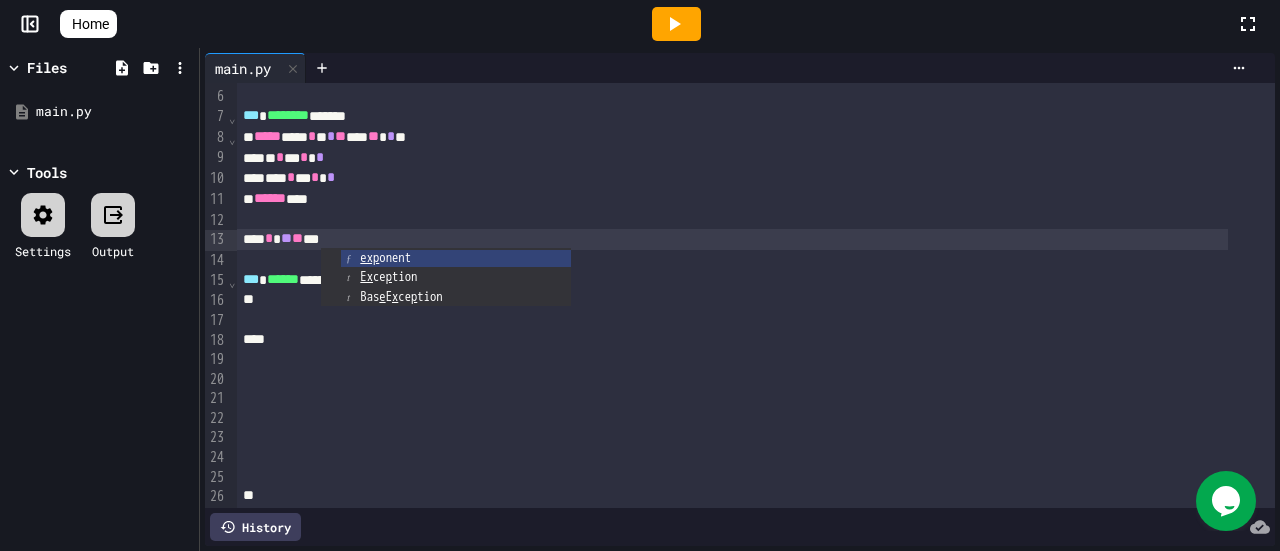 click at bounding box center (732, 379) 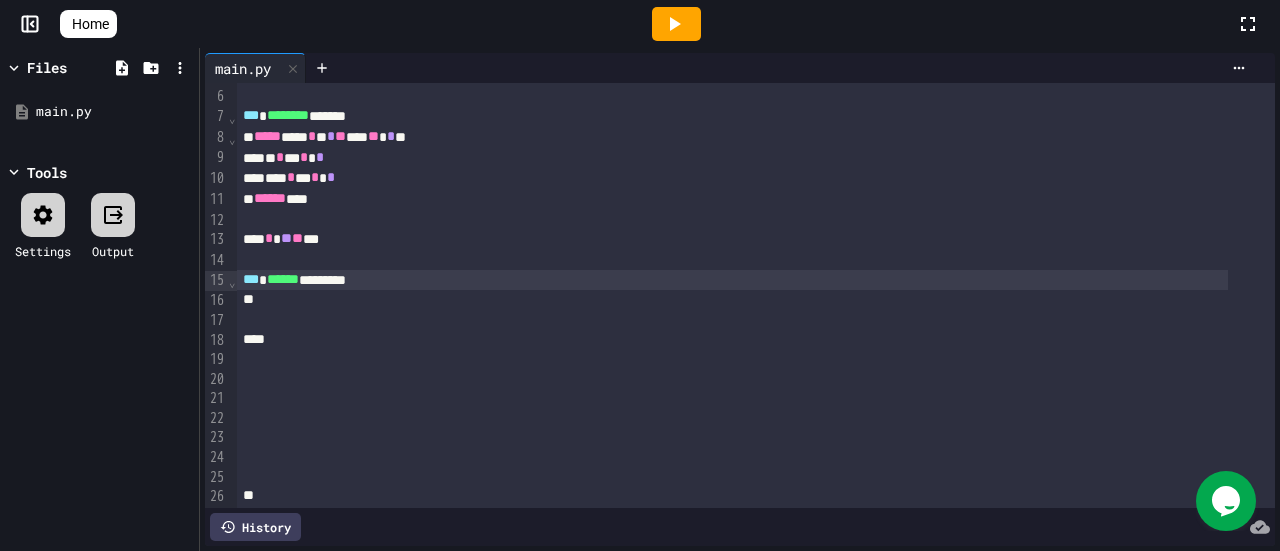click on "***   ****** *********" at bounding box center [732, 280] 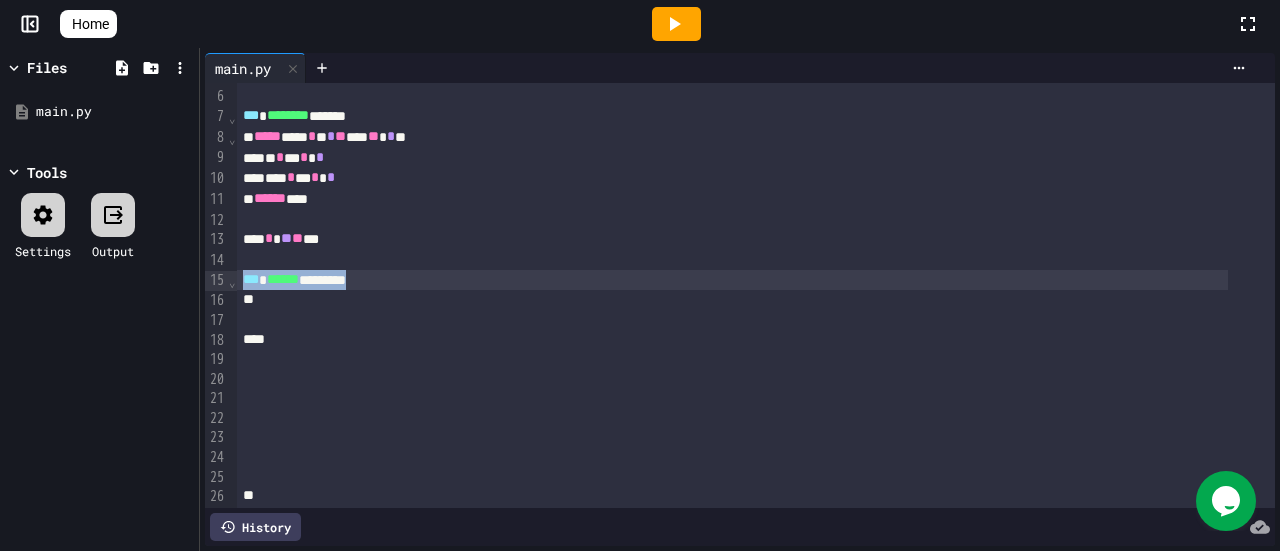 drag, startPoint x: 400, startPoint y: 282, endPoint x: 236, endPoint y: 281, distance: 164.00305 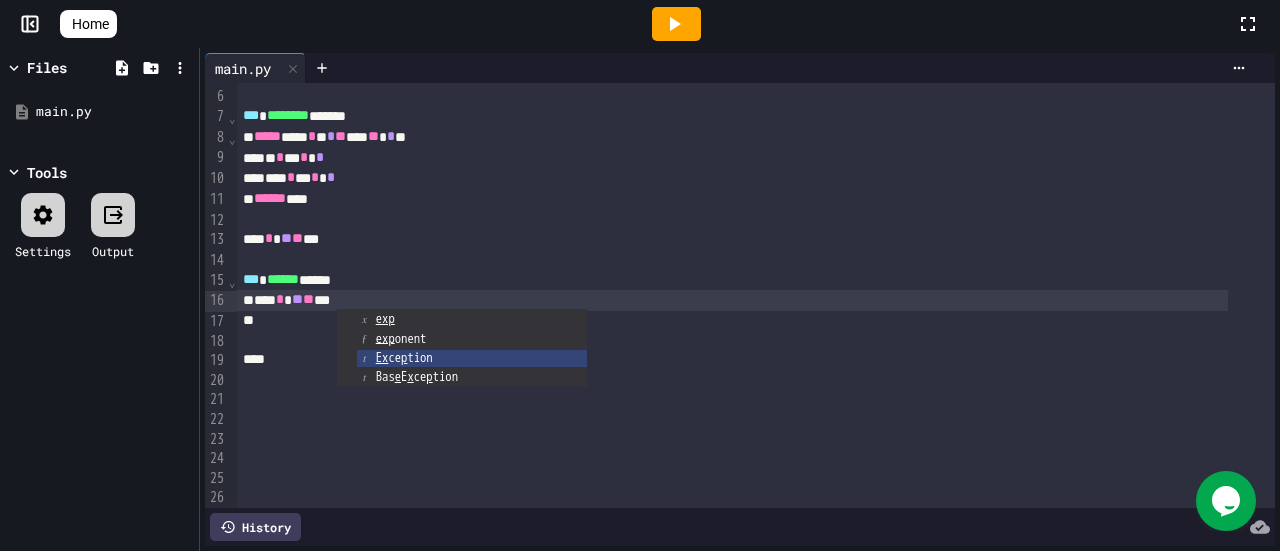 click on "*** *   ** ** ***" at bounding box center (732, 239) 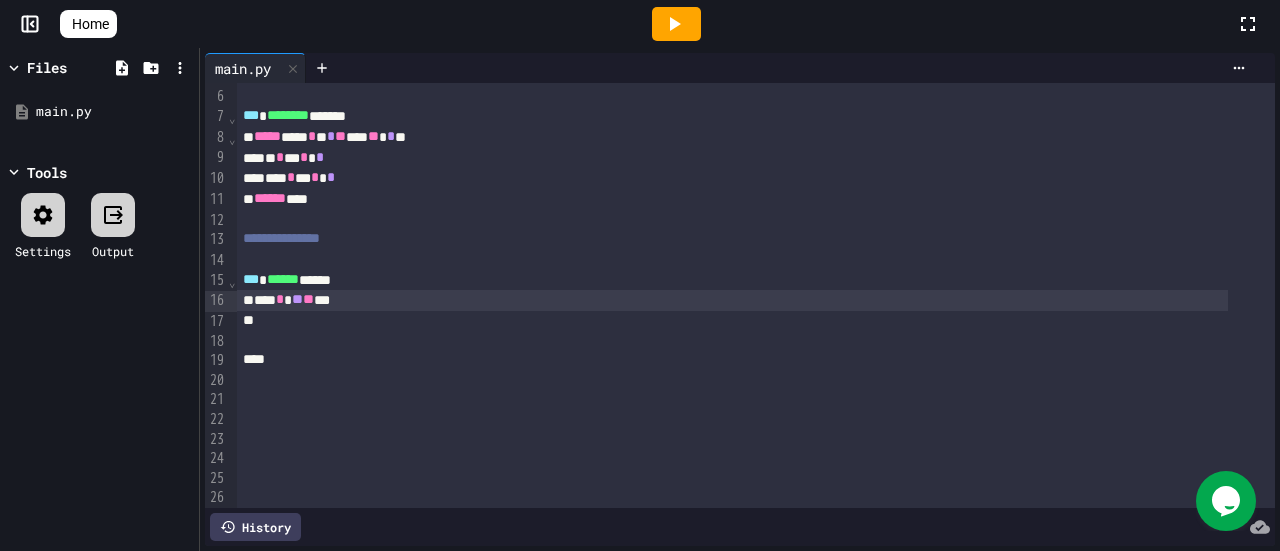 click on "*** *   ** ** ***" at bounding box center (732, 300) 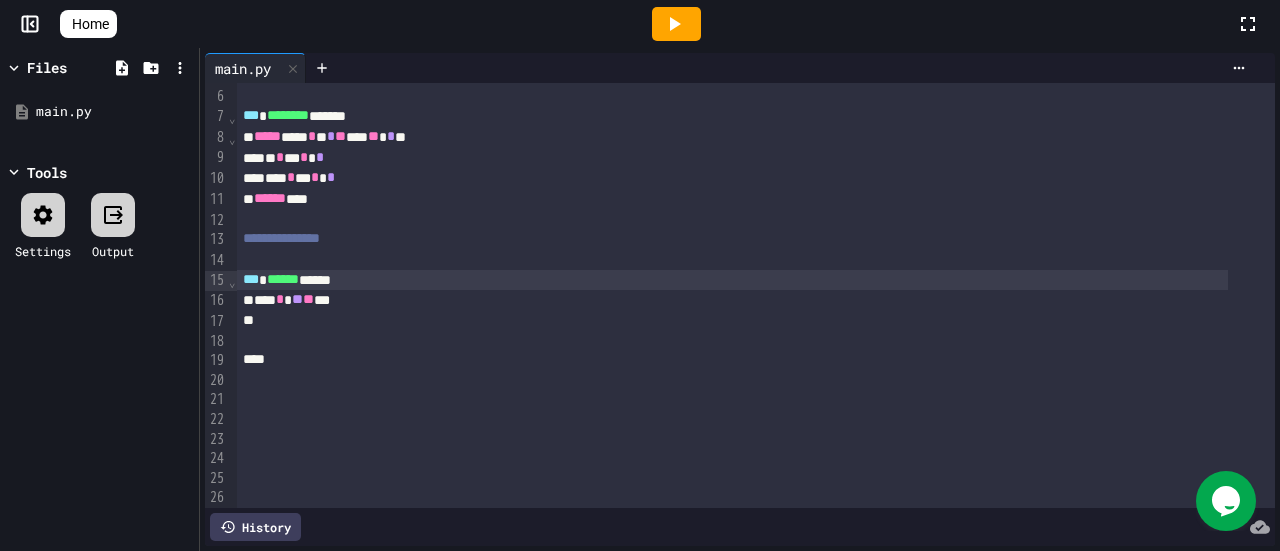 click on "***   ****** ******" at bounding box center (732, 280) 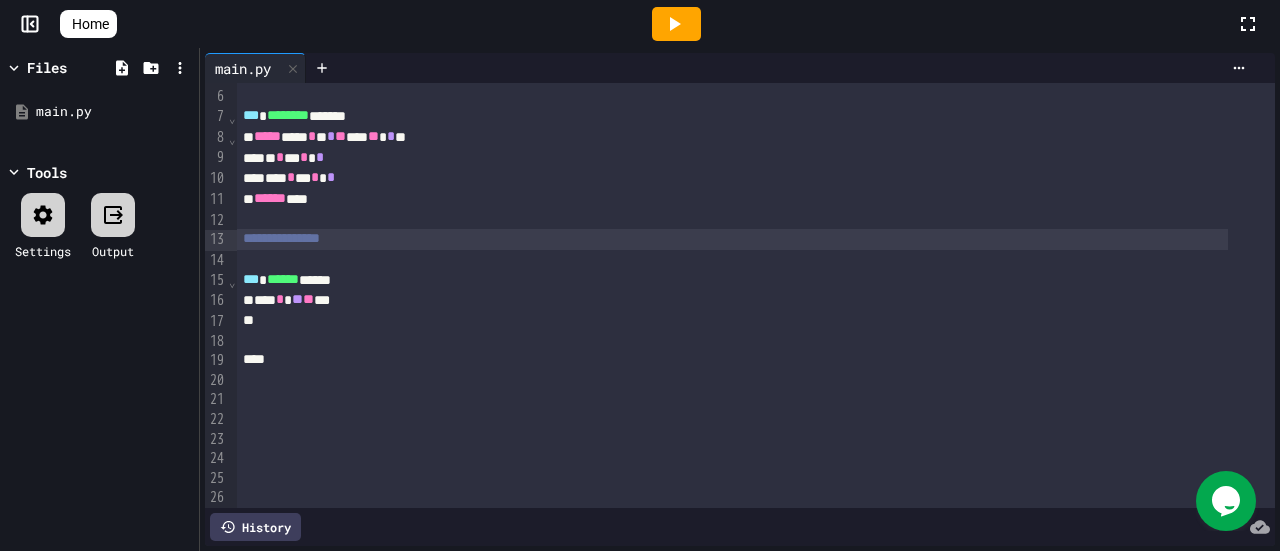click on "**********" at bounding box center [732, 239] 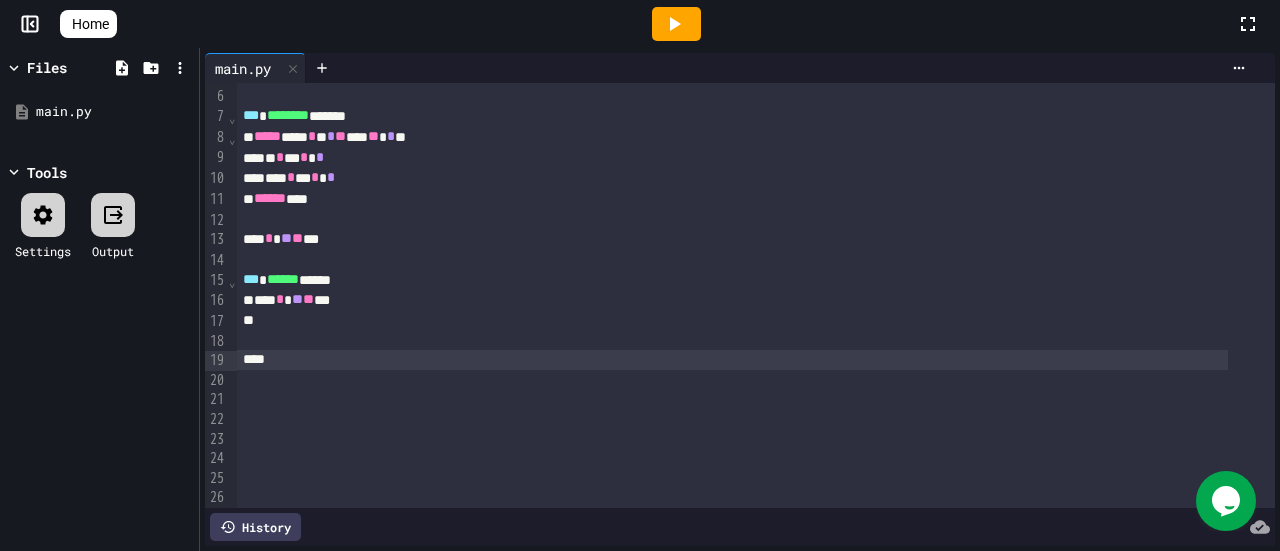 click at bounding box center (732, 360) 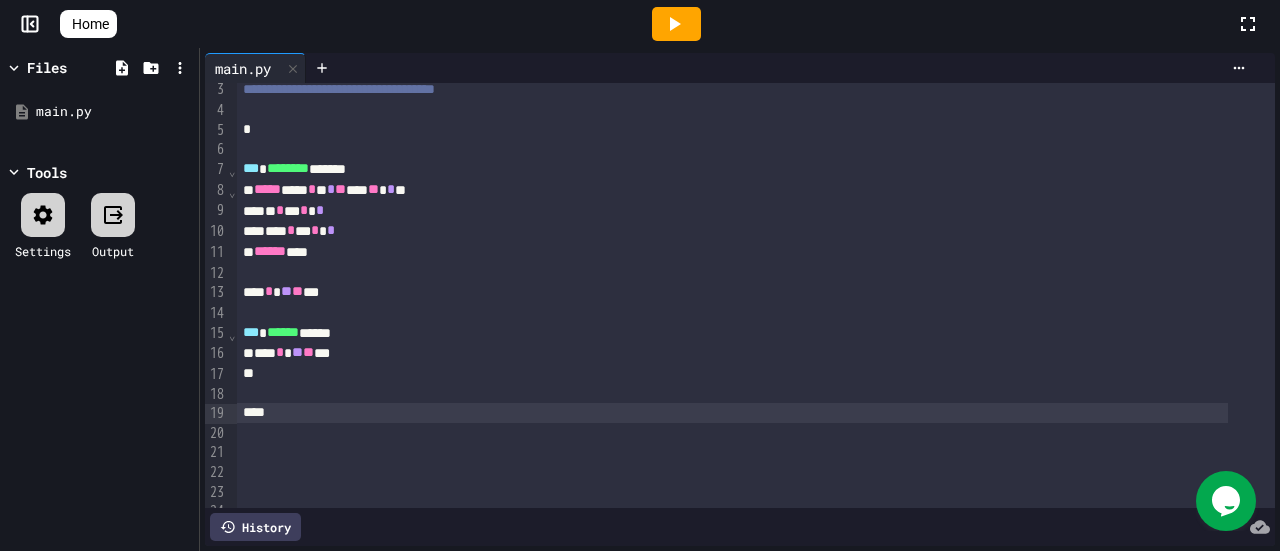 scroll, scrollTop: 0, scrollLeft: 0, axis: both 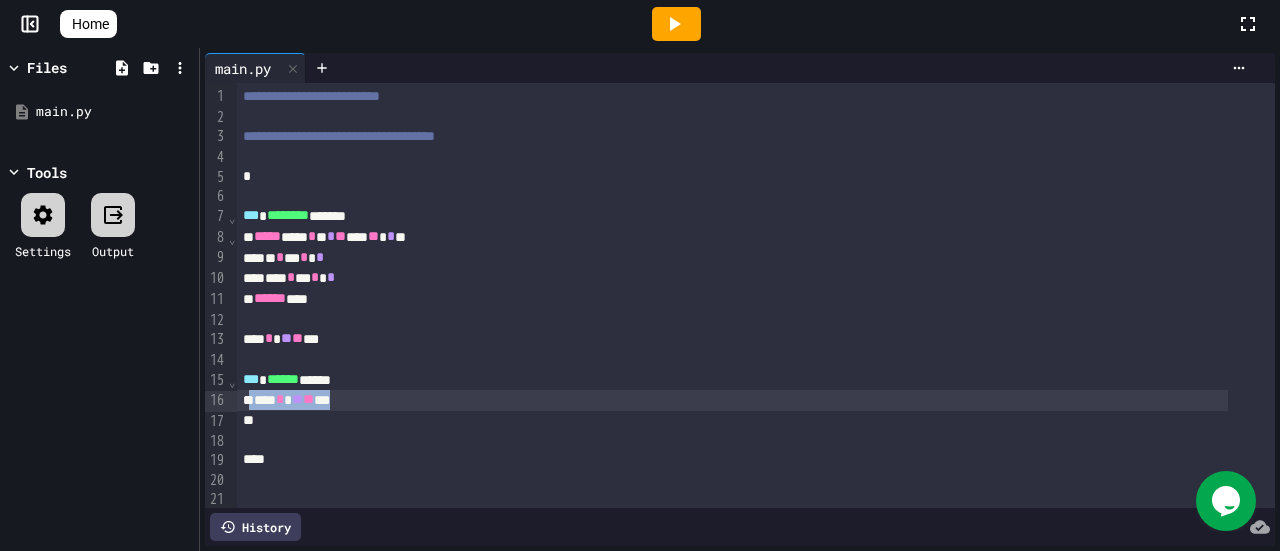 drag, startPoint x: 368, startPoint y: 398, endPoint x: 251, endPoint y: 403, distance: 117.10679 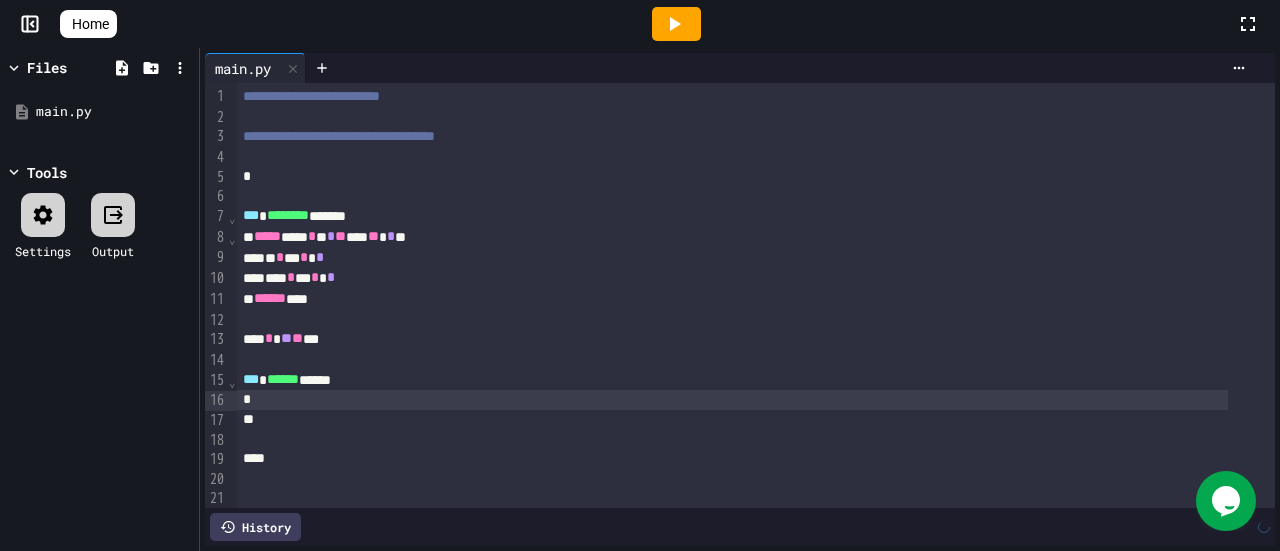 click on "***" at bounding box center (251, 379) 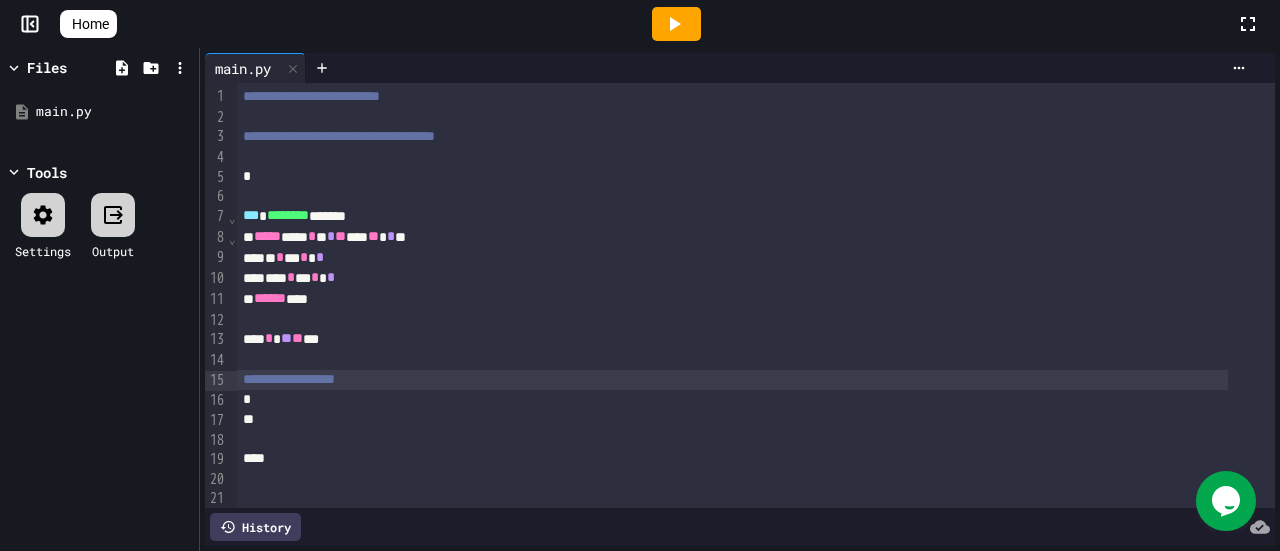 click at bounding box center [732, 177] 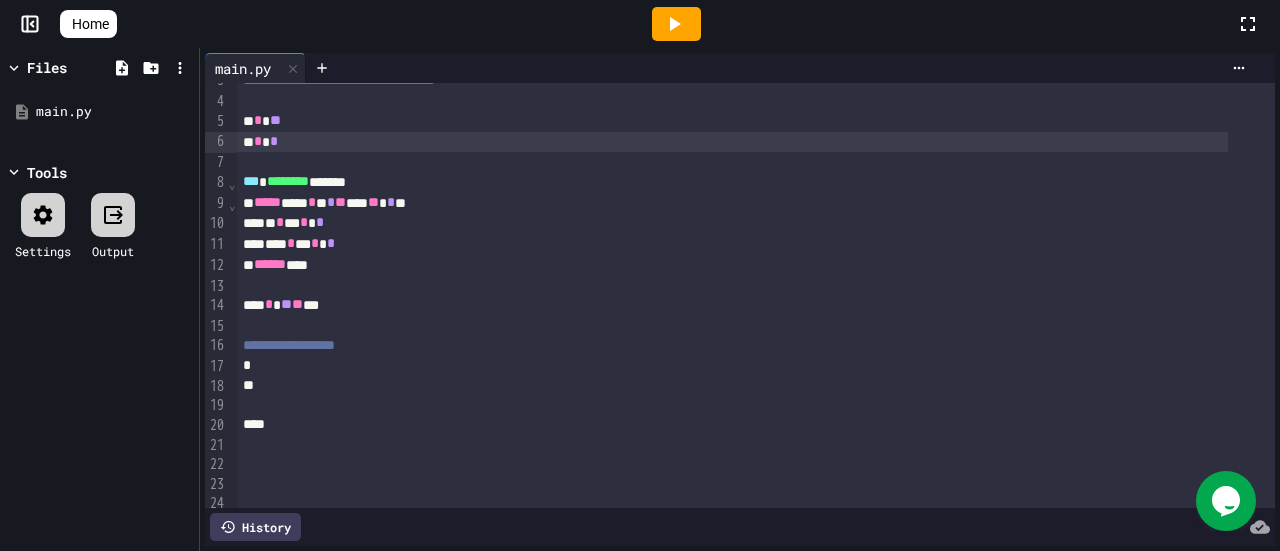 scroll, scrollTop: 100, scrollLeft: 0, axis: vertical 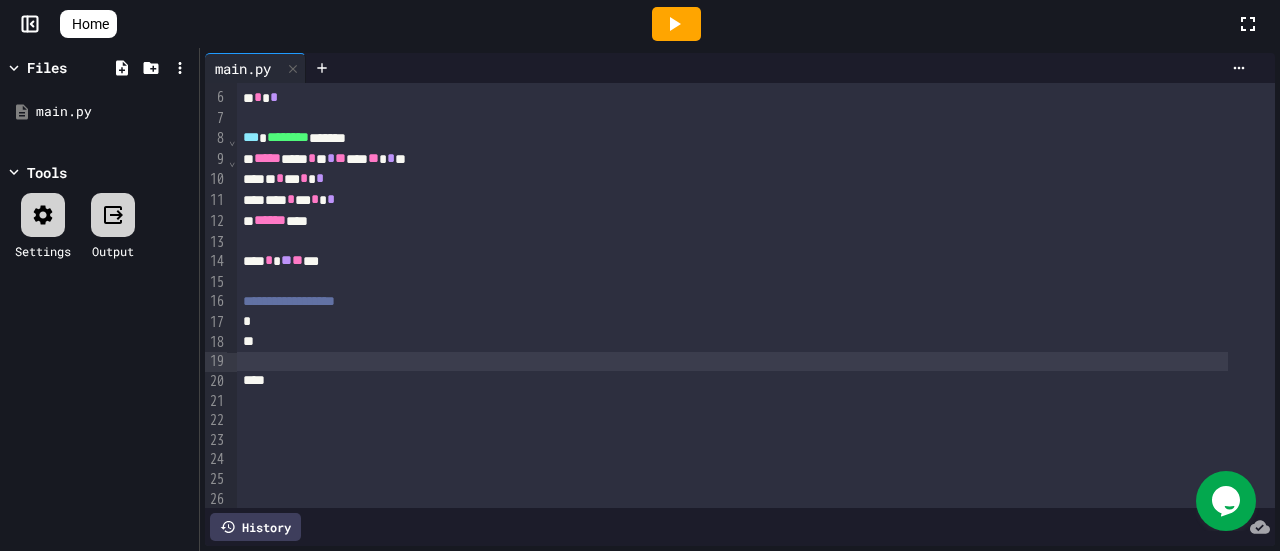 click at bounding box center (732, 381) 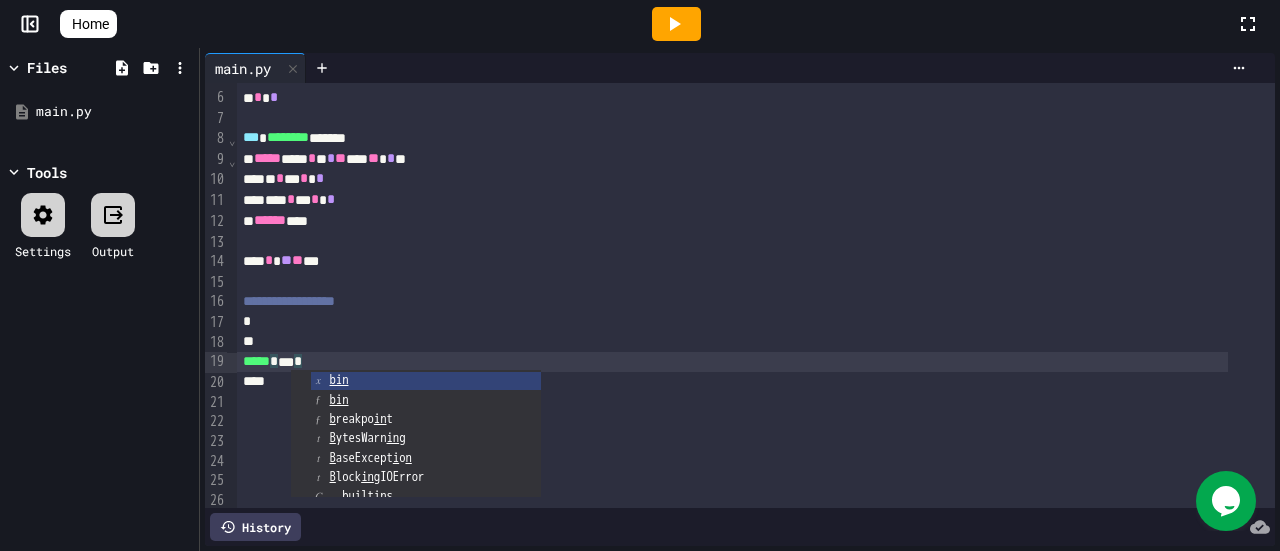 click 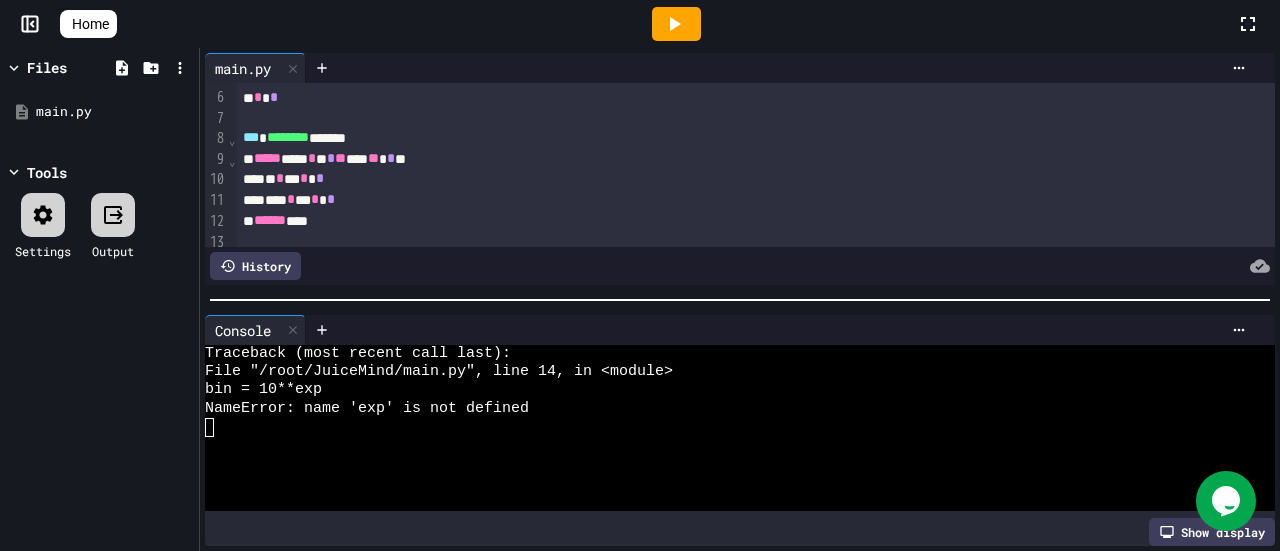 click on "* * * *   *" at bounding box center (732, 179) 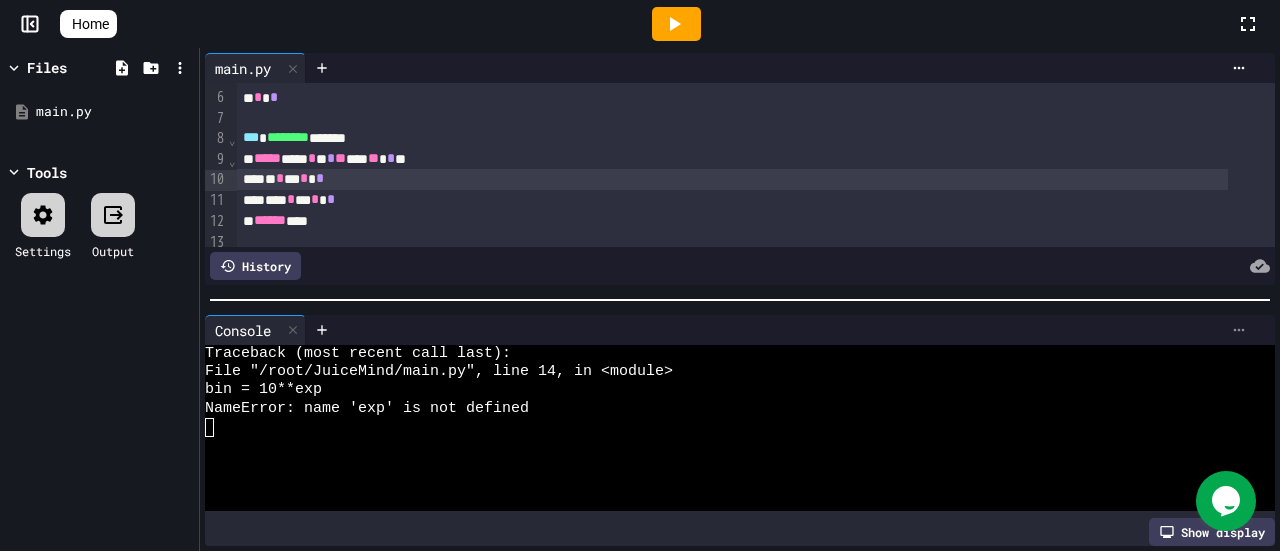 click 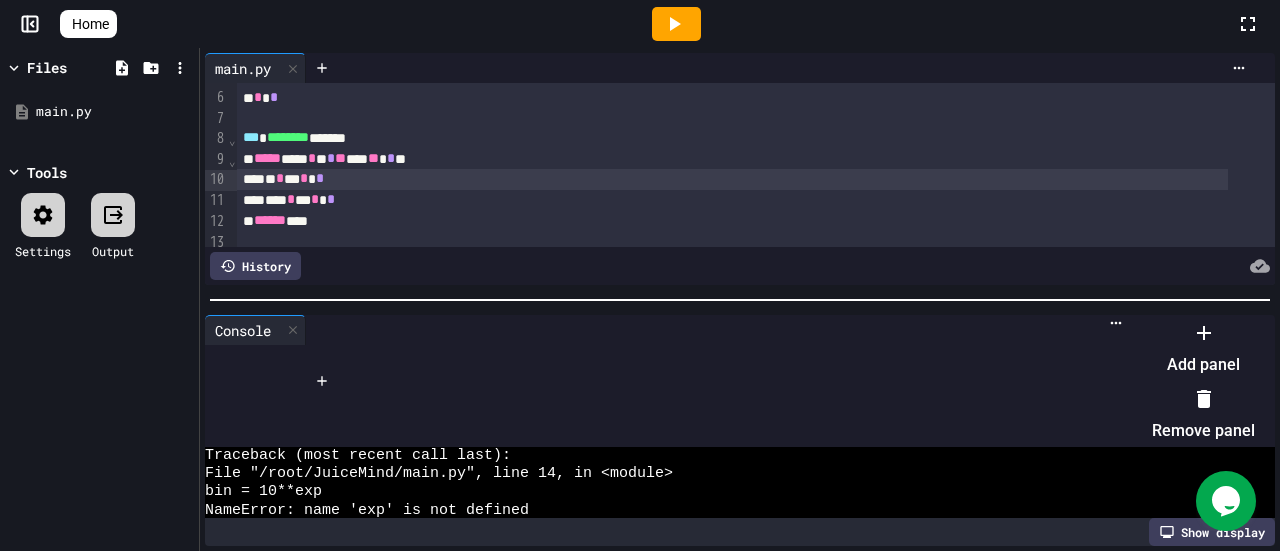 click on "Remove panel" at bounding box center (1203, 415) 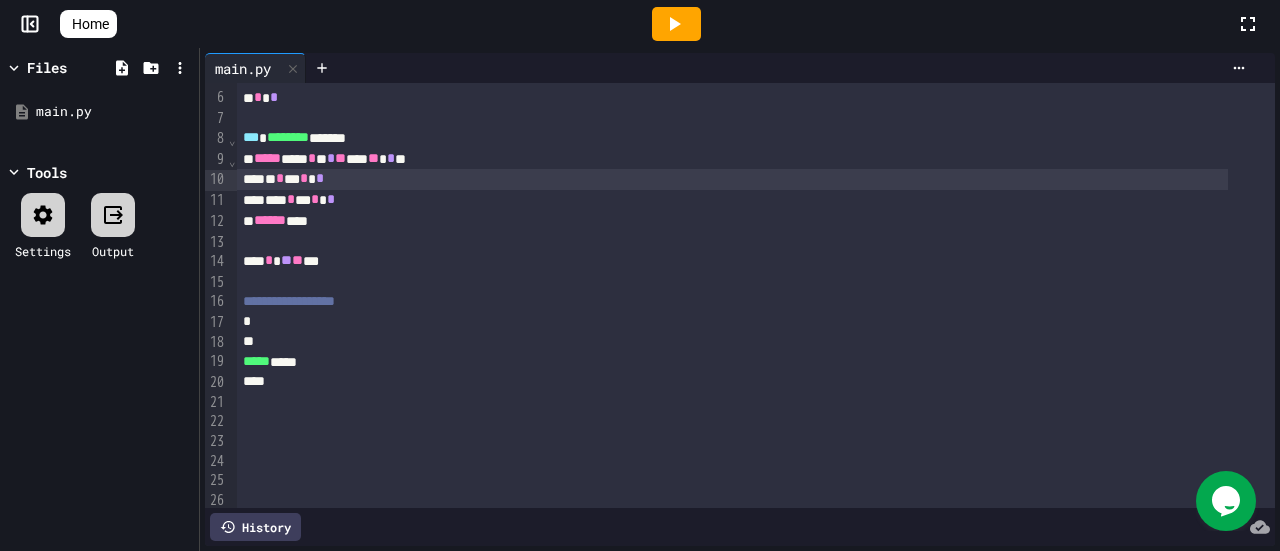 scroll, scrollTop: 0, scrollLeft: 0, axis: both 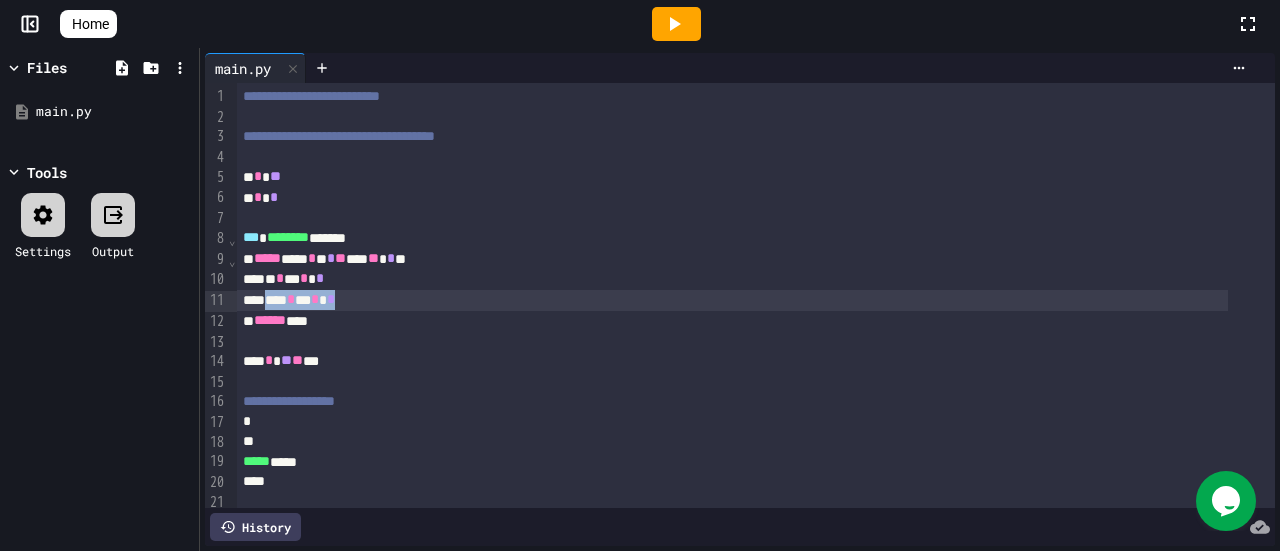 drag, startPoint x: 364, startPoint y: 302, endPoint x: 276, endPoint y: 303, distance: 88.005684 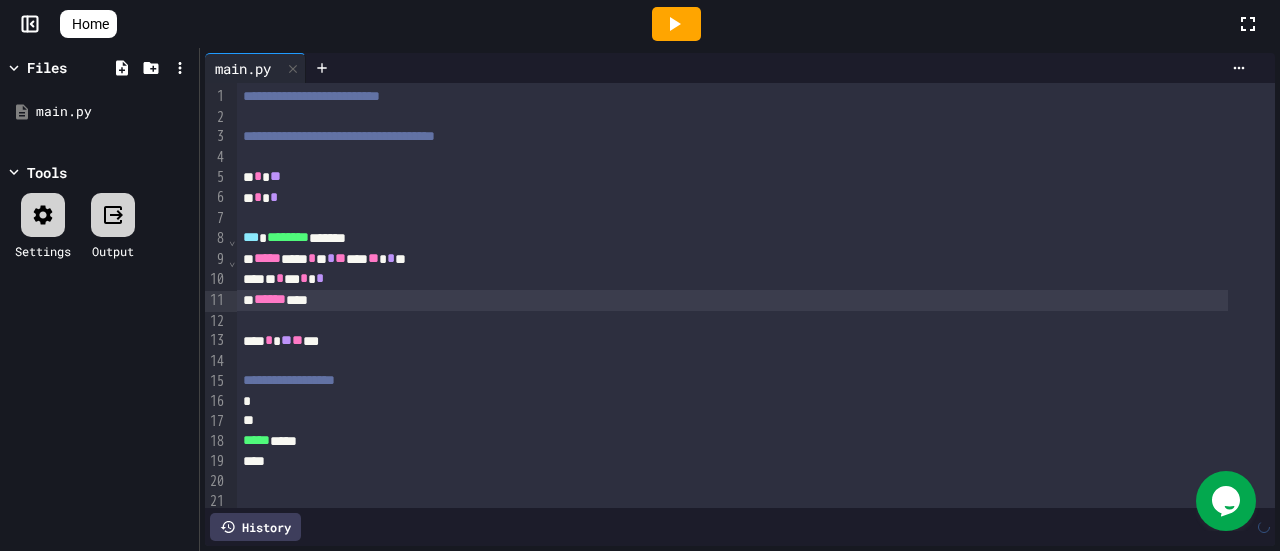 click on "****** ***" at bounding box center [732, 300] 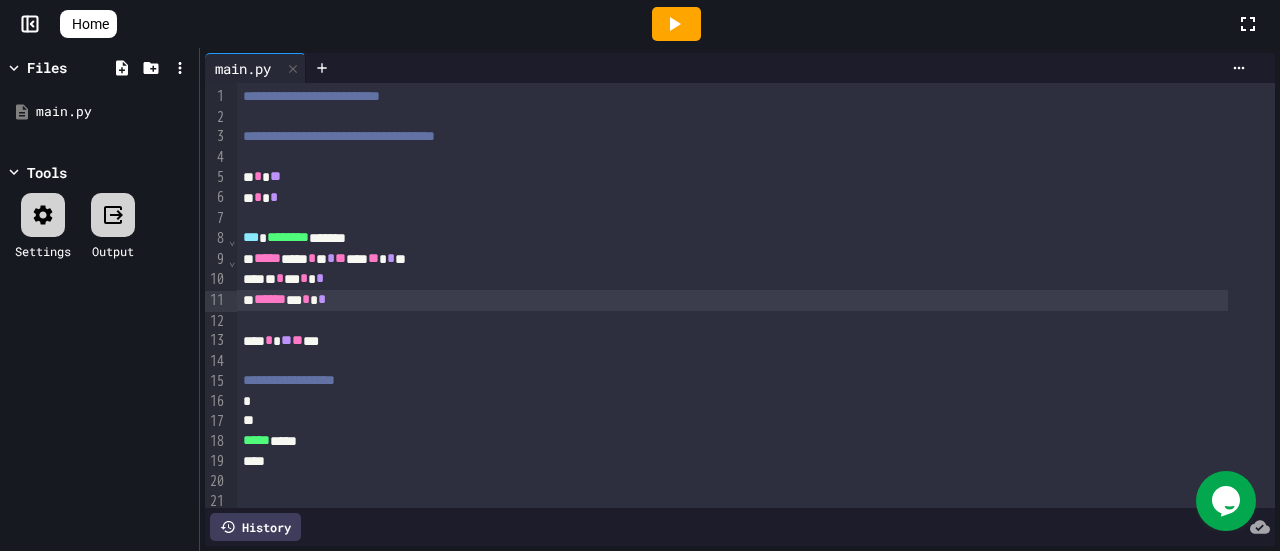 click at bounding box center [732, 321] 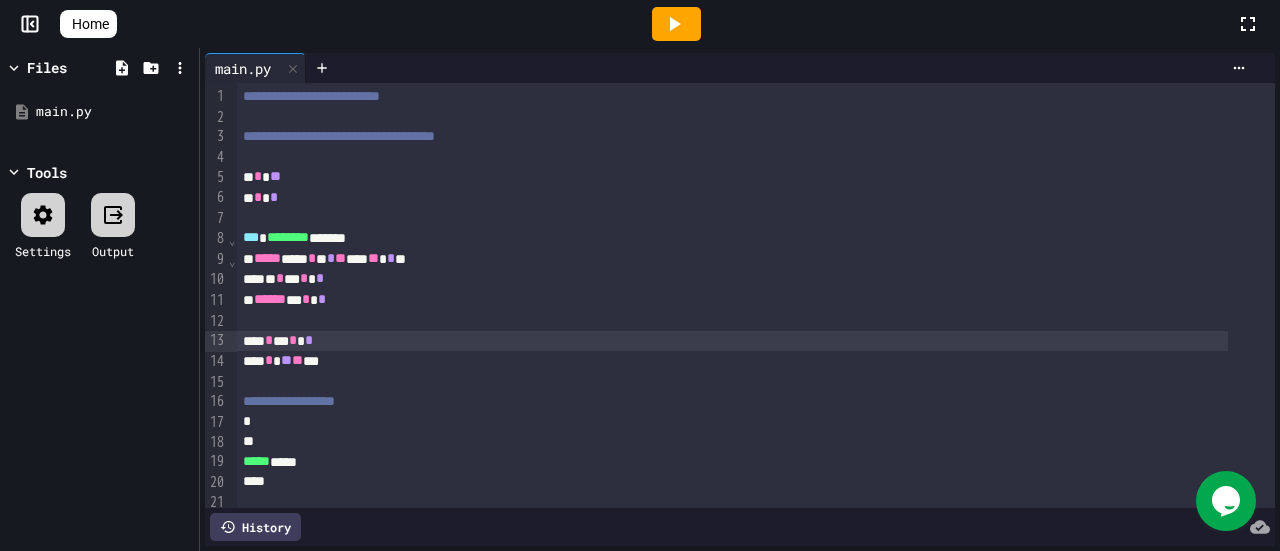 click 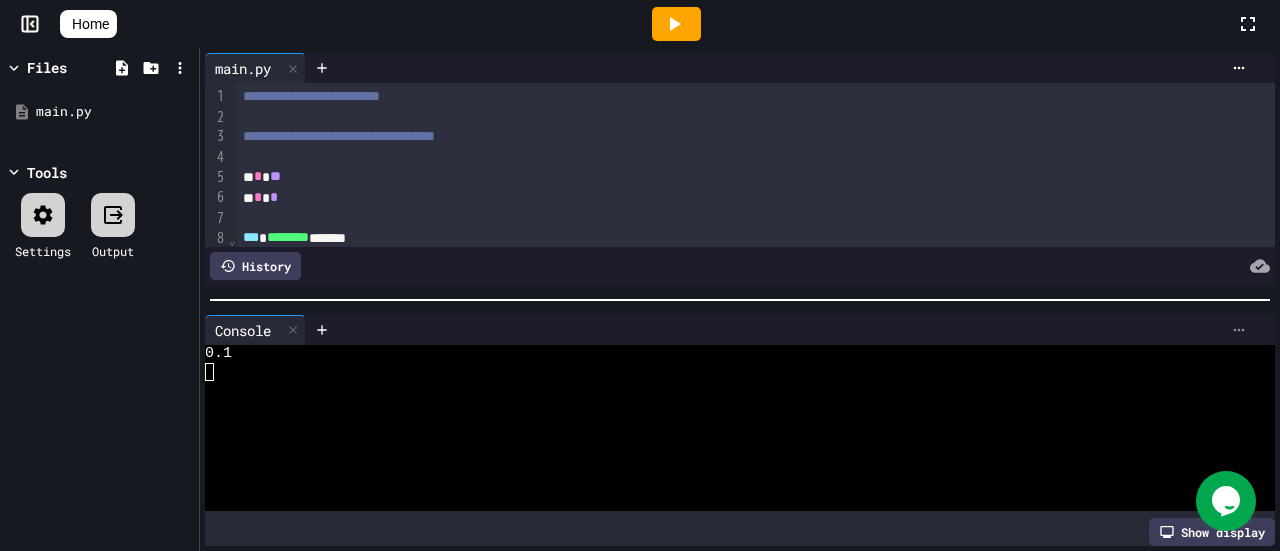click 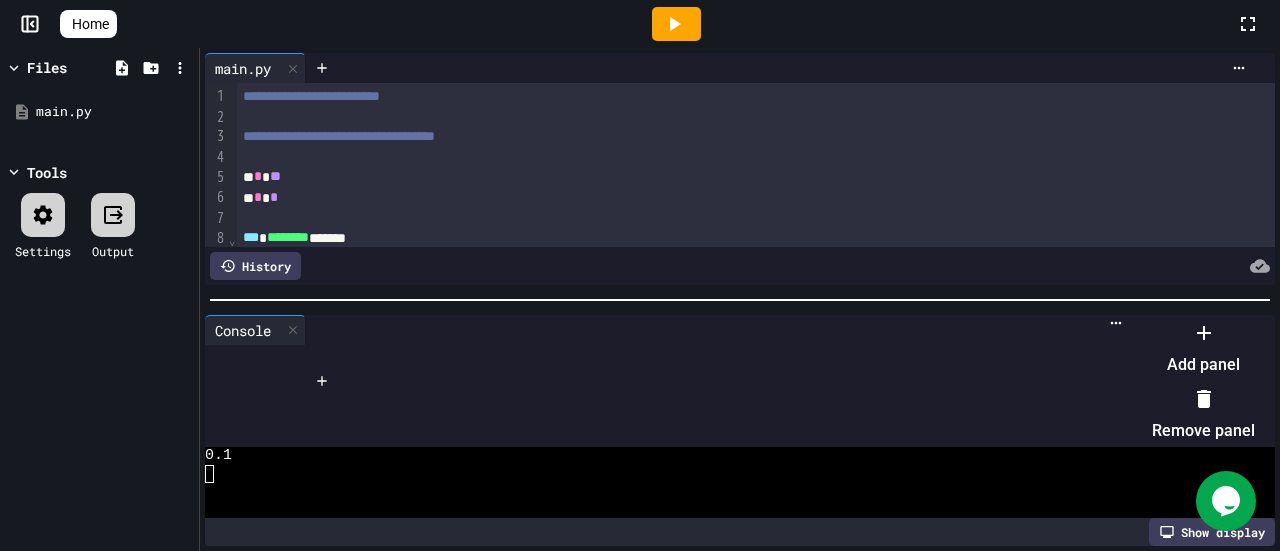 click on "Remove panel" at bounding box center [1203, 415] 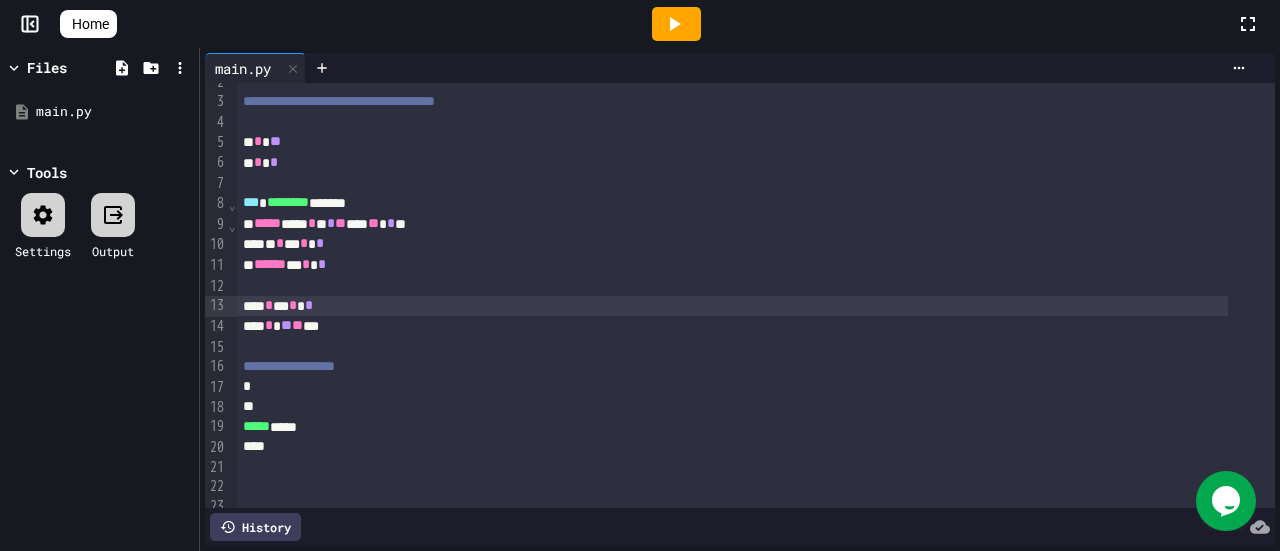 scroll, scrollTop: 0, scrollLeft: 0, axis: both 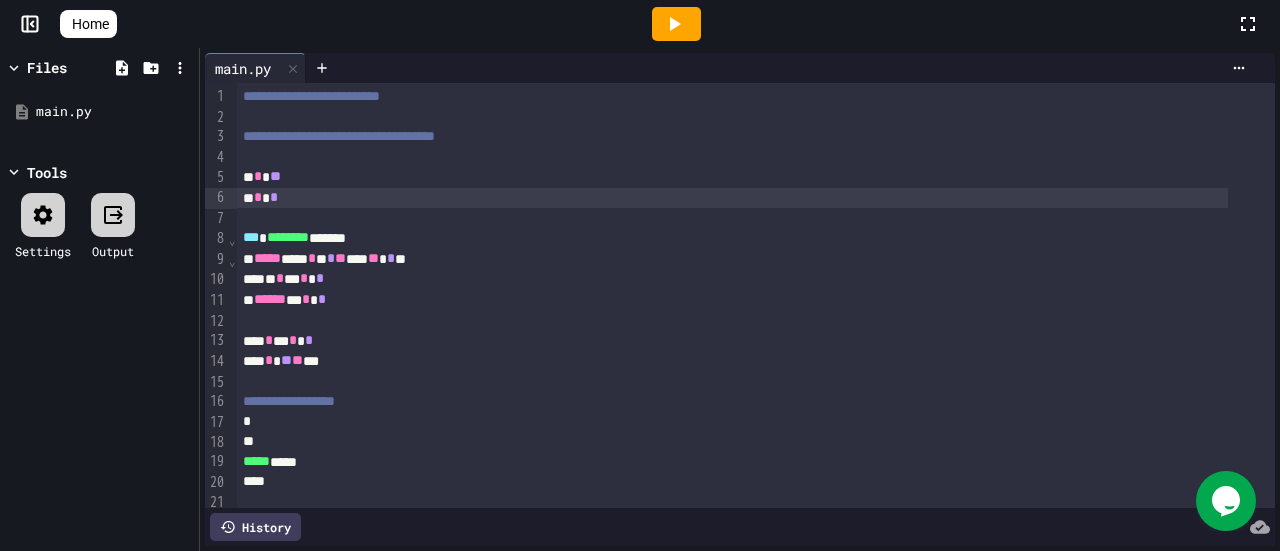 click on "* *   *" at bounding box center [732, 198] 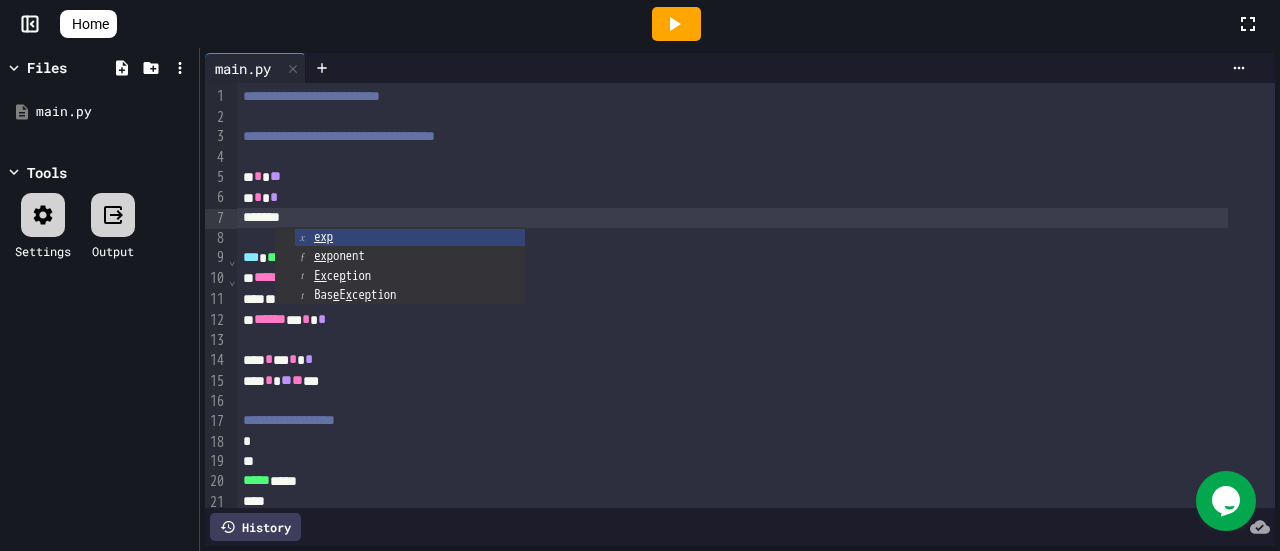click at bounding box center [732, 341] 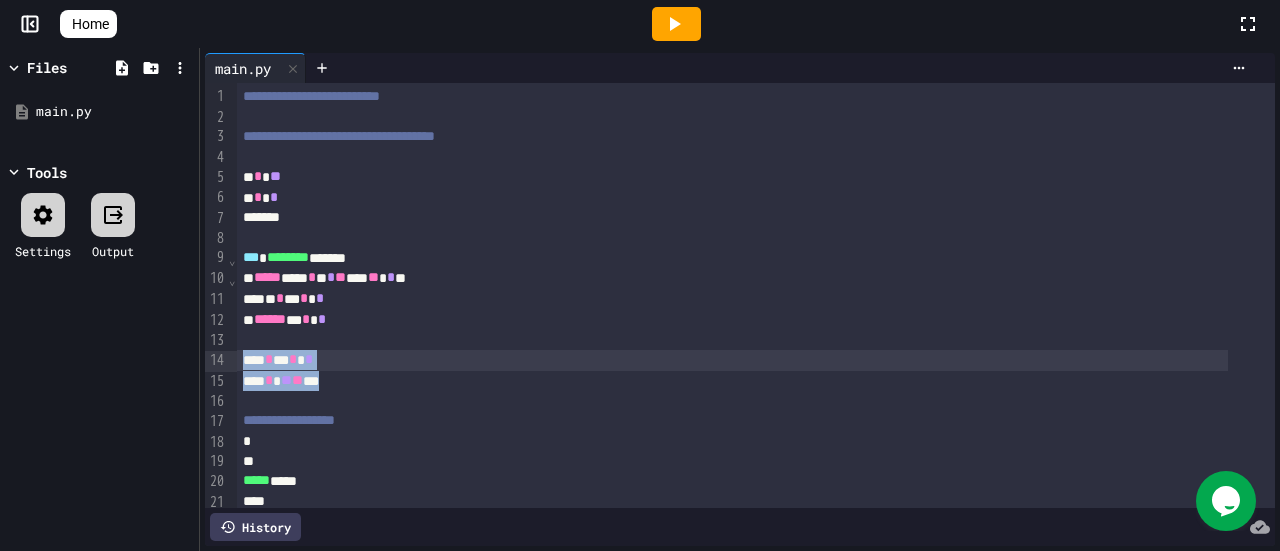 drag, startPoint x: 357, startPoint y: 390, endPoint x: 245, endPoint y: 367, distance: 114.33722 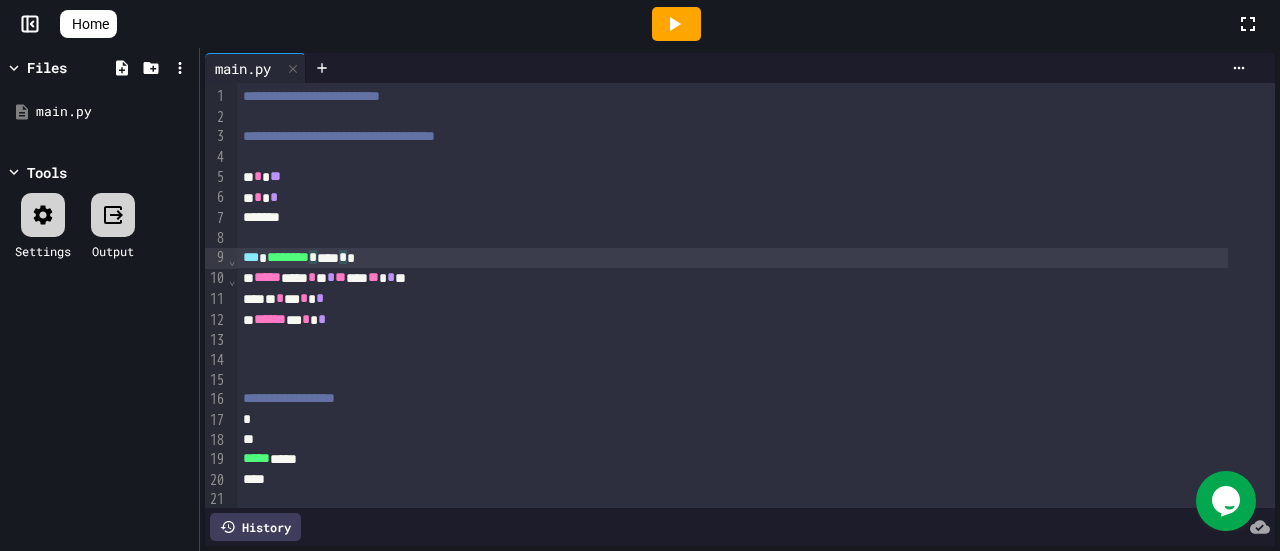 click on "***   ******** * **** * *" at bounding box center (732, 258) 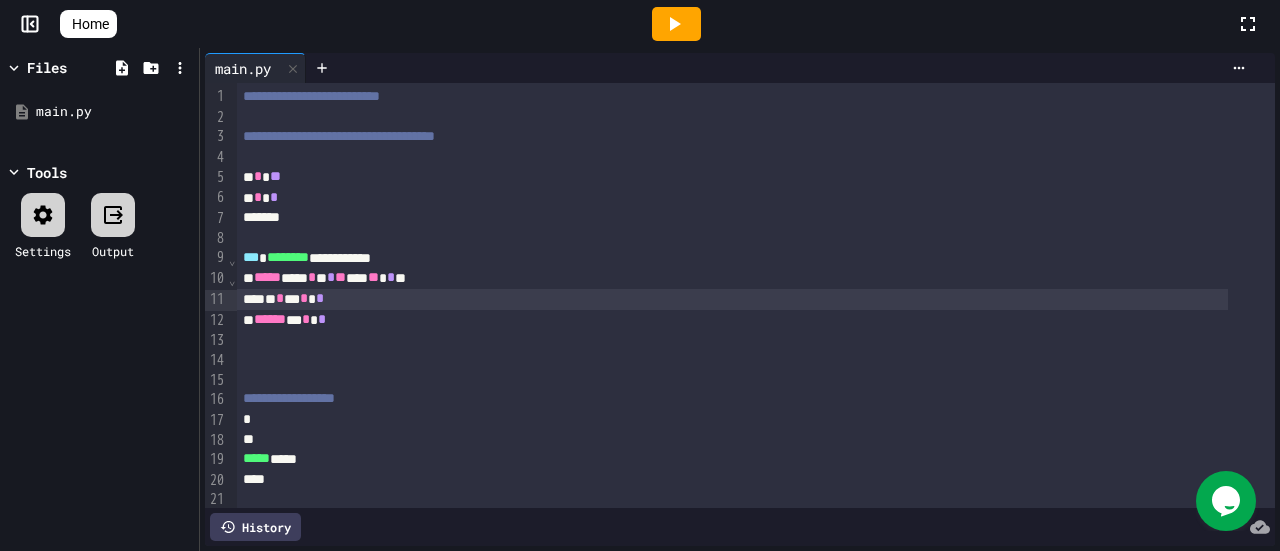 click on "* * * *   *" at bounding box center (732, 299) 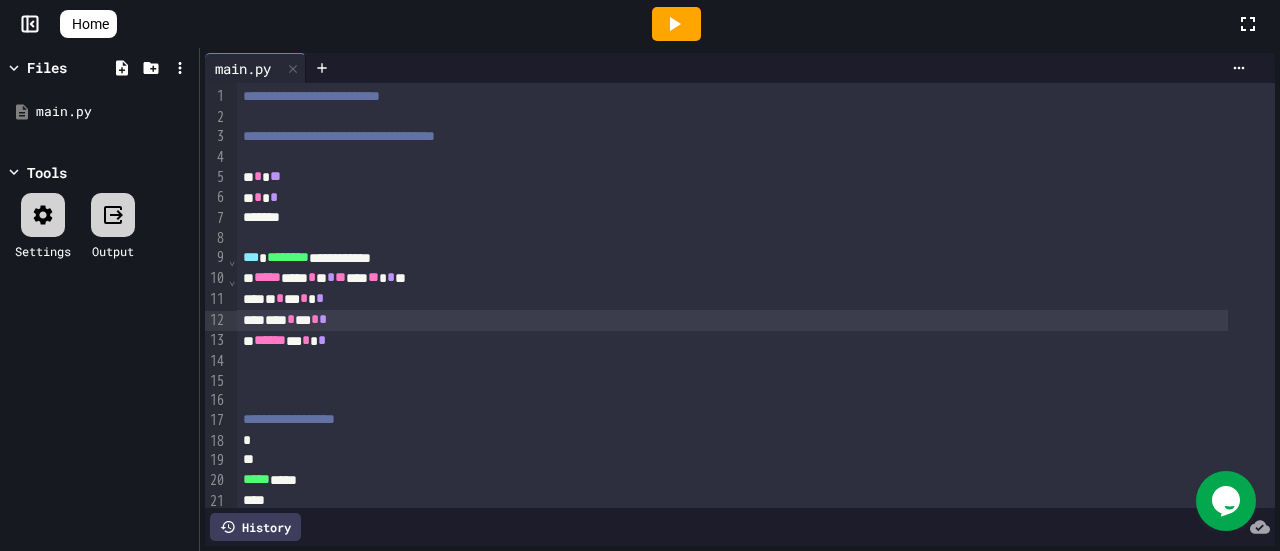 drag, startPoint x: 349, startPoint y: 340, endPoint x: 387, endPoint y: 347, distance: 38.63936 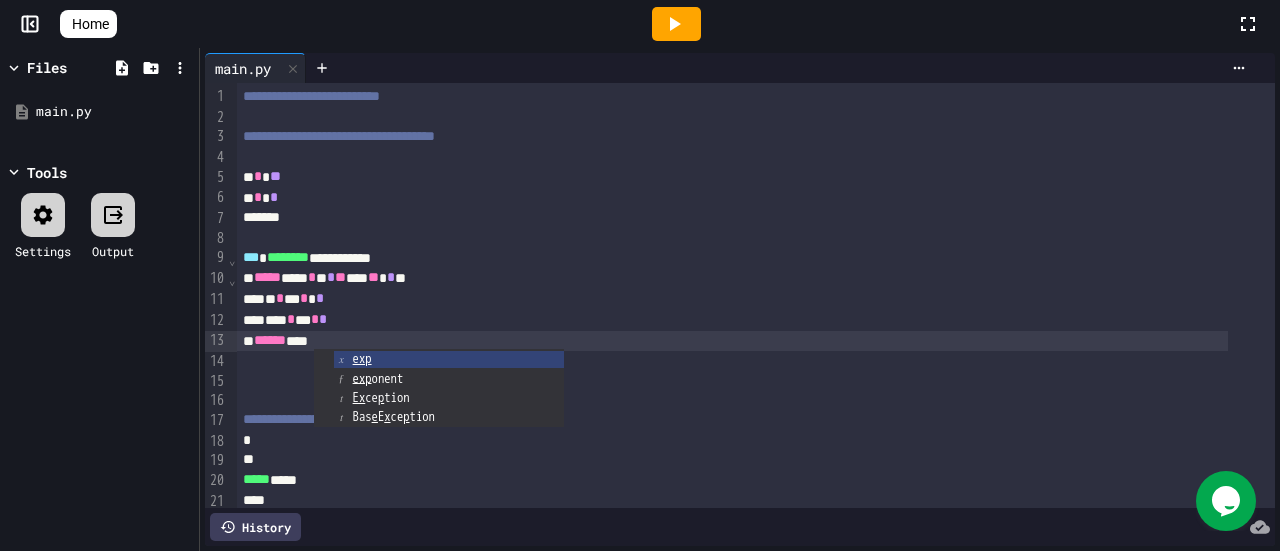 click at bounding box center (732, 381) 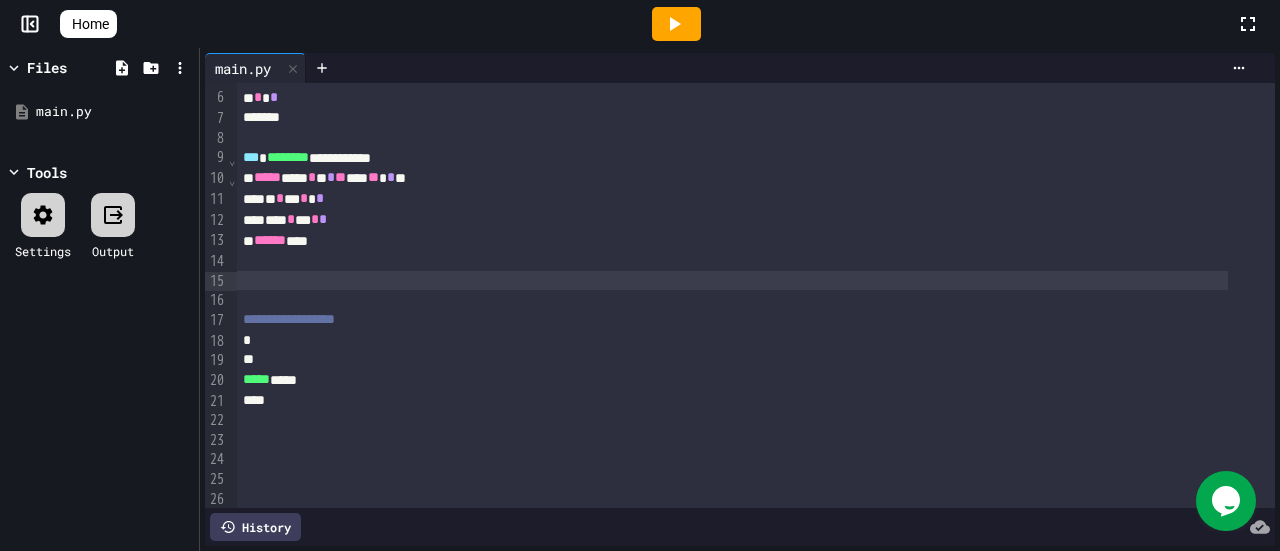 scroll, scrollTop: 0, scrollLeft: 0, axis: both 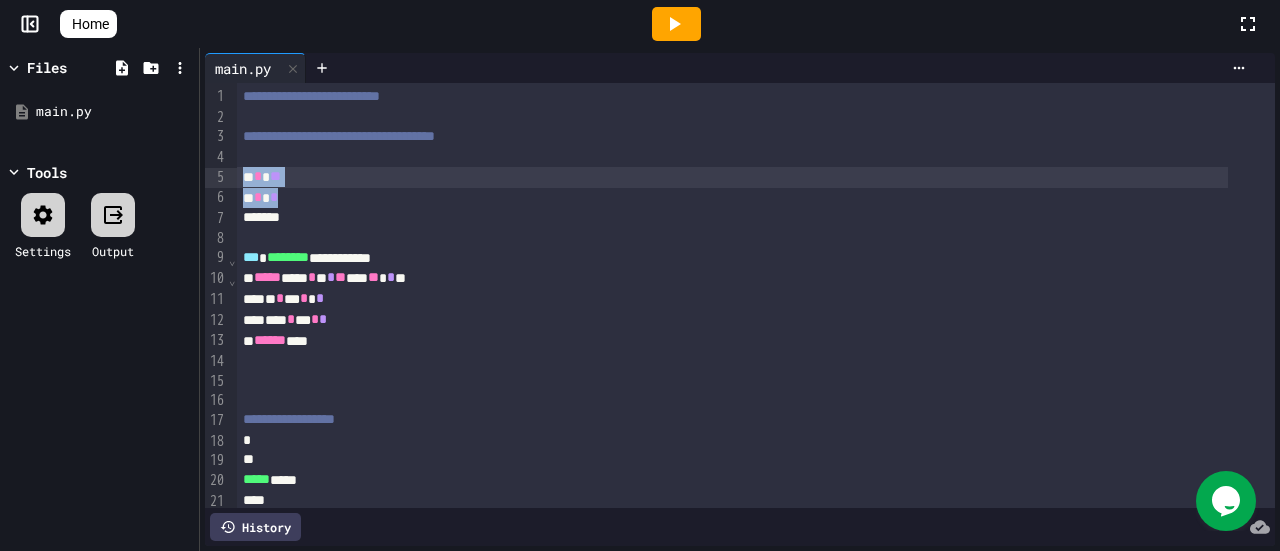 drag, startPoint x: 294, startPoint y: 202, endPoint x: 240, endPoint y: 180, distance: 58.30952 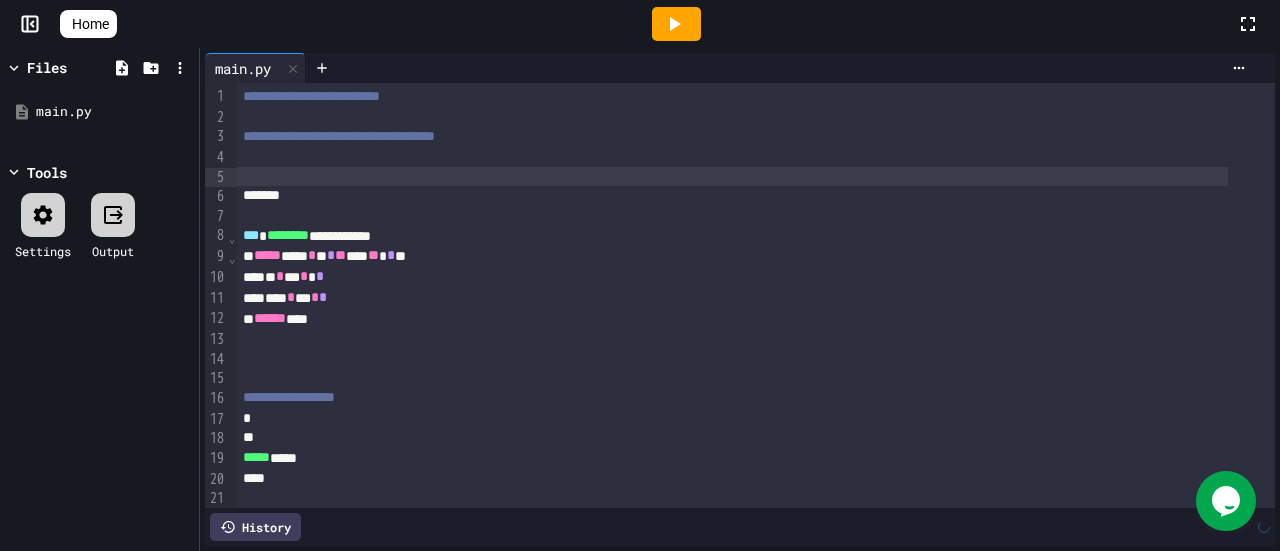 scroll, scrollTop: 200, scrollLeft: 0, axis: vertical 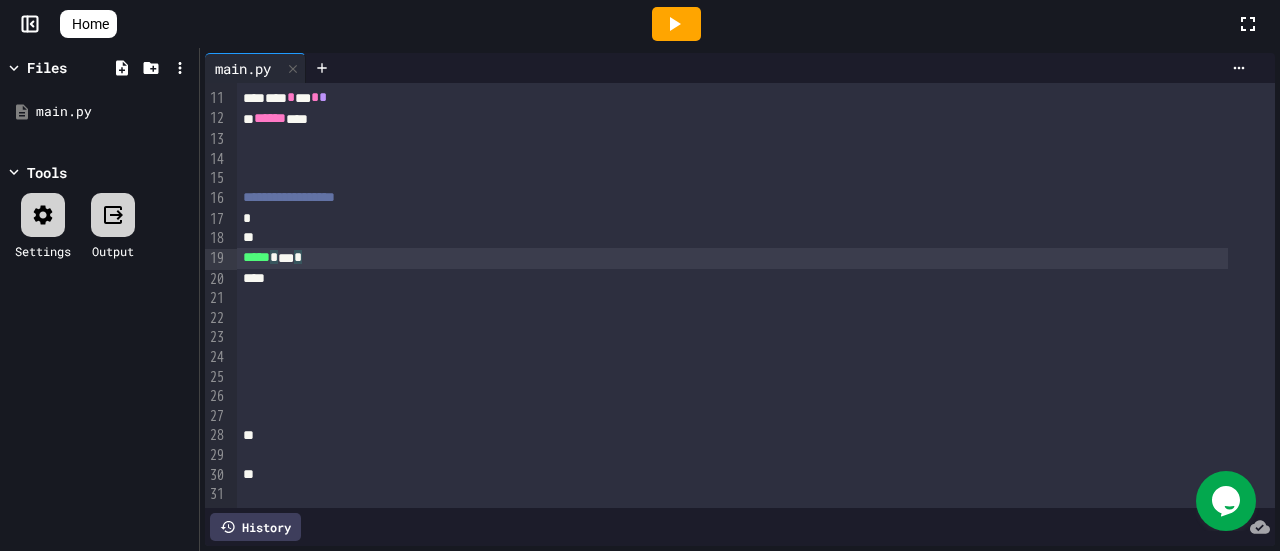 click on "***** * *** *" at bounding box center [732, 258] 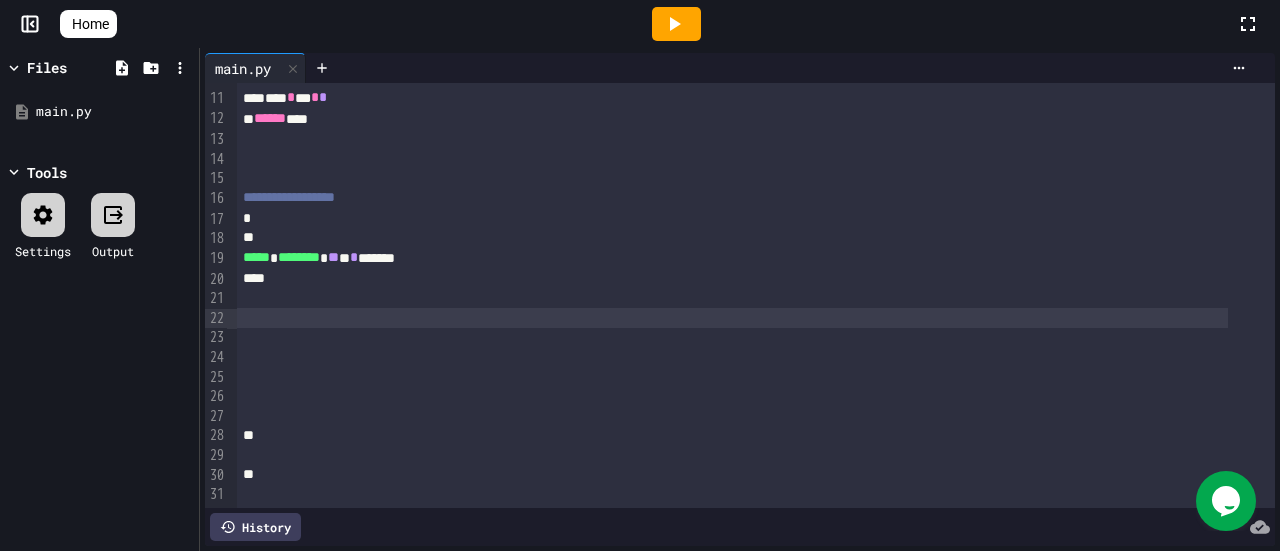 drag, startPoint x: 812, startPoint y: 321, endPoint x: 787, endPoint y: 311, distance: 26.925823 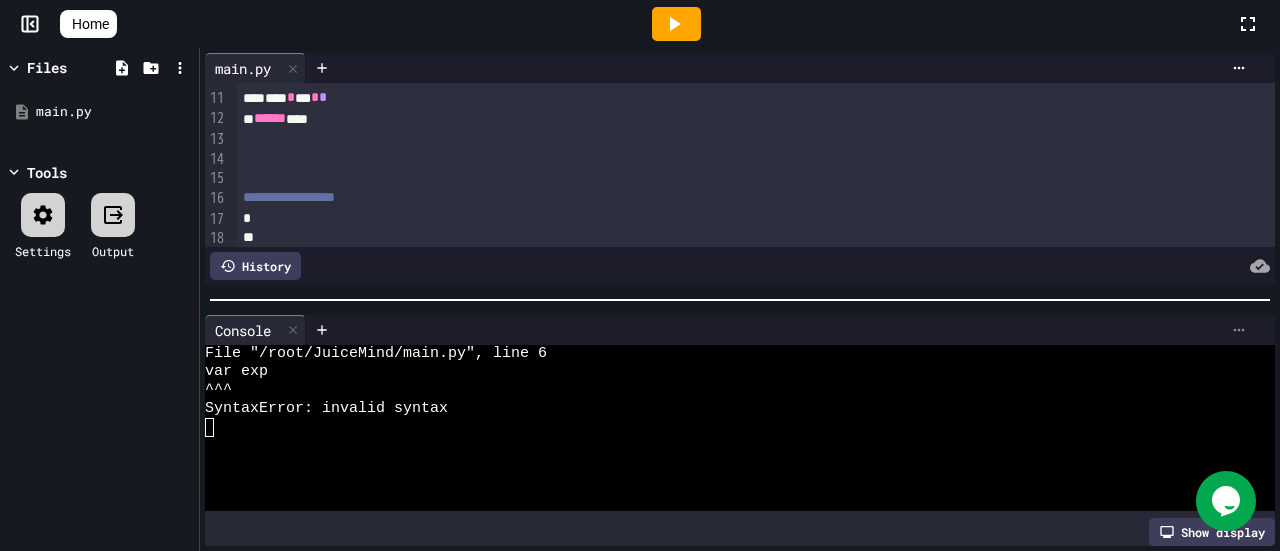 click 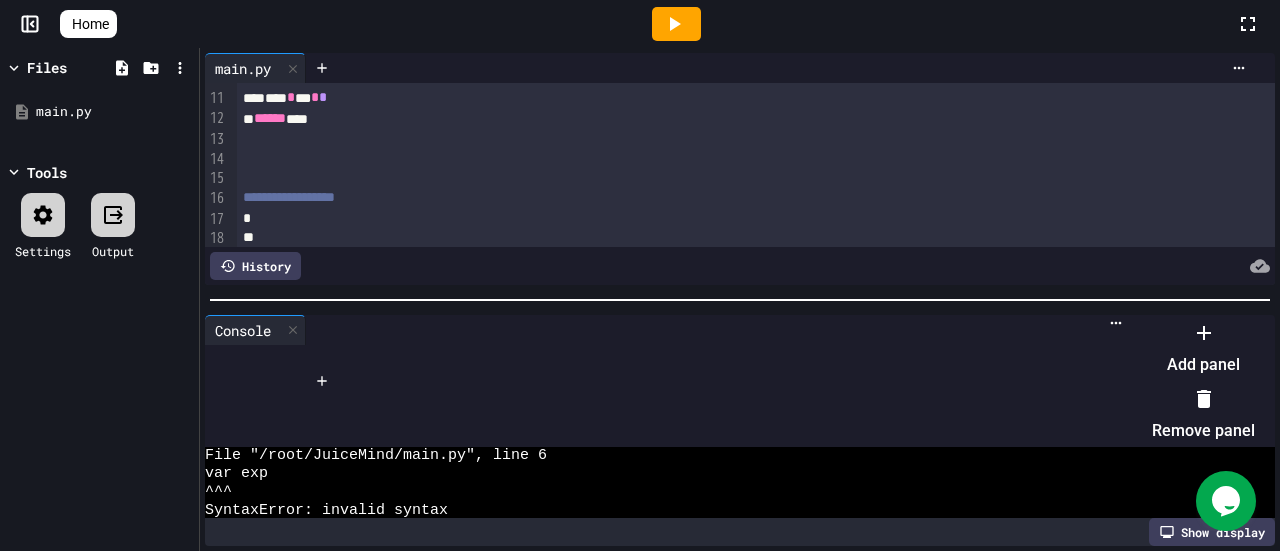 click on "Remove panel" at bounding box center [1203, 415] 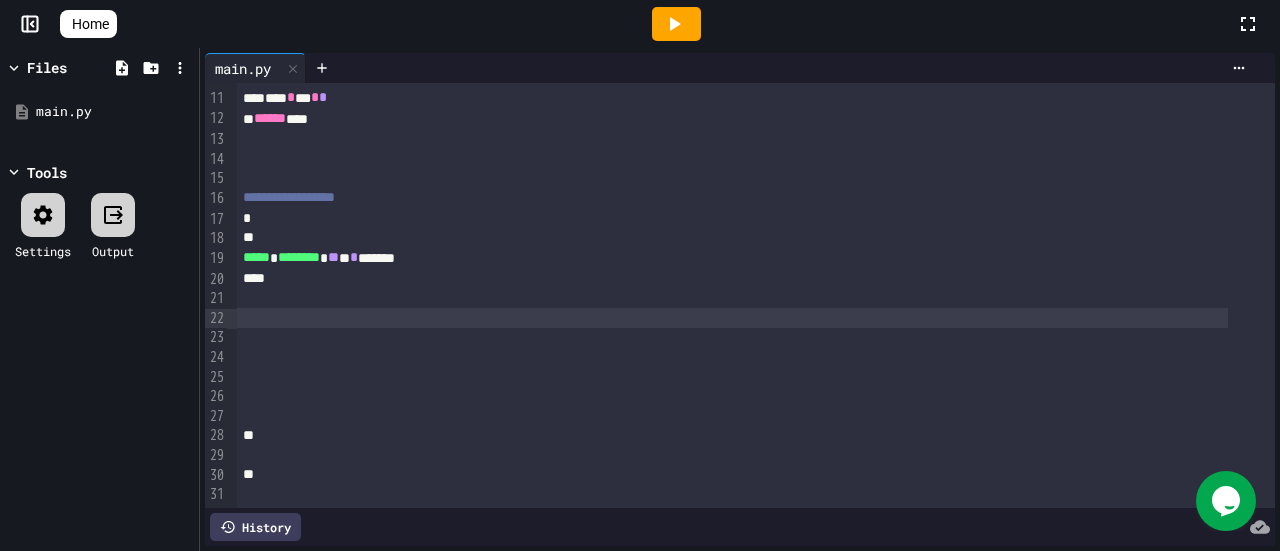 scroll, scrollTop: 0, scrollLeft: 0, axis: both 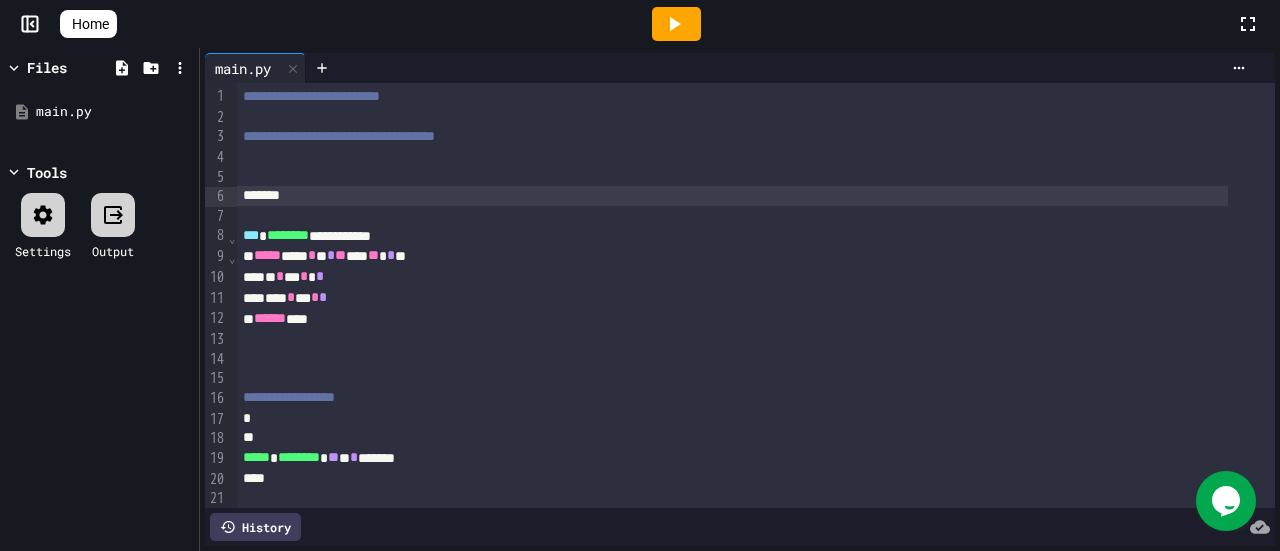 click on "*******" at bounding box center [732, 196] 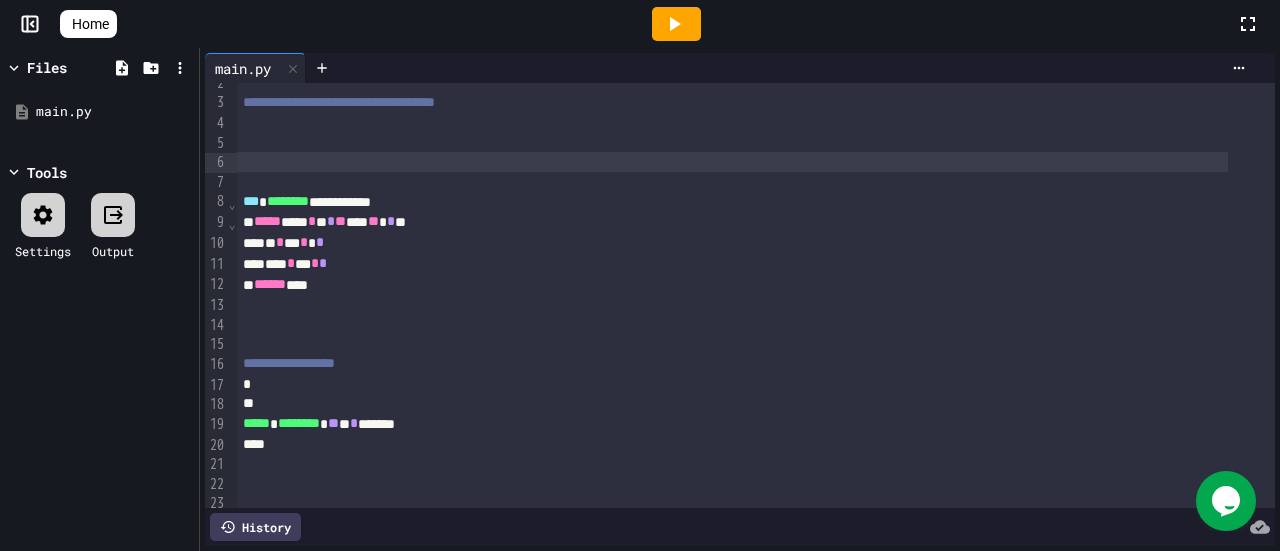 scroll, scrollTop: 0, scrollLeft: 0, axis: both 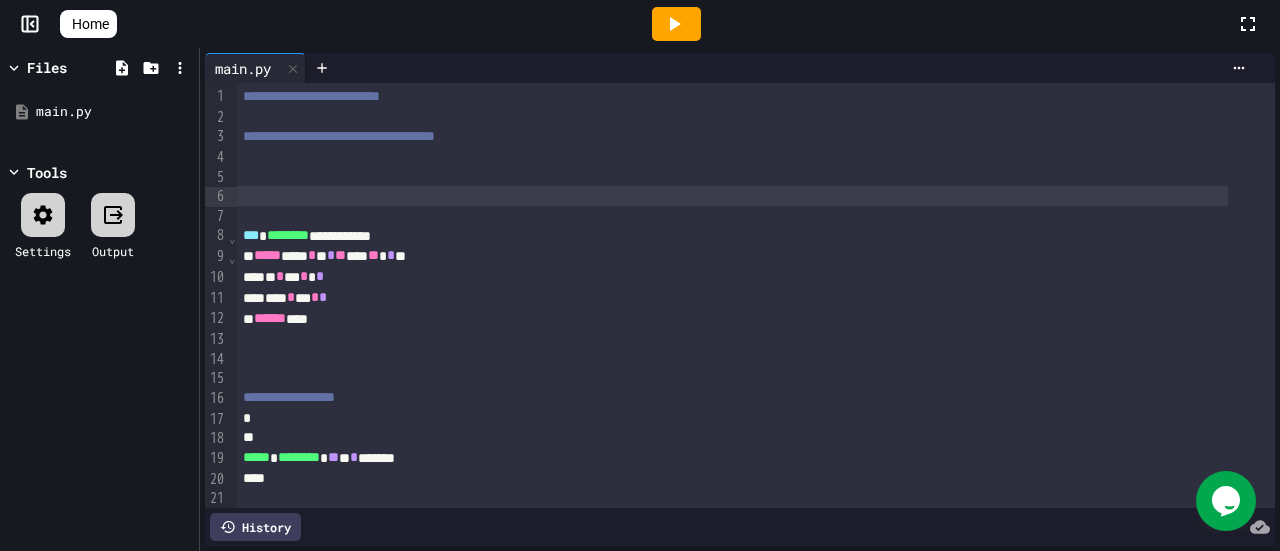 click on "**********" at bounding box center (732, 236) 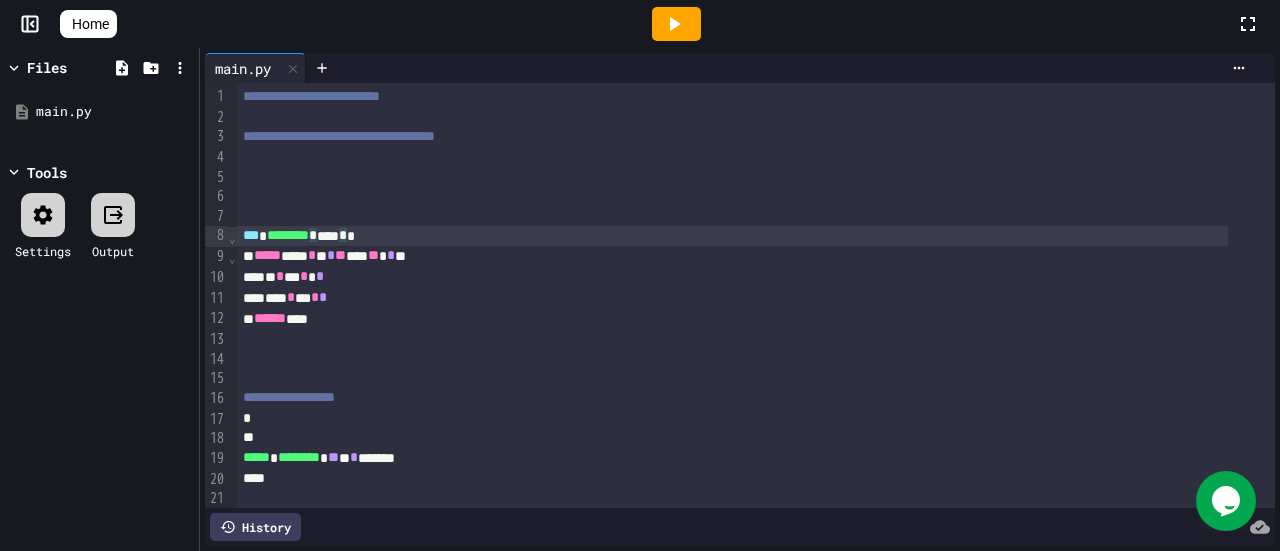 click on "*** * * * *" at bounding box center (732, 298) 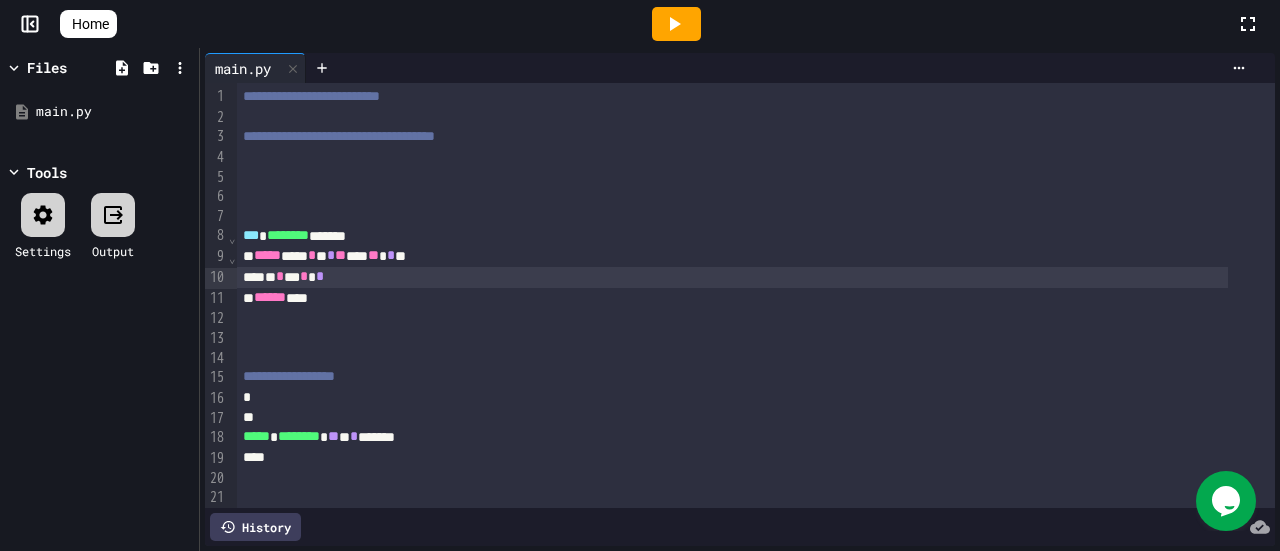 click on "****** ***" at bounding box center [732, 298] 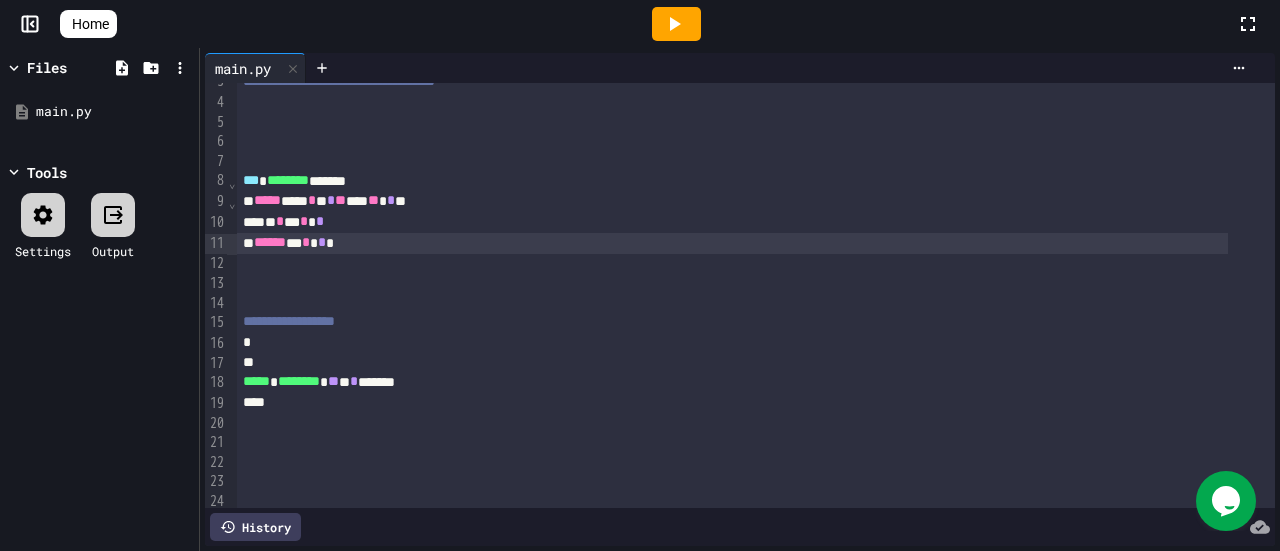 scroll, scrollTop: 100, scrollLeft: 0, axis: vertical 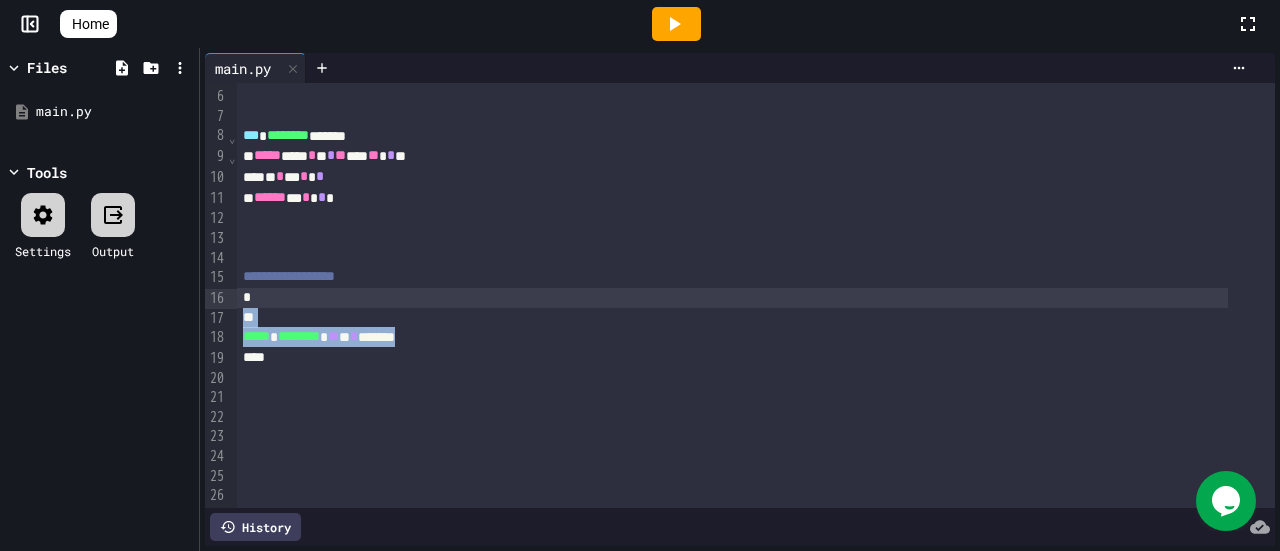drag, startPoint x: 460, startPoint y: 337, endPoint x: 272, endPoint y: 290, distance: 193.78596 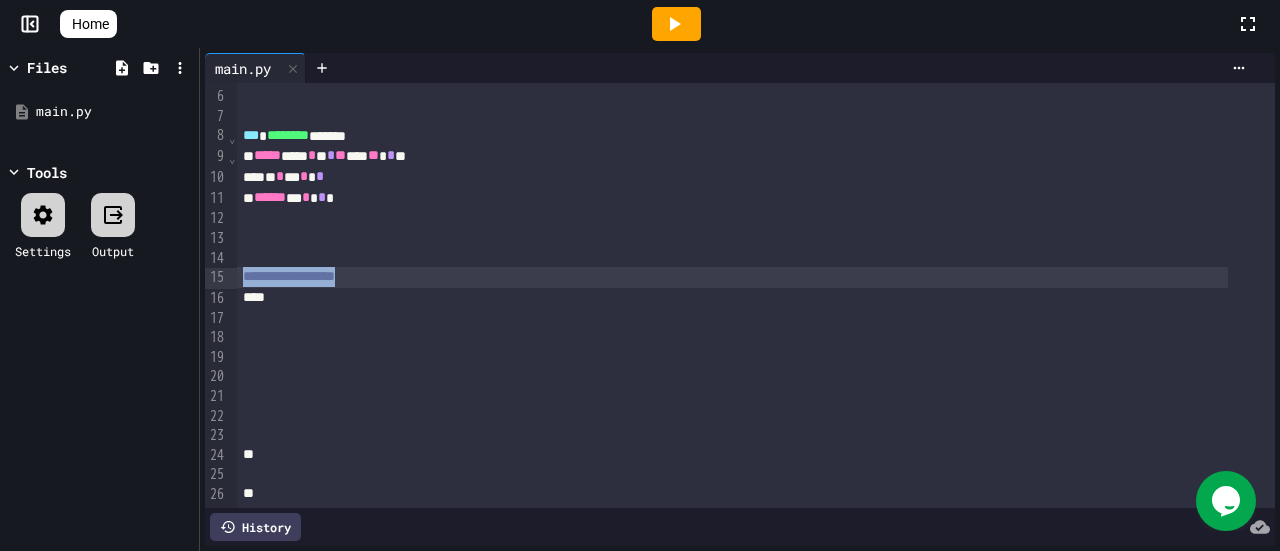 drag, startPoint x: 388, startPoint y: 281, endPoint x: 348, endPoint y: 302, distance: 45.17743 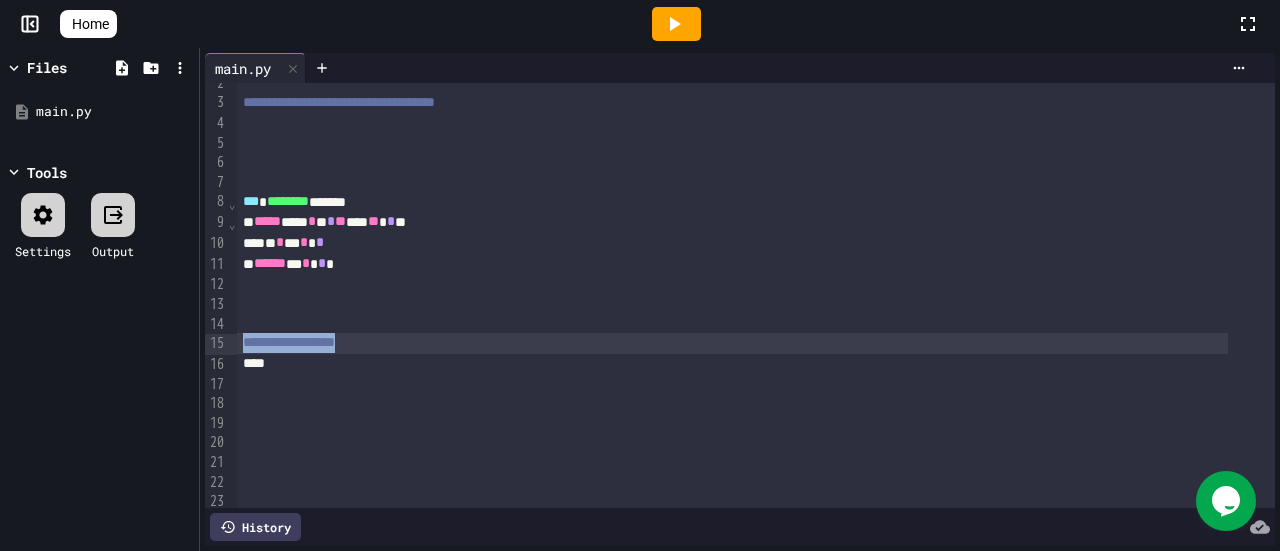scroll, scrollTop: 0, scrollLeft: 0, axis: both 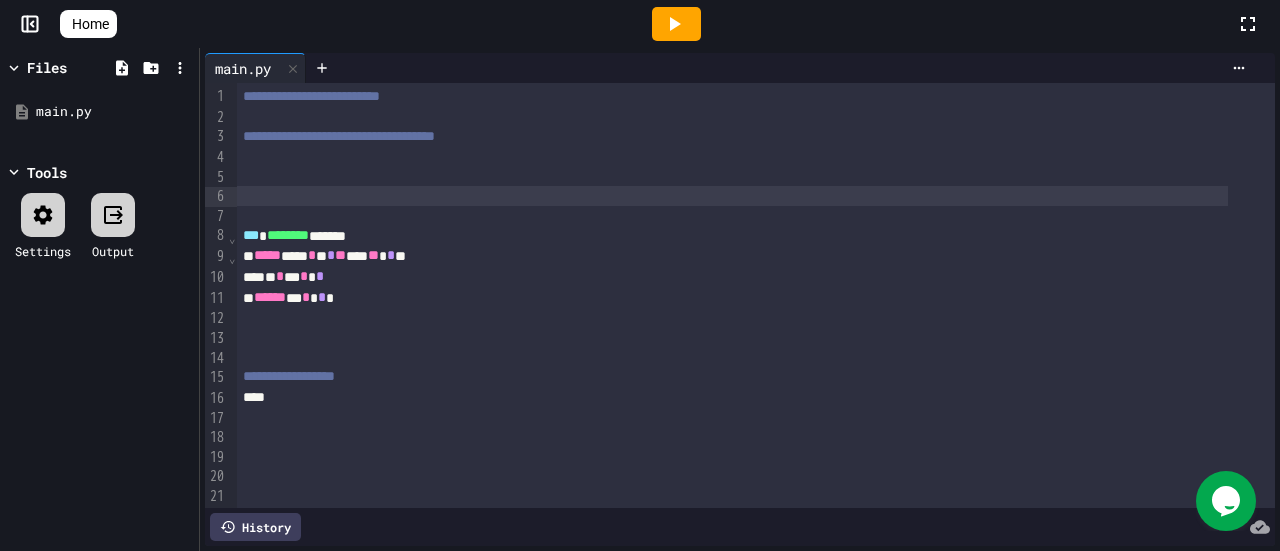 click at bounding box center [732, 196] 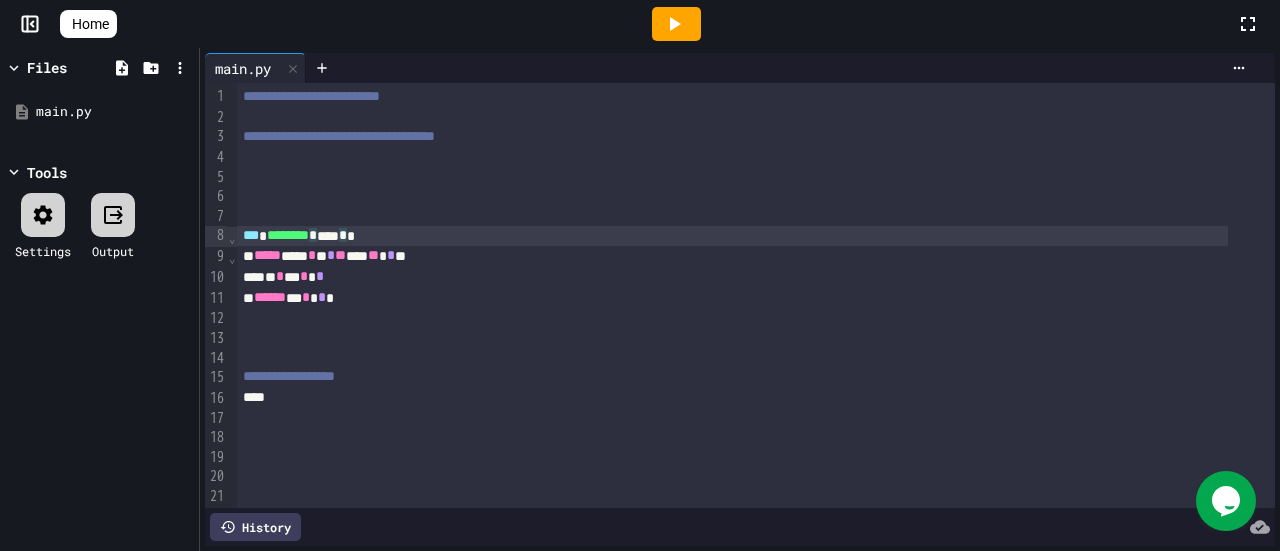 click on "***   ******** * **** * *" at bounding box center [732, 236] 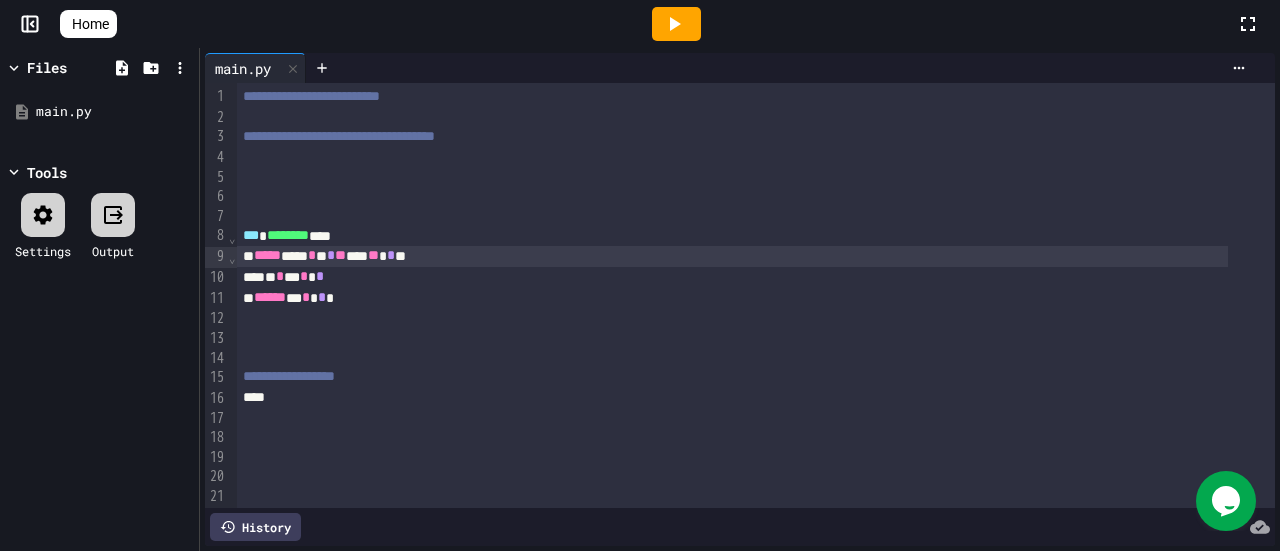 click on "***** *** * * * ** *** **   * **" at bounding box center (732, 256) 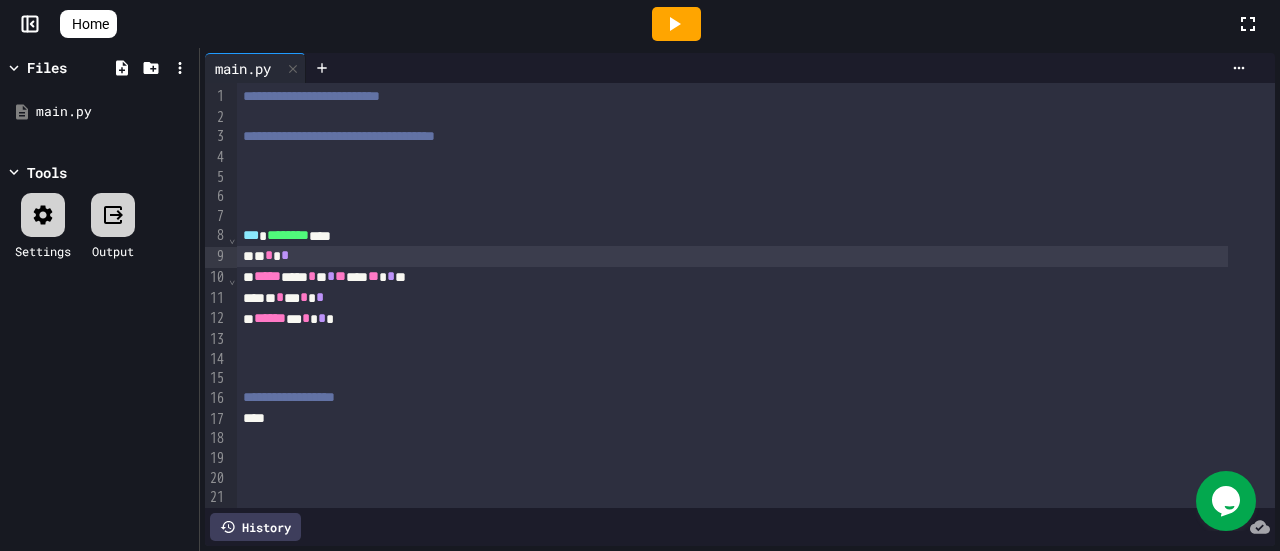 click 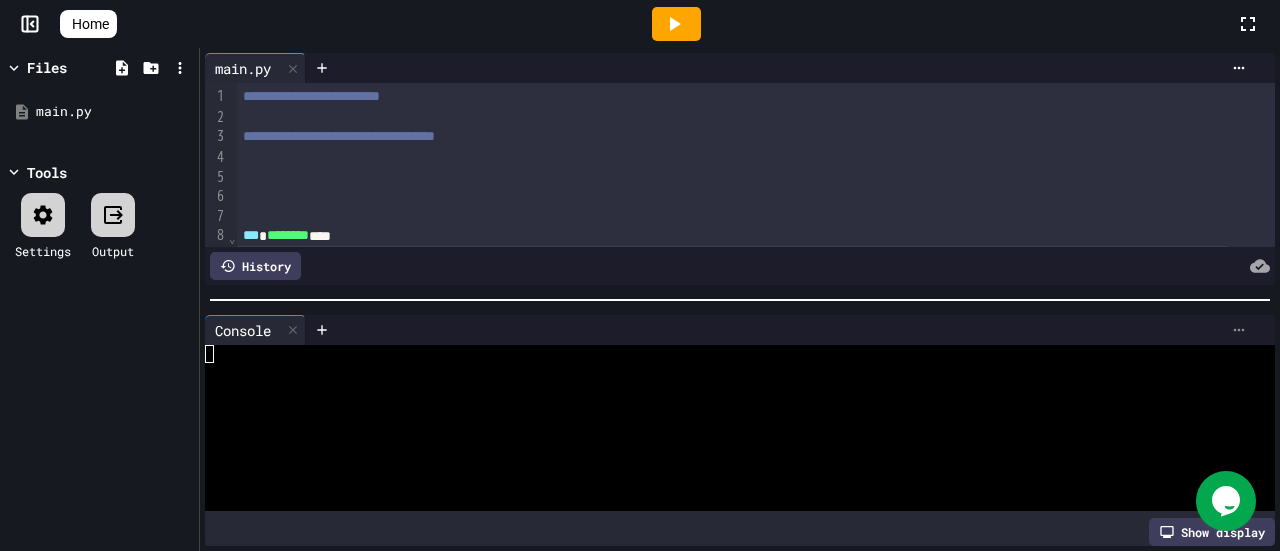 click 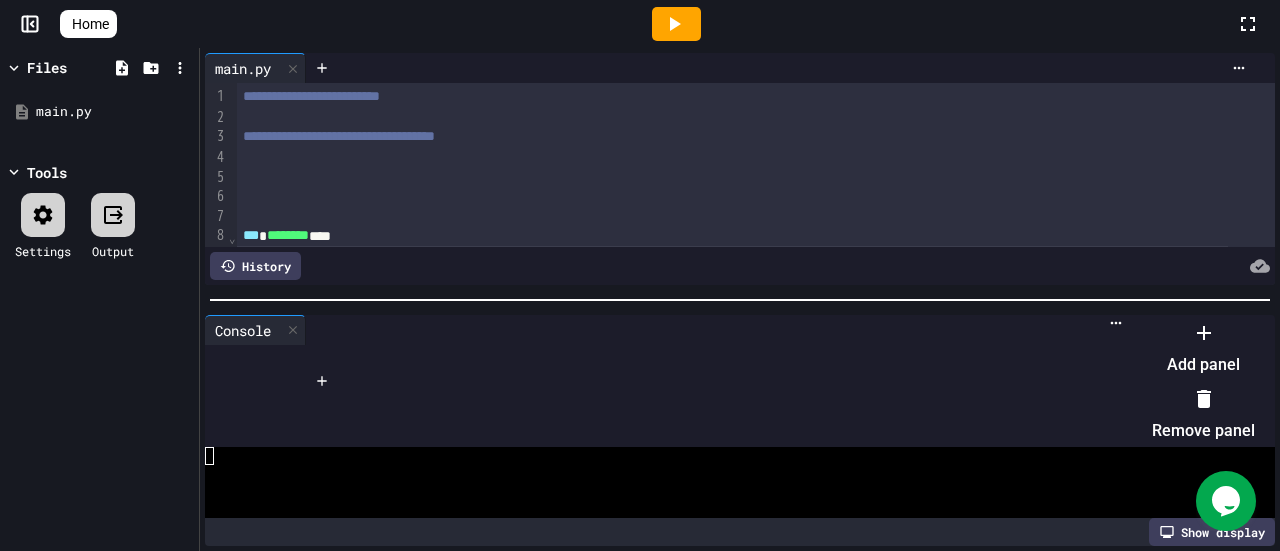 click on "Remove panel" at bounding box center [1203, 415] 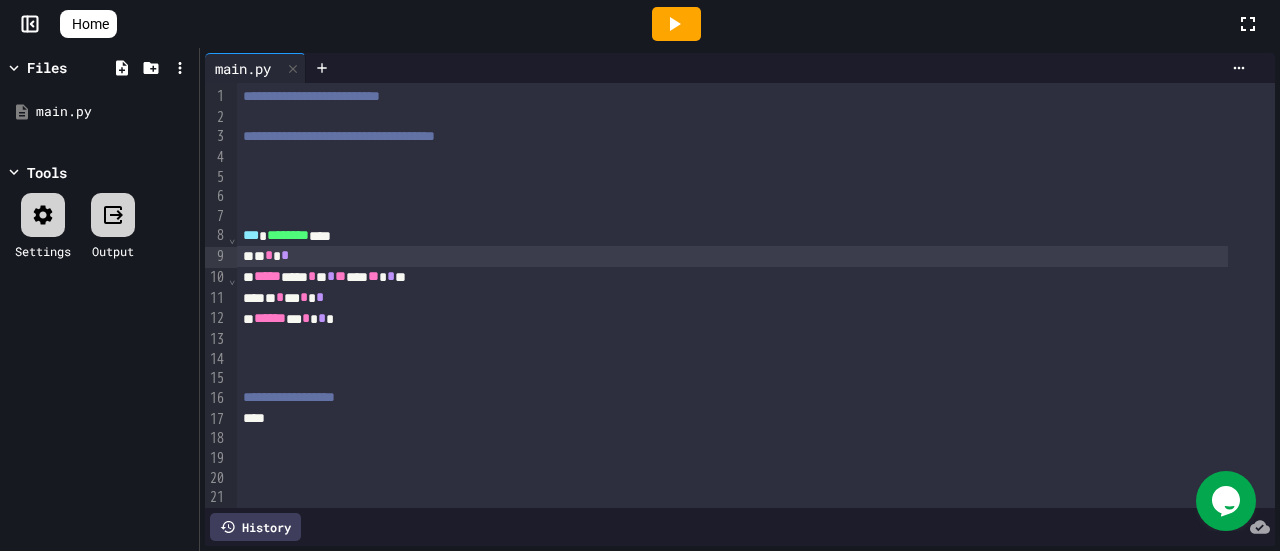 click at bounding box center [756, 216] 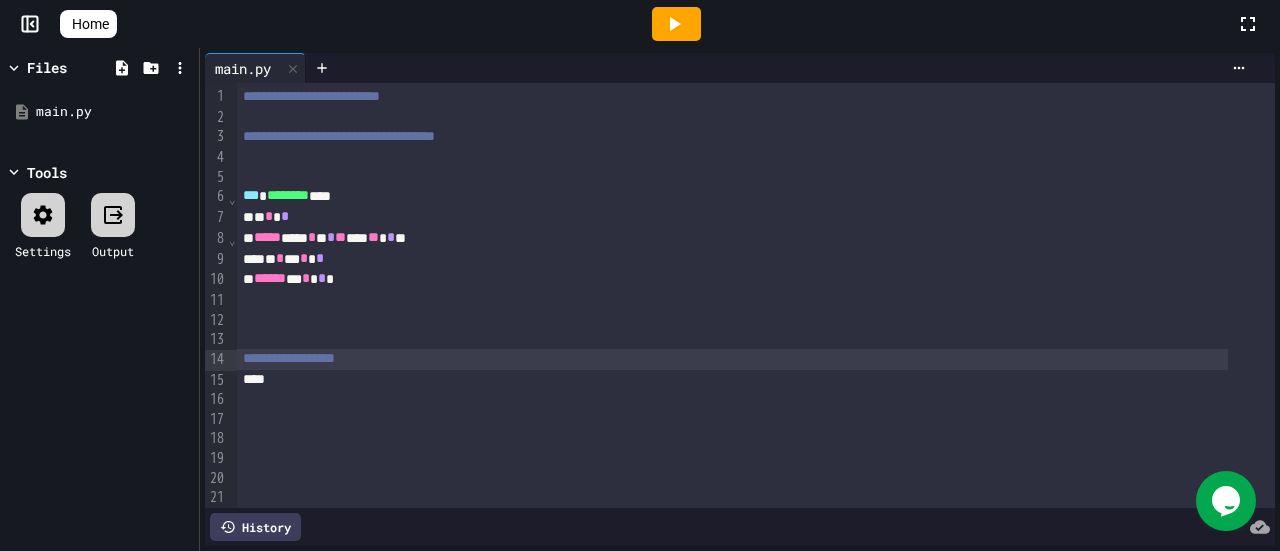 click on "**********" at bounding box center [289, 358] 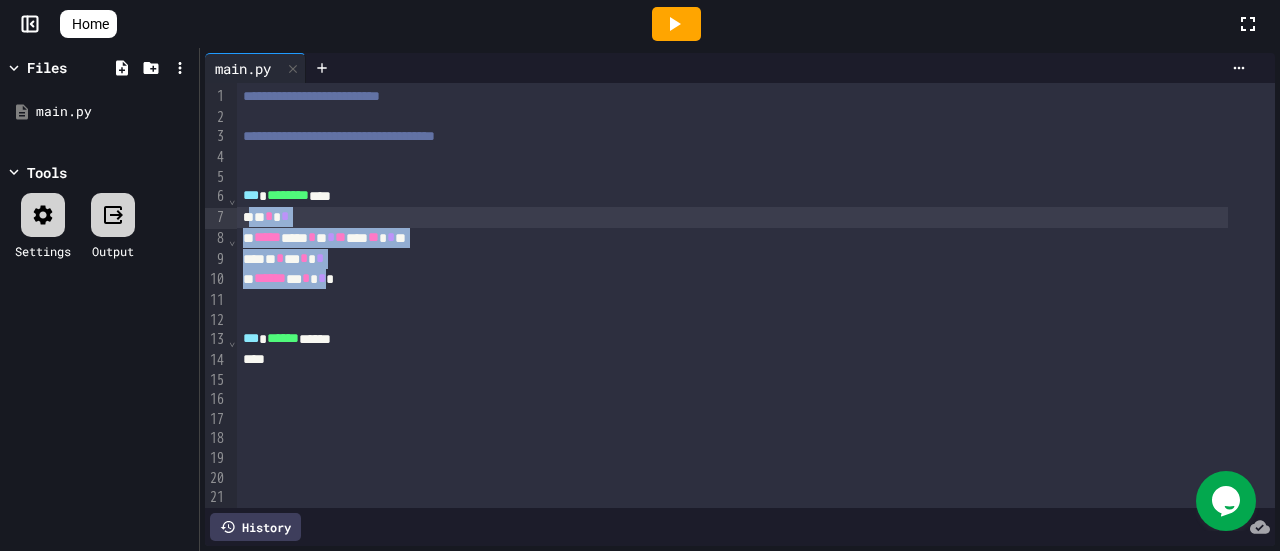 drag, startPoint x: 356, startPoint y: 281, endPoint x: 249, endPoint y: 226, distance: 120.30794 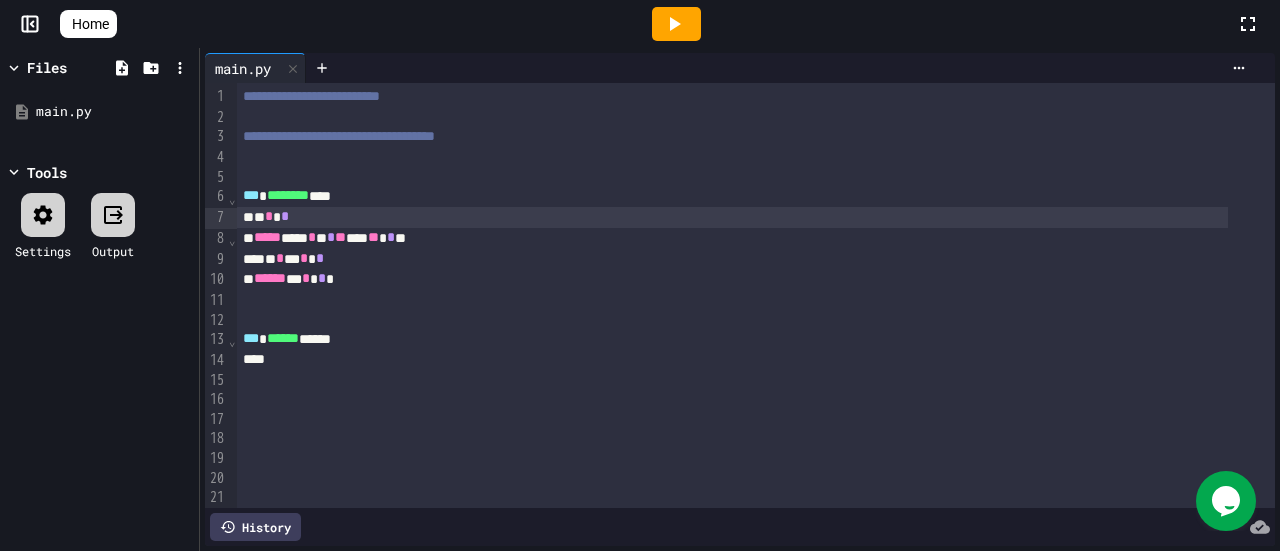 click on "***   ****** ******" at bounding box center [732, 339] 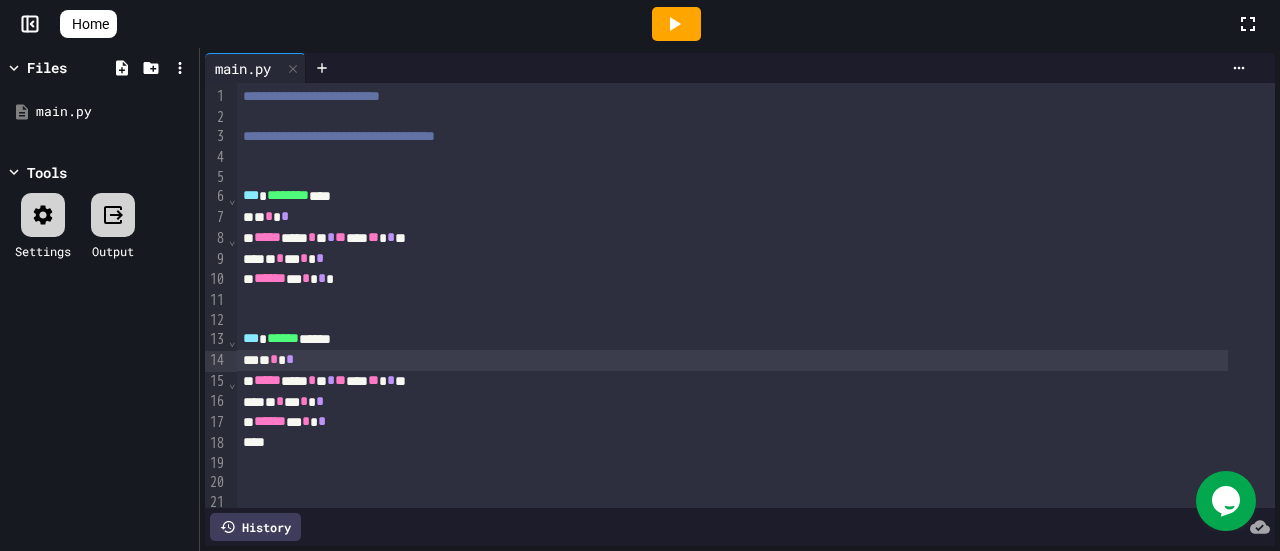 click on "* *   *" at bounding box center (732, 360) 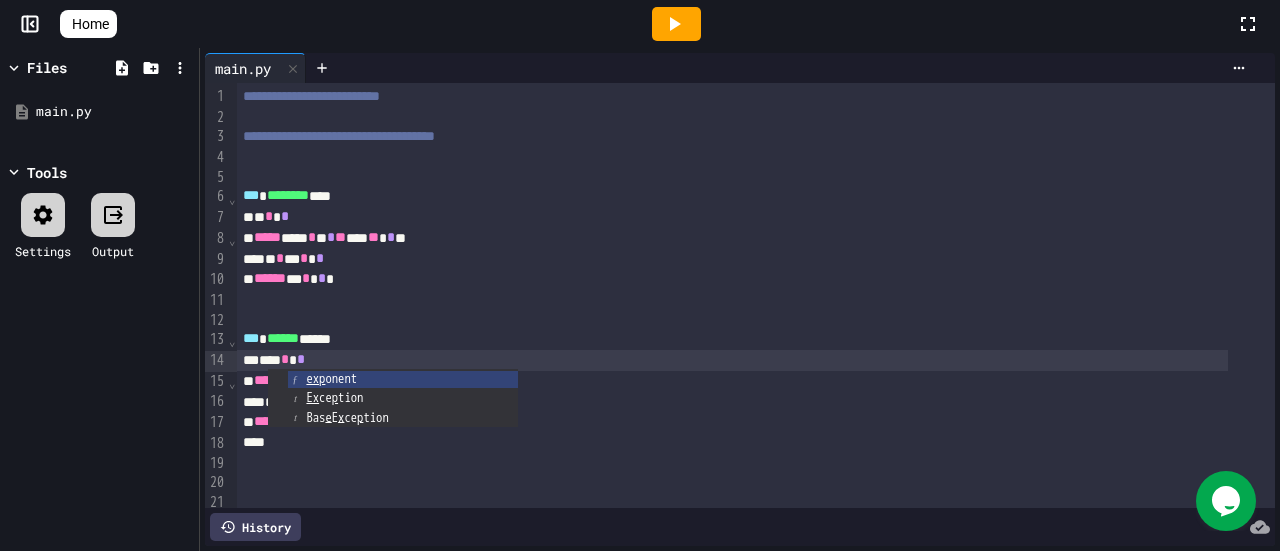 click on "* * * *   *" at bounding box center (732, 402) 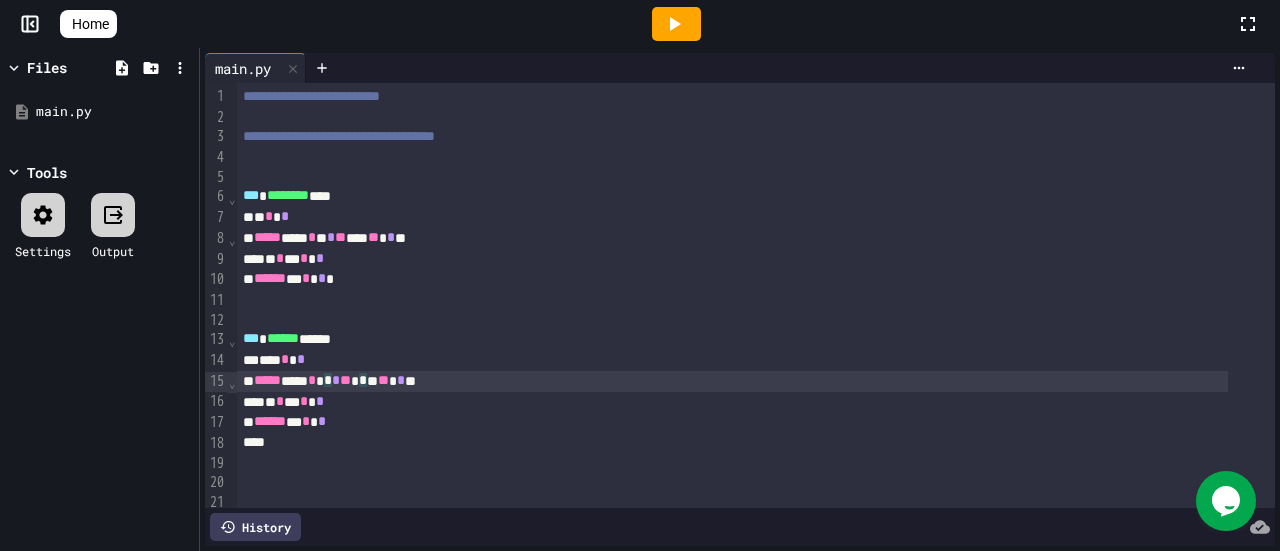 click on "***** *** *   * * ** * * * **   * **" at bounding box center [732, 381] 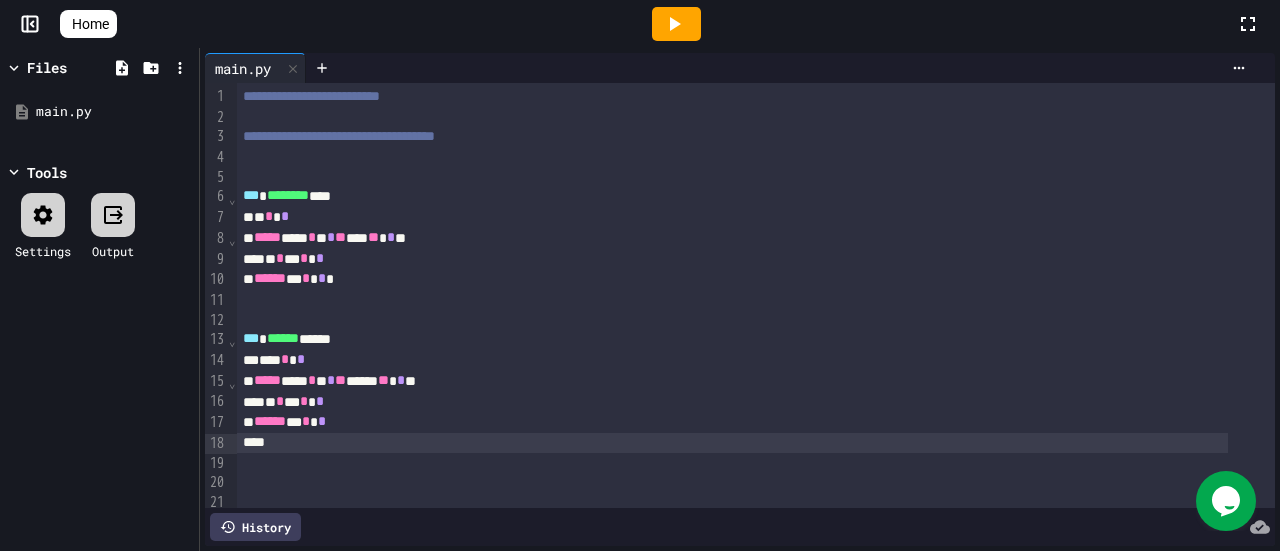 click at bounding box center [732, 443] 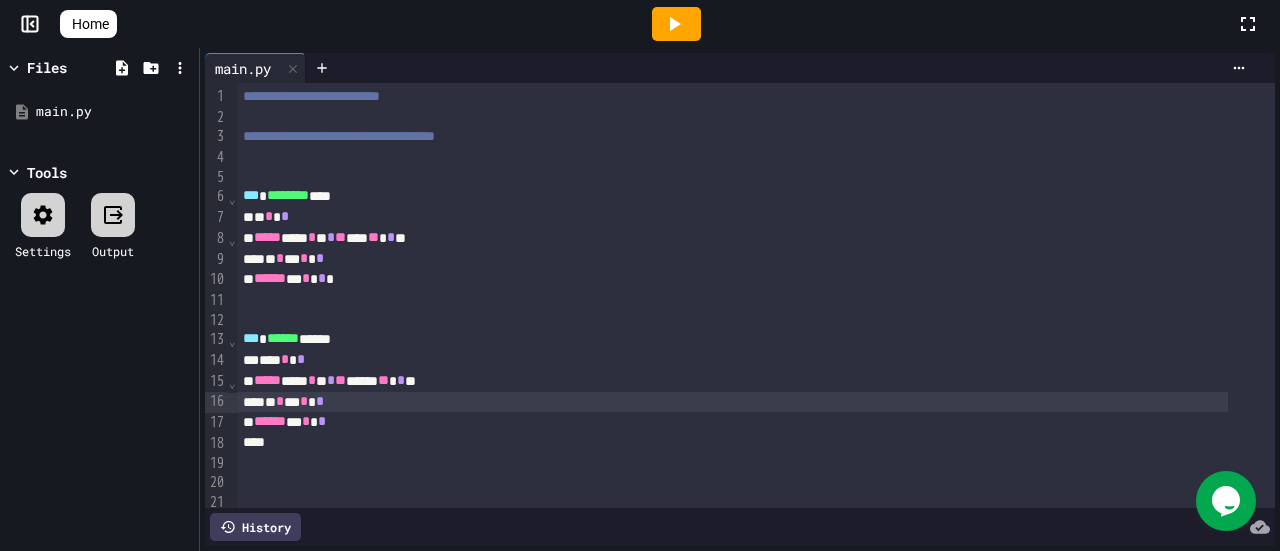 click on "* * * *   *" at bounding box center [732, 402] 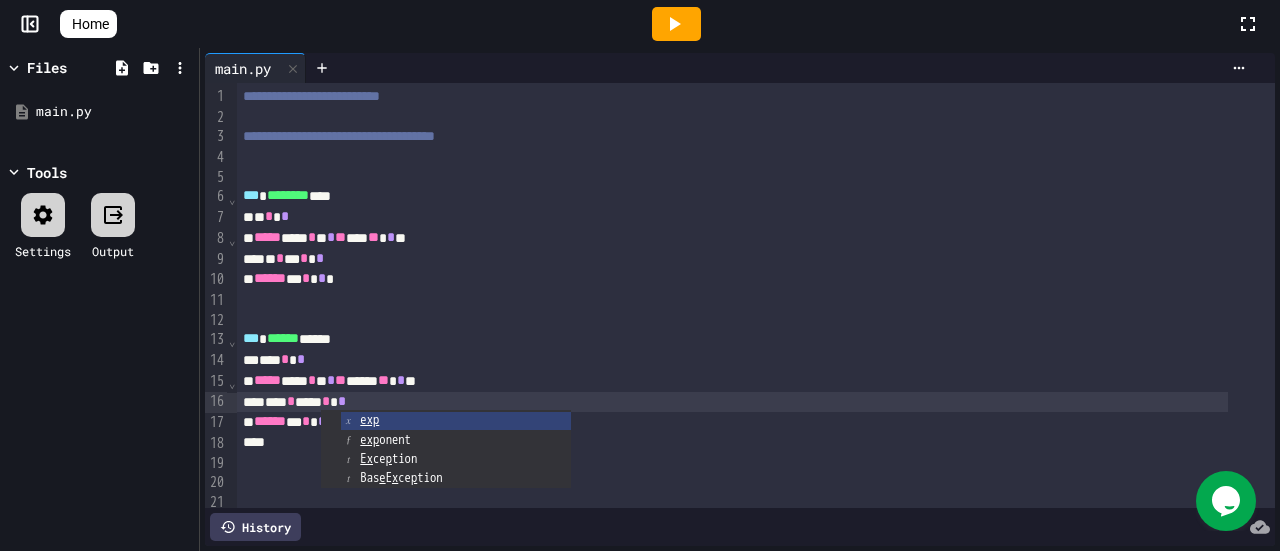 click at bounding box center (732, 443) 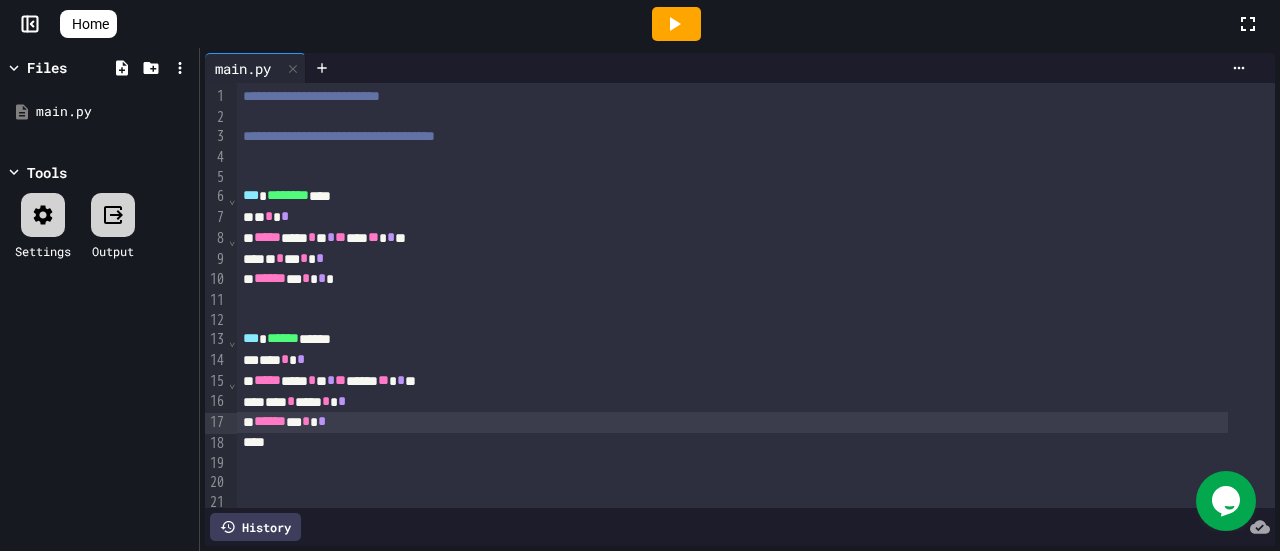 click on "*" at bounding box center [322, 421] 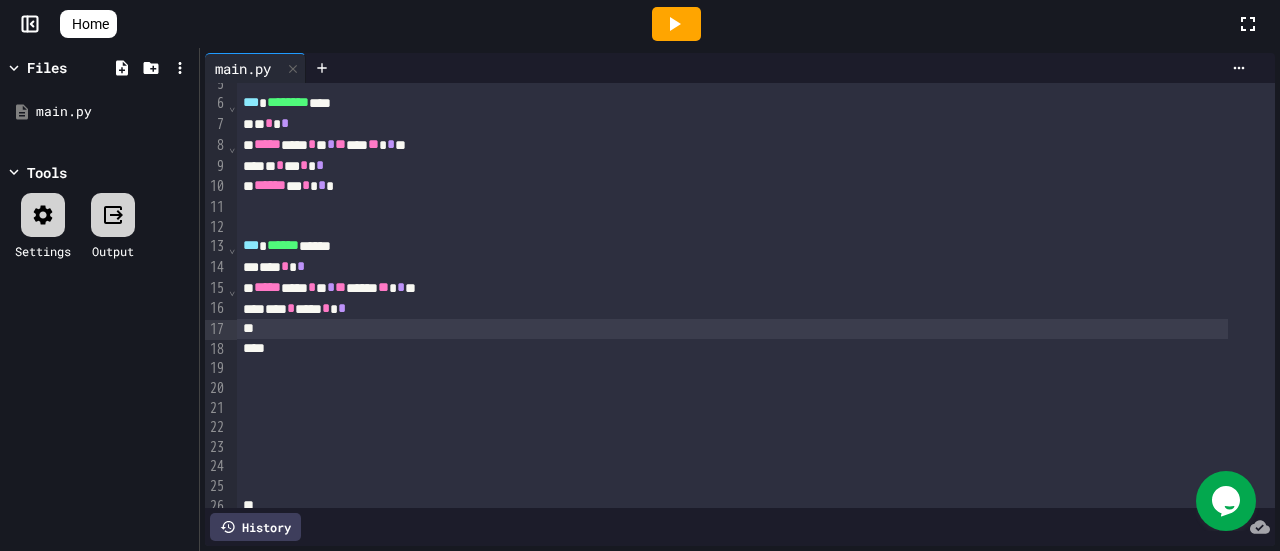 scroll, scrollTop: 97, scrollLeft: 0, axis: vertical 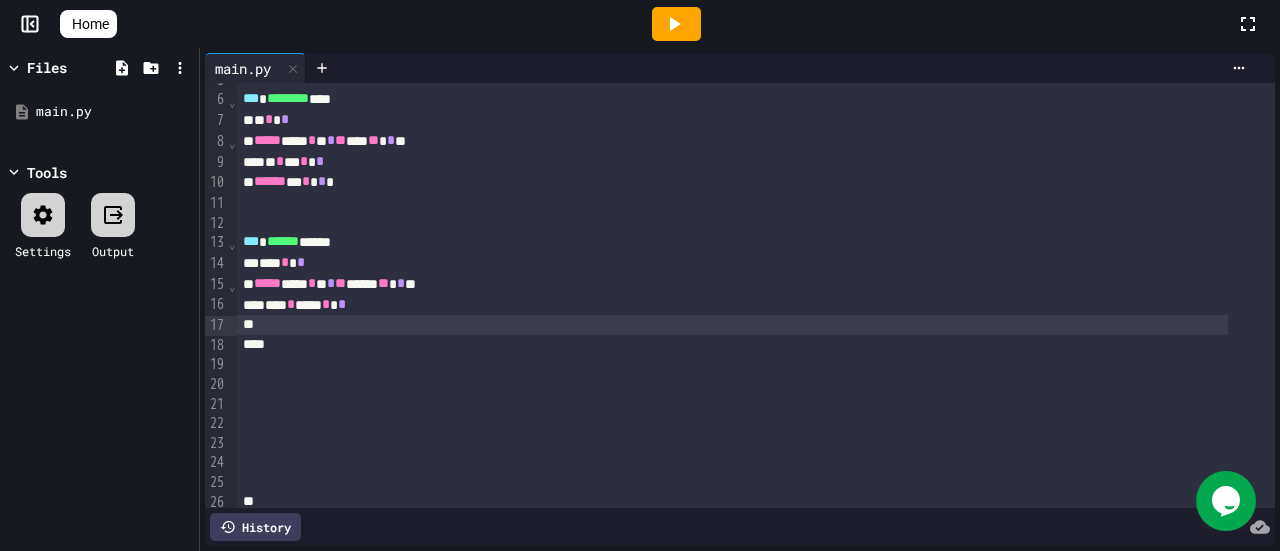 click at bounding box center (732, 325) 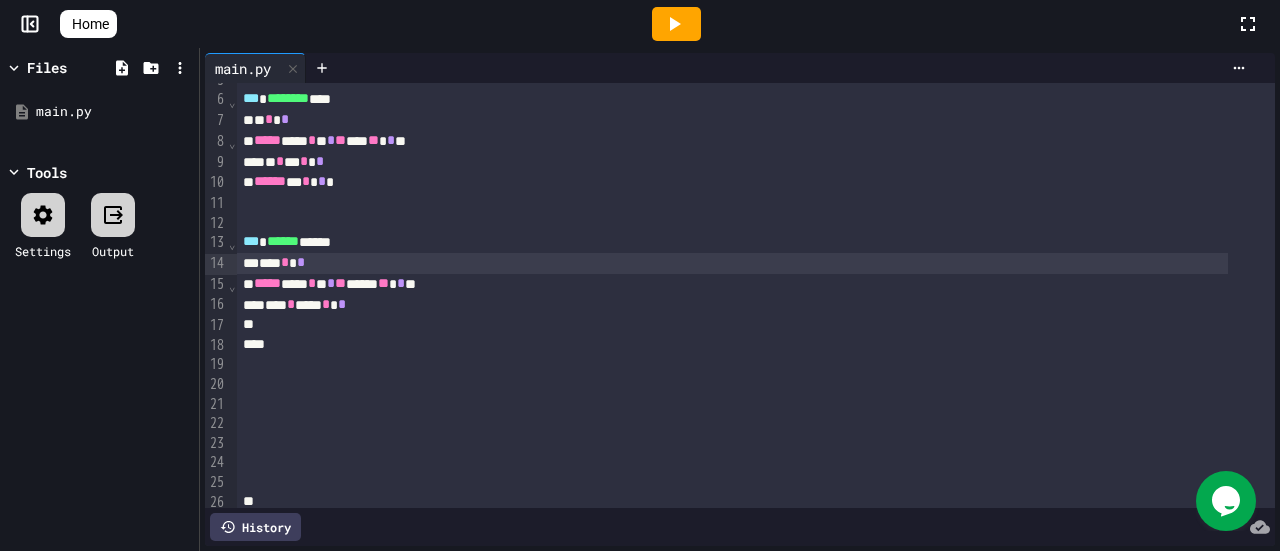 click on "*** *   *" at bounding box center (732, 263) 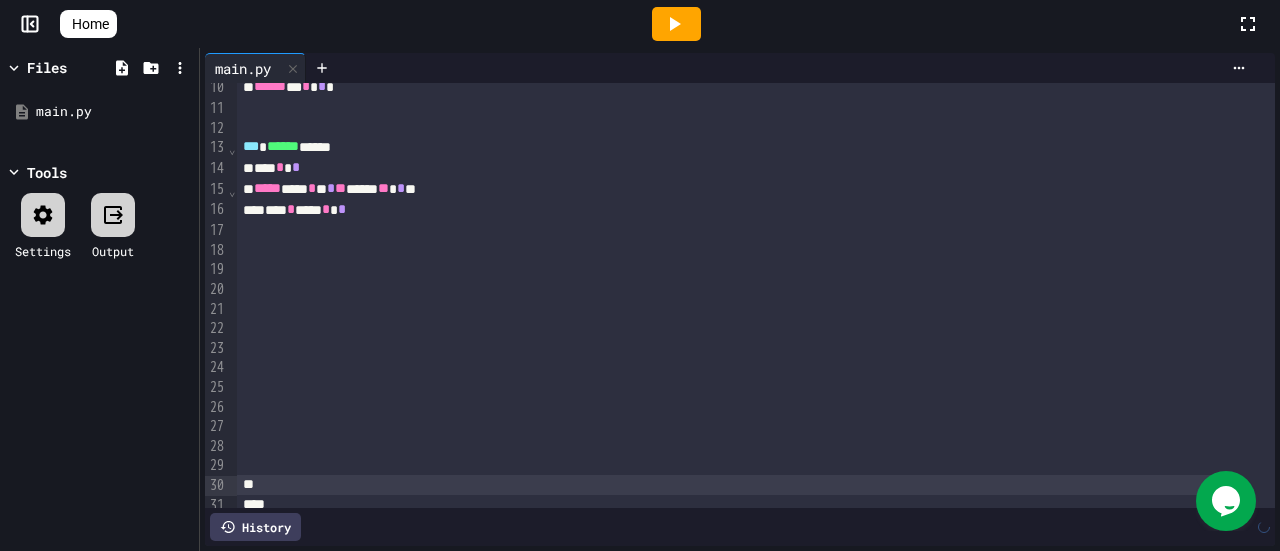 scroll, scrollTop: 212, scrollLeft: 0, axis: vertical 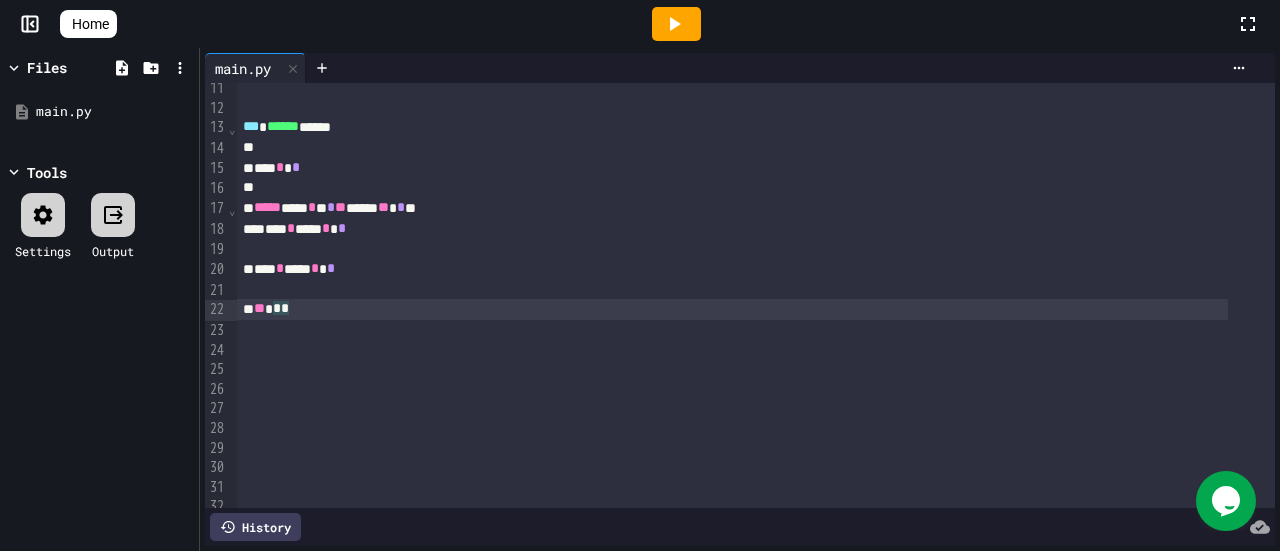 click on "*** * *** *   *" at bounding box center (732, 269) 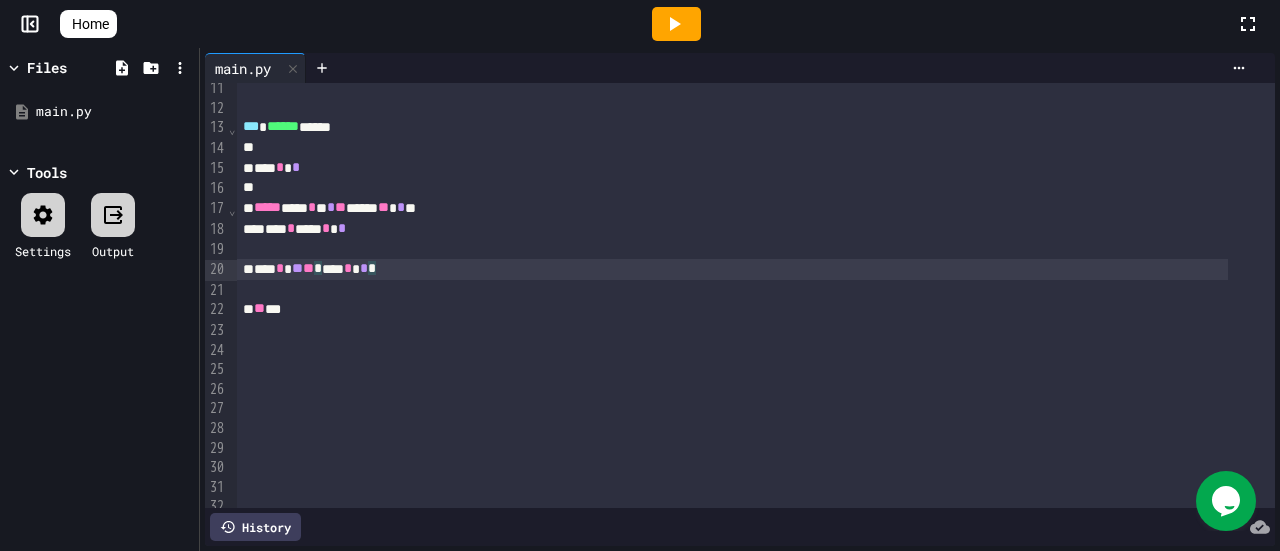click on "** **" at bounding box center [732, 309] 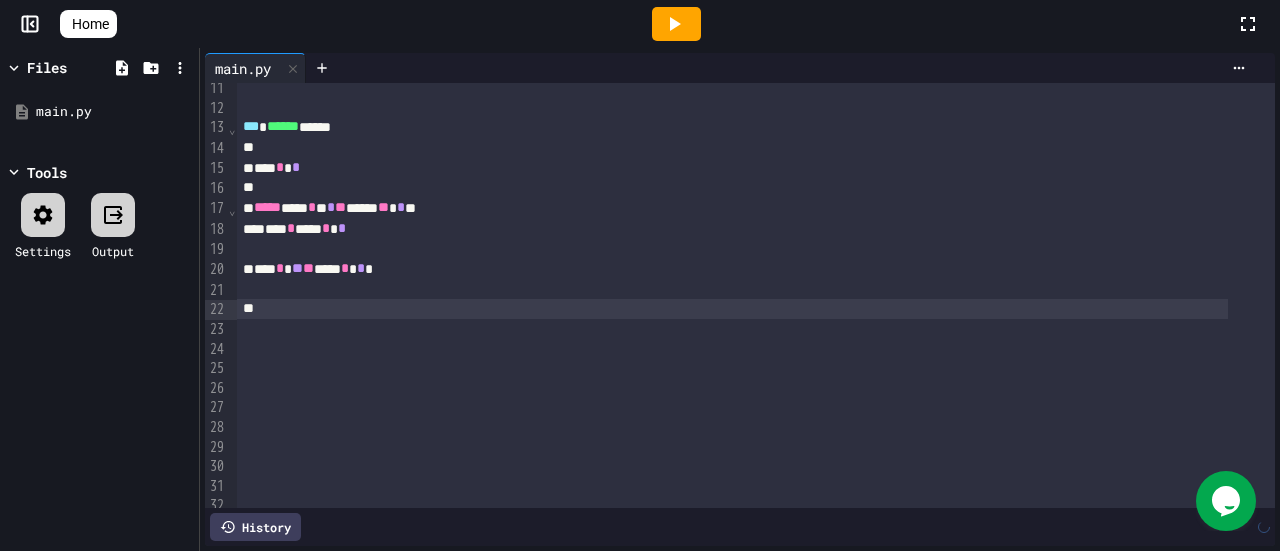 click 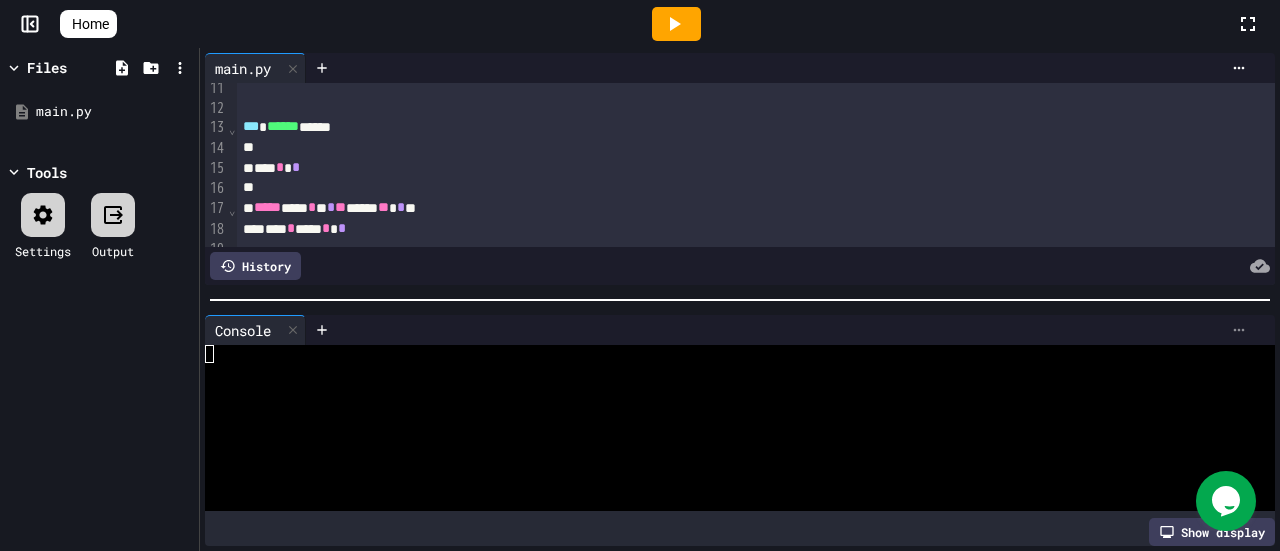 click 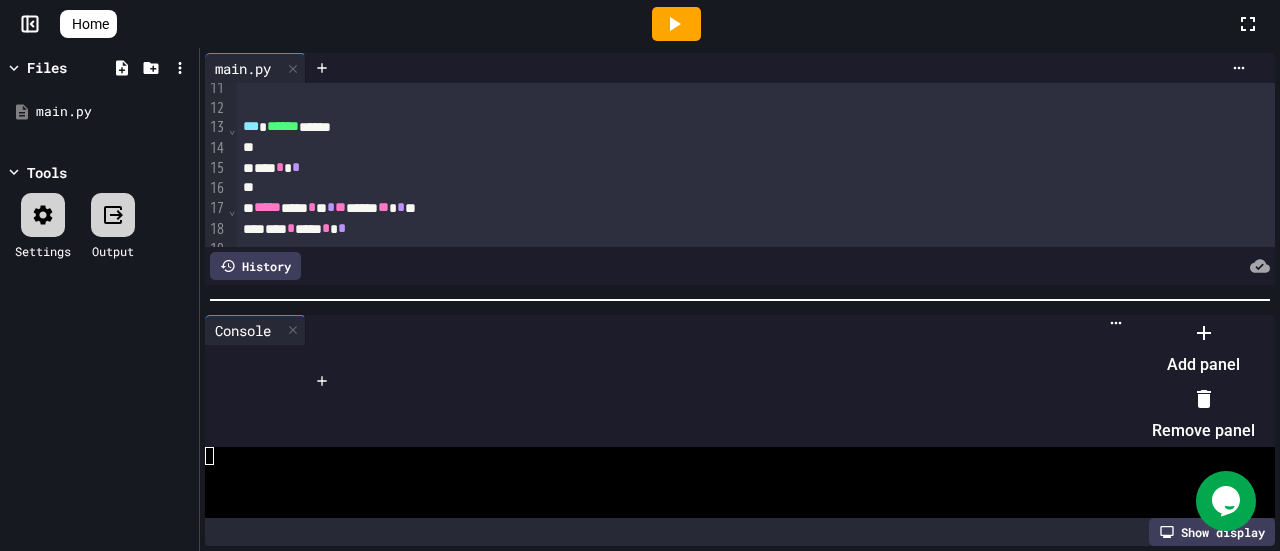 click on "Remove panel" at bounding box center [1203, 415] 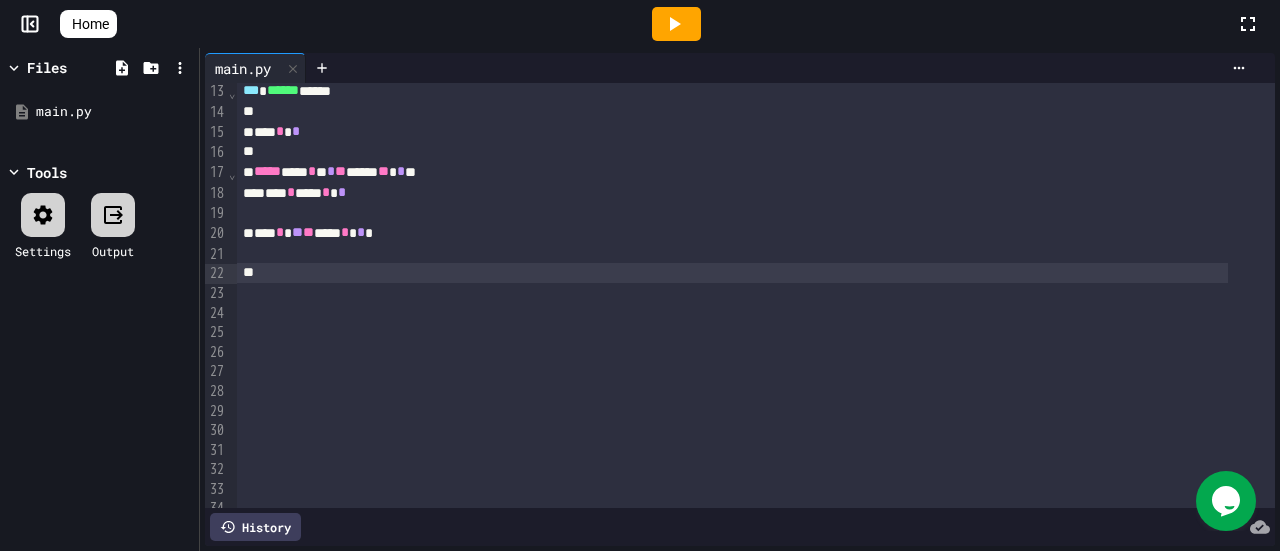 scroll, scrollTop: 212, scrollLeft: 0, axis: vertical 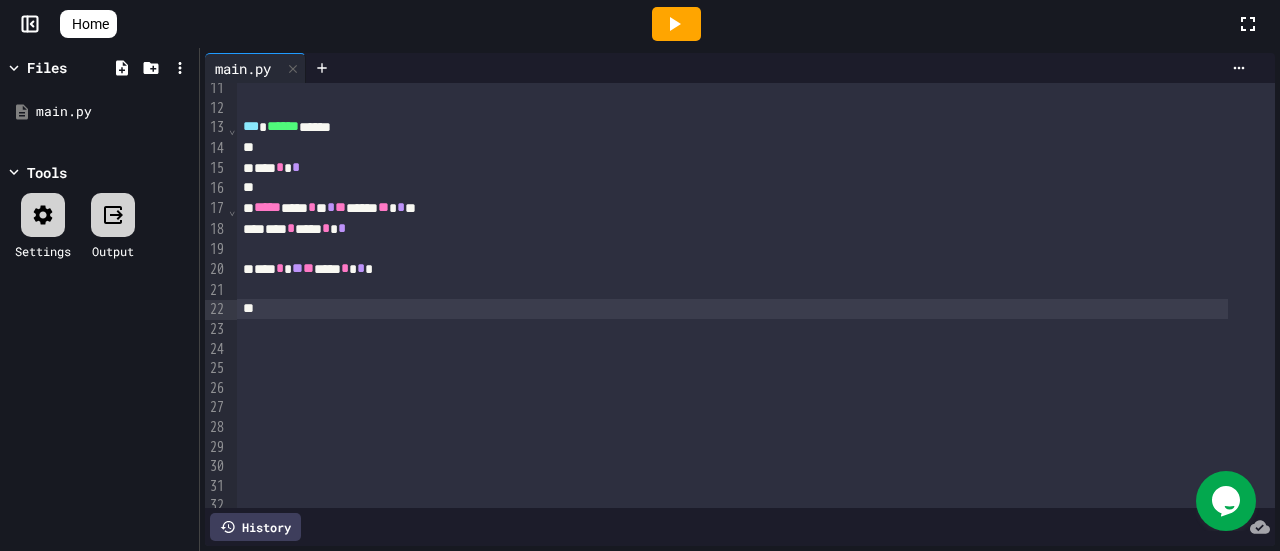 click at bounding box center [732, 309] 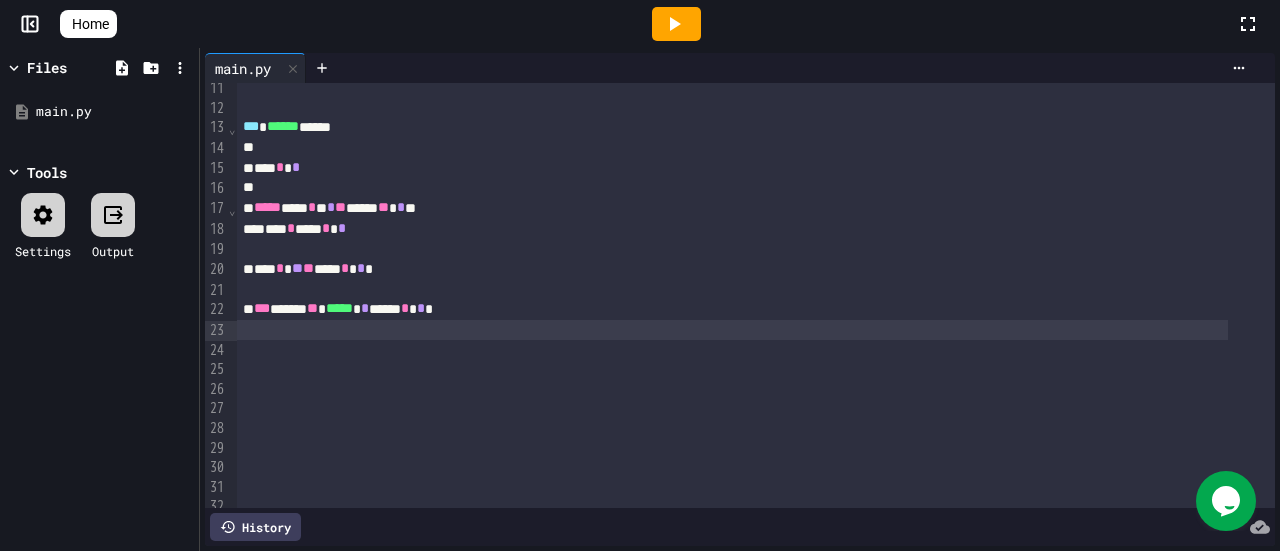 click at bounding box center (732, 330) 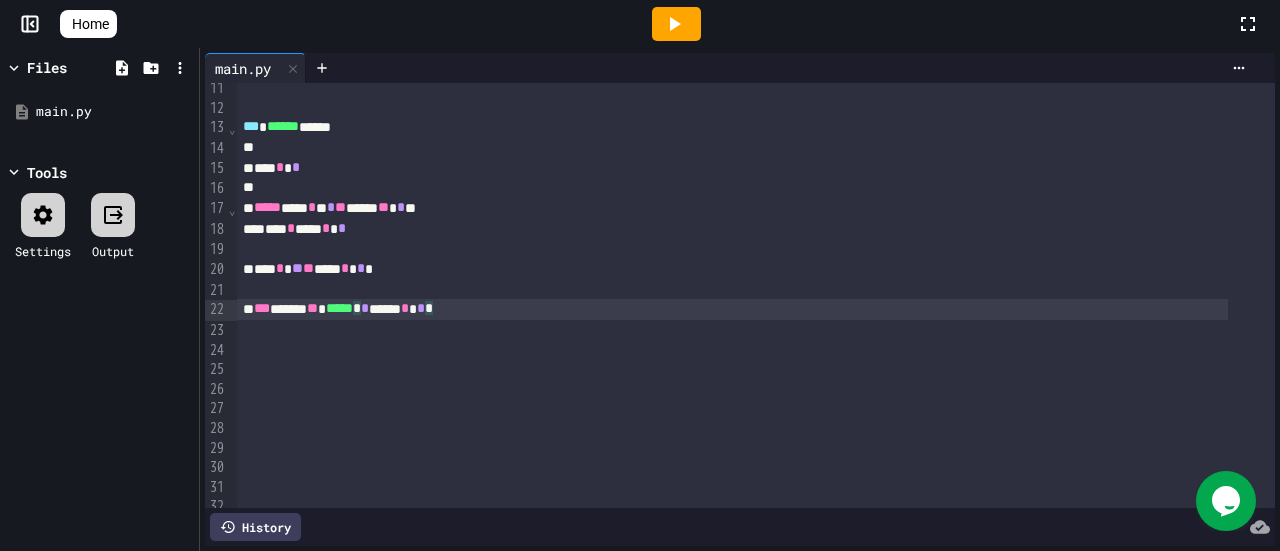 click on "*** ***** **   ***** * * ***** *   * *" at bounding box center (732, 309) 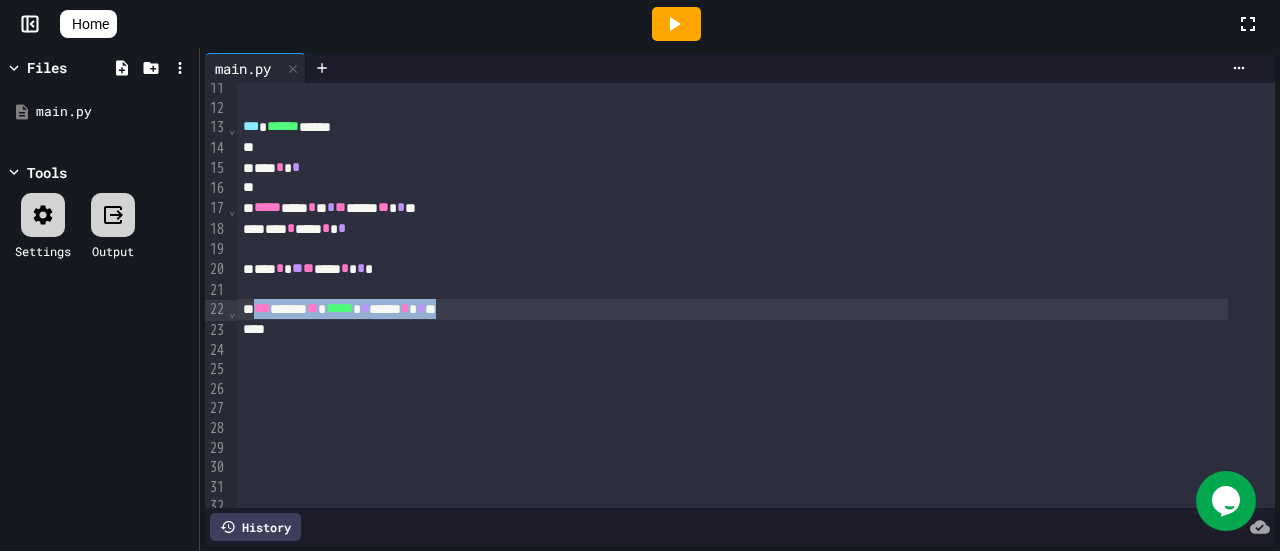 drag, startPoint x: 504, startPoint y: 311, endPoint x: 261, endPoint y: 307, distance: 243.03291 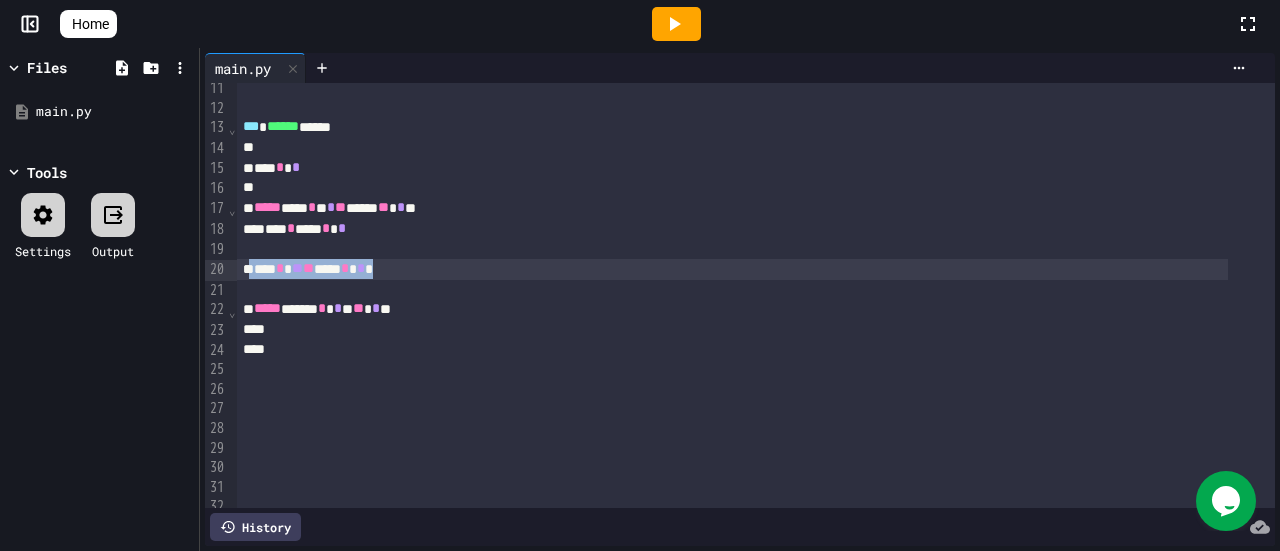 drag, startPoint x: 407, startPoint y: 271, endPoint x: 253, endPoint y: 270, distance: 154.00325 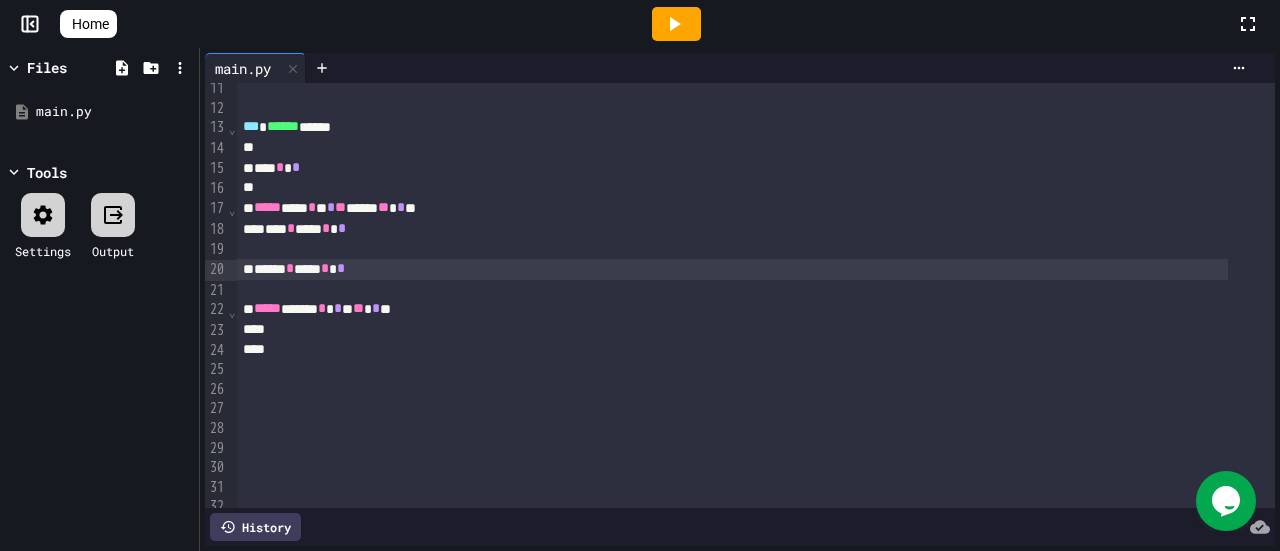 click on "***** ***** *   * * **   * **" at bounding box center (732, 309) 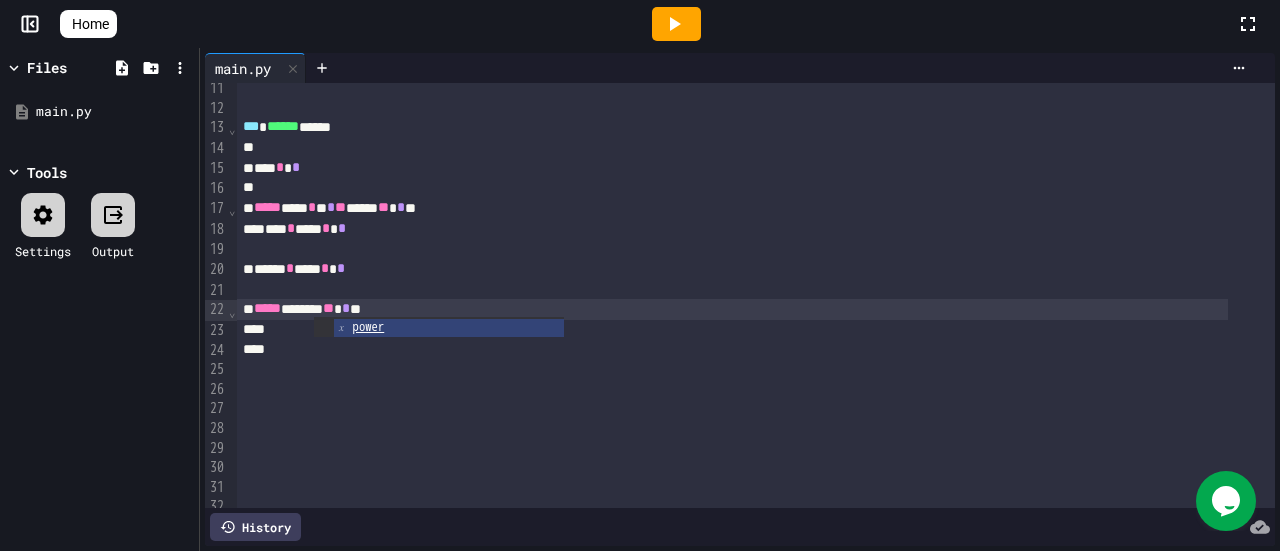 click on "***** ****** **   * **" at bounding box center [732, 309] 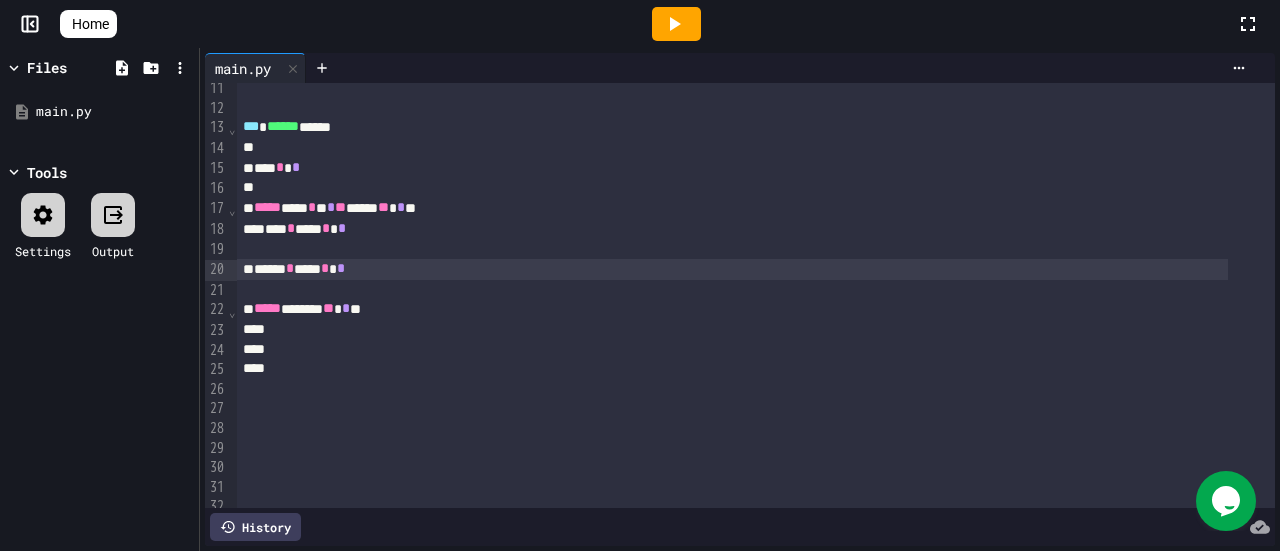 click on "***** * *** *   *" at bounding box center [732, 269] 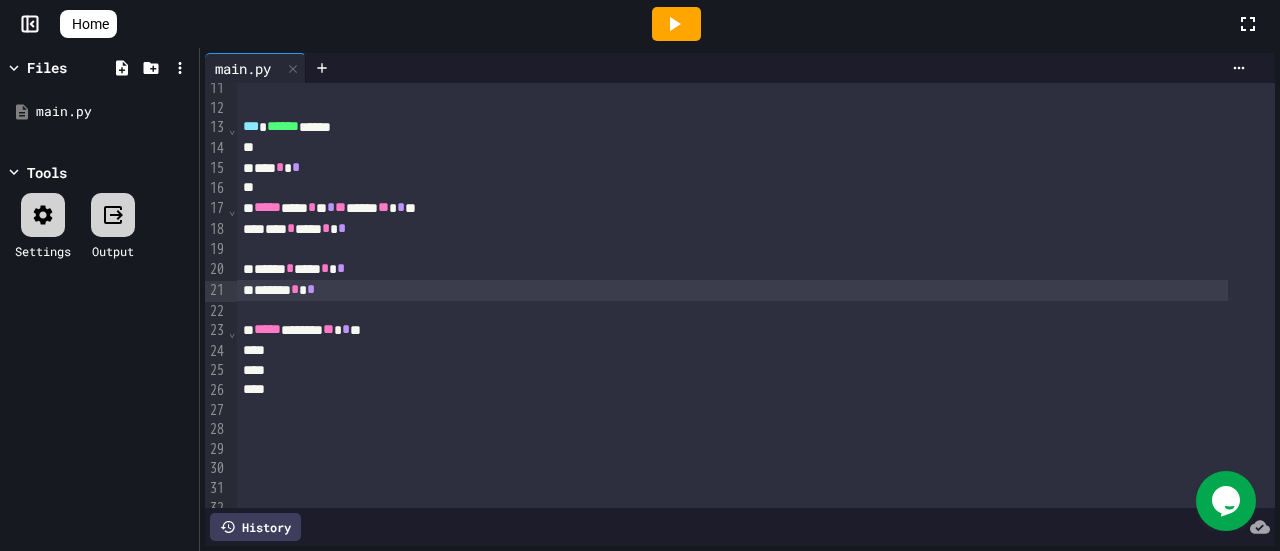click on "****** *   *" at bounding box center (732, 290) 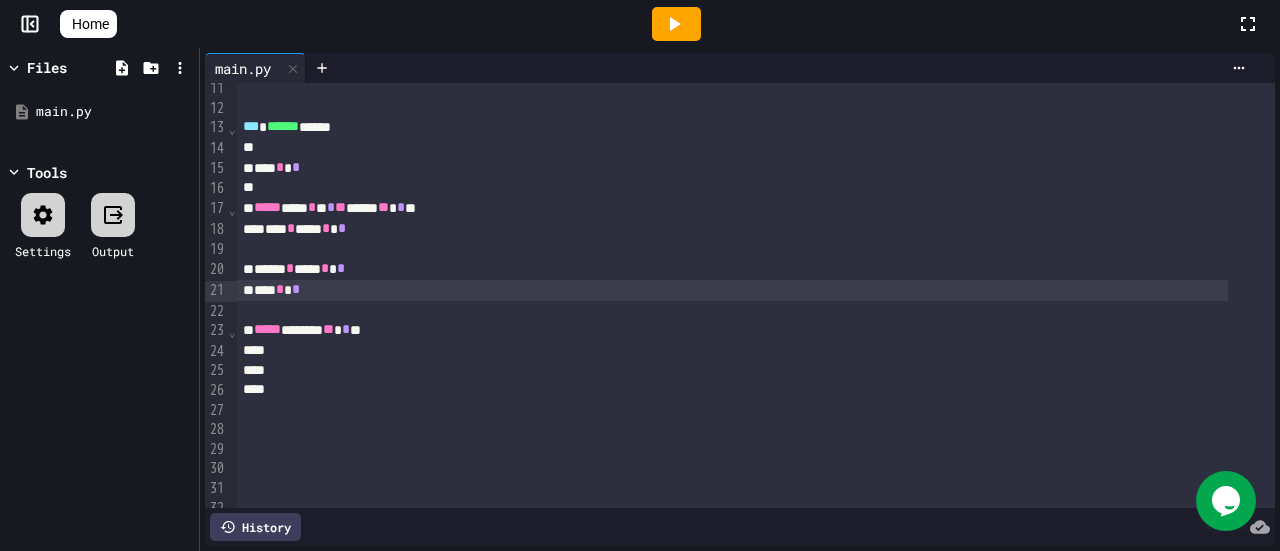 click on "***** ****** **   * **" at bounding box center (732, 330) 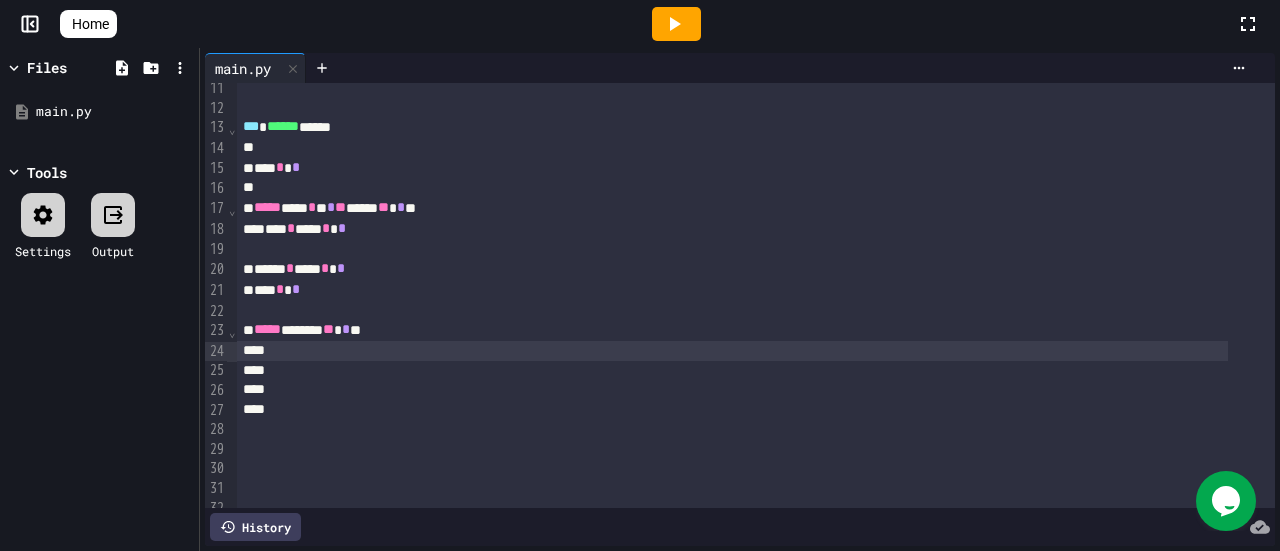 click on "*** *   *" at bounding box center [732, 290] 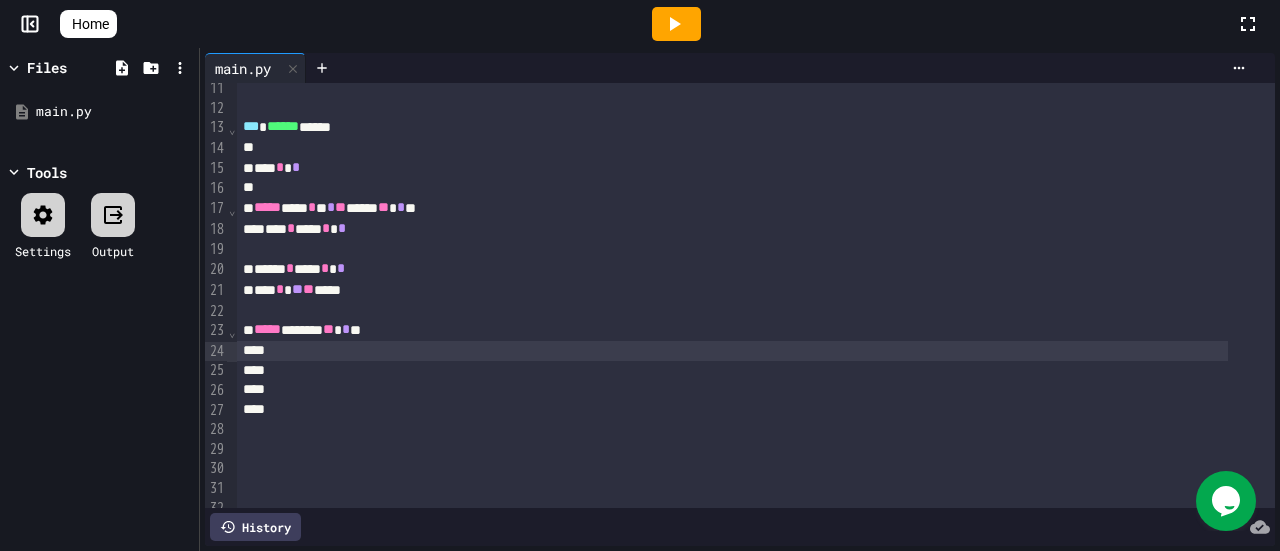 click at bounding box center (732, 351) 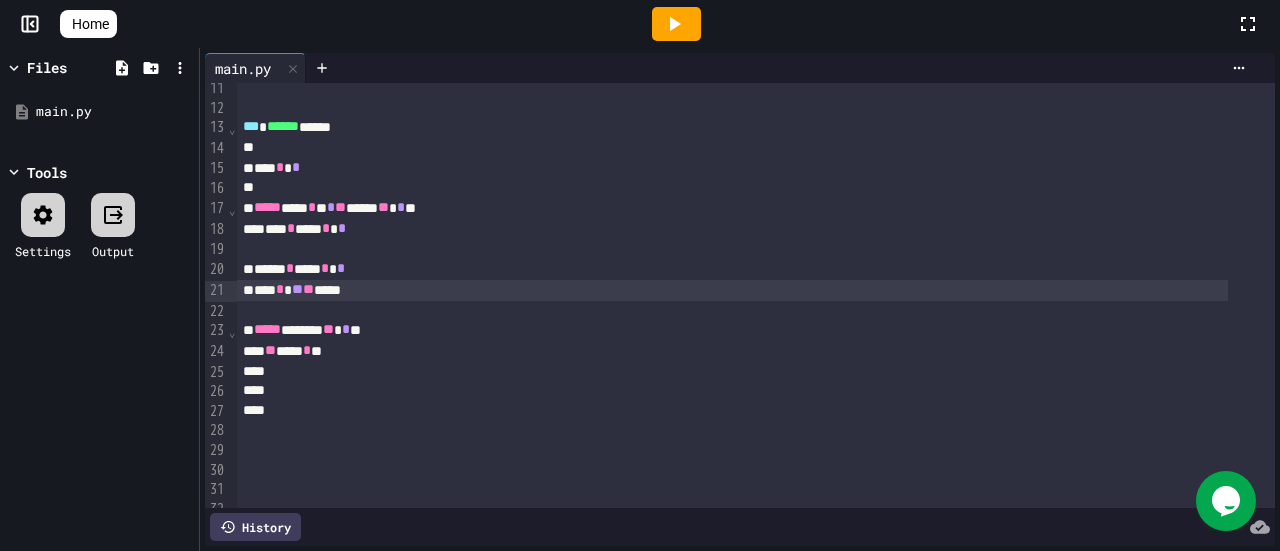 scroll, scrollTop: 213, scrollLeft: 0, axis: vertical 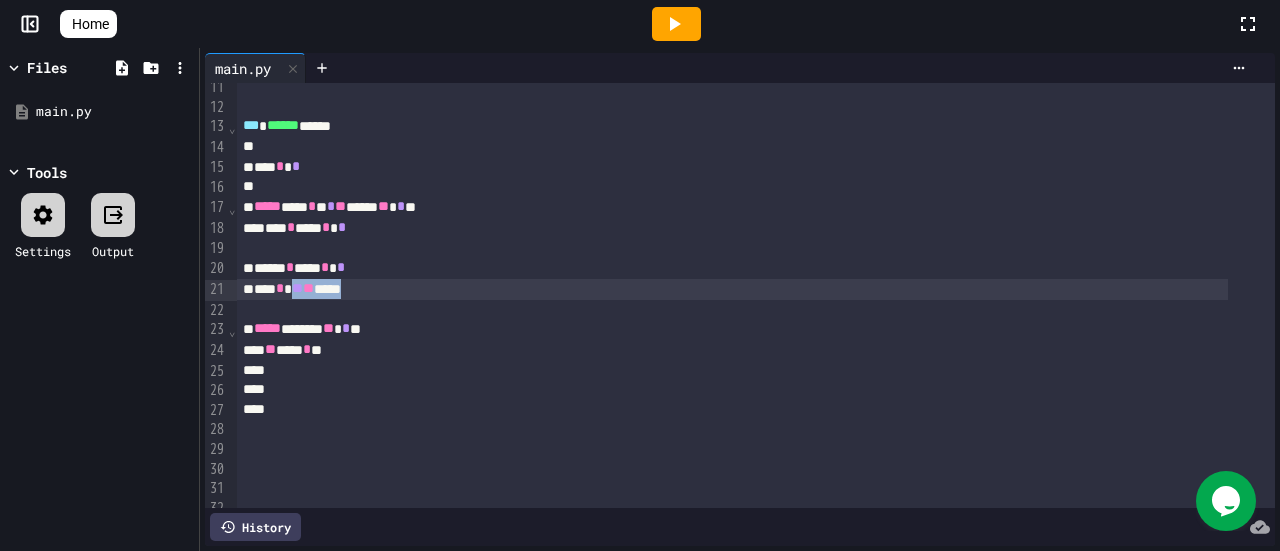 drag, startPoint x: 376, startPoint y: 290, endPoint x: 309, endPoint y: 287, distance: 67.06713 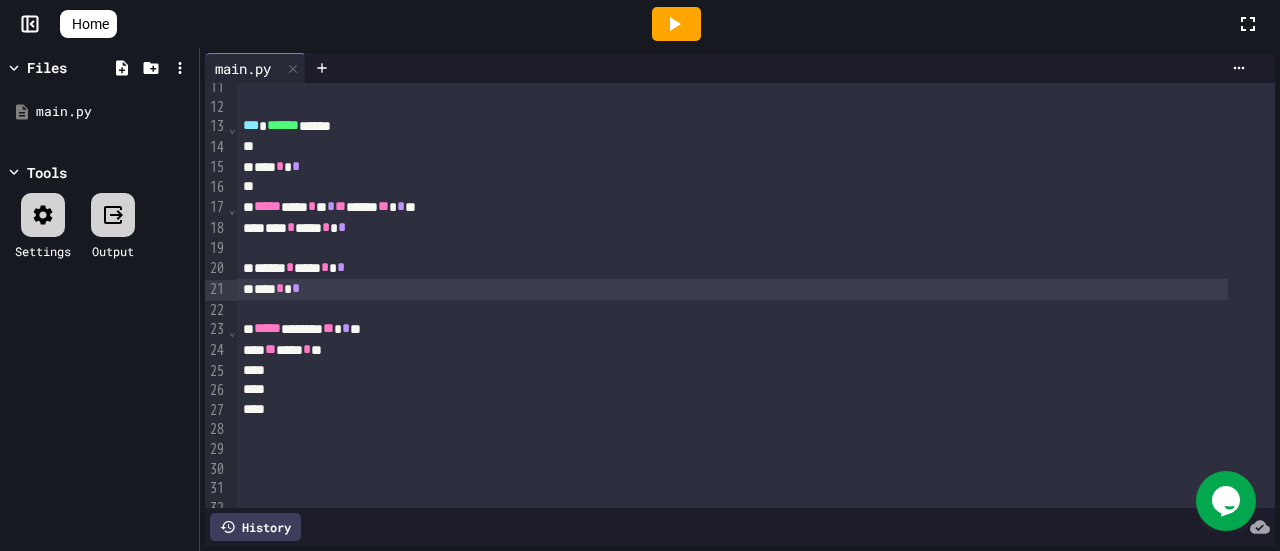 click on "** **** * *" at bounding box center [732, 350] 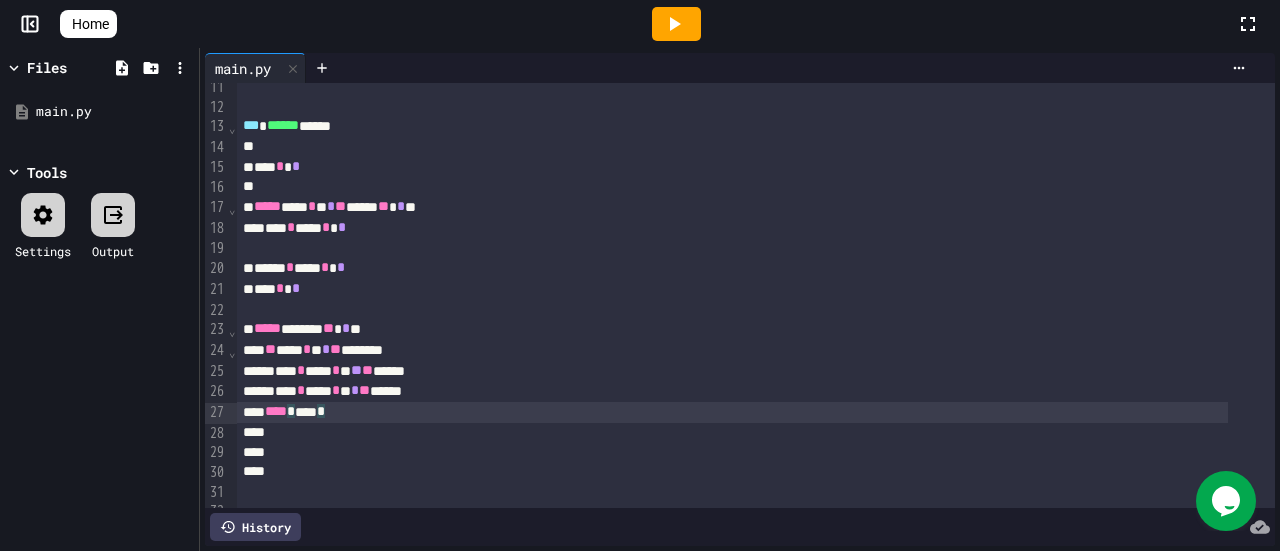 click on "*" at bounding box center [307, 349] 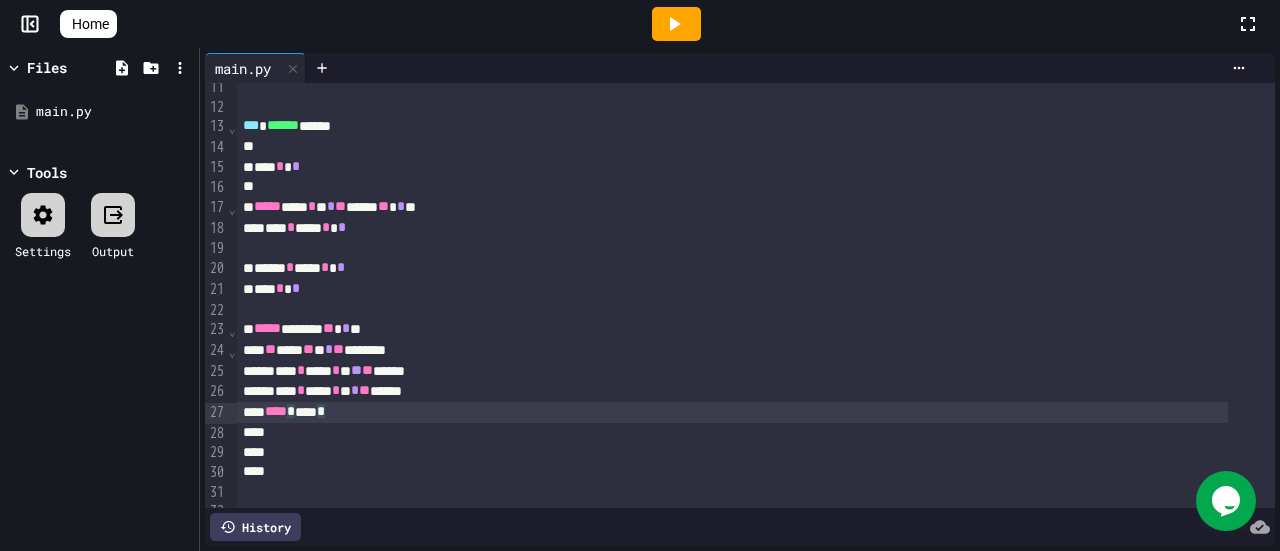 click on "**** * *** *" at bounding box center [732, 412] 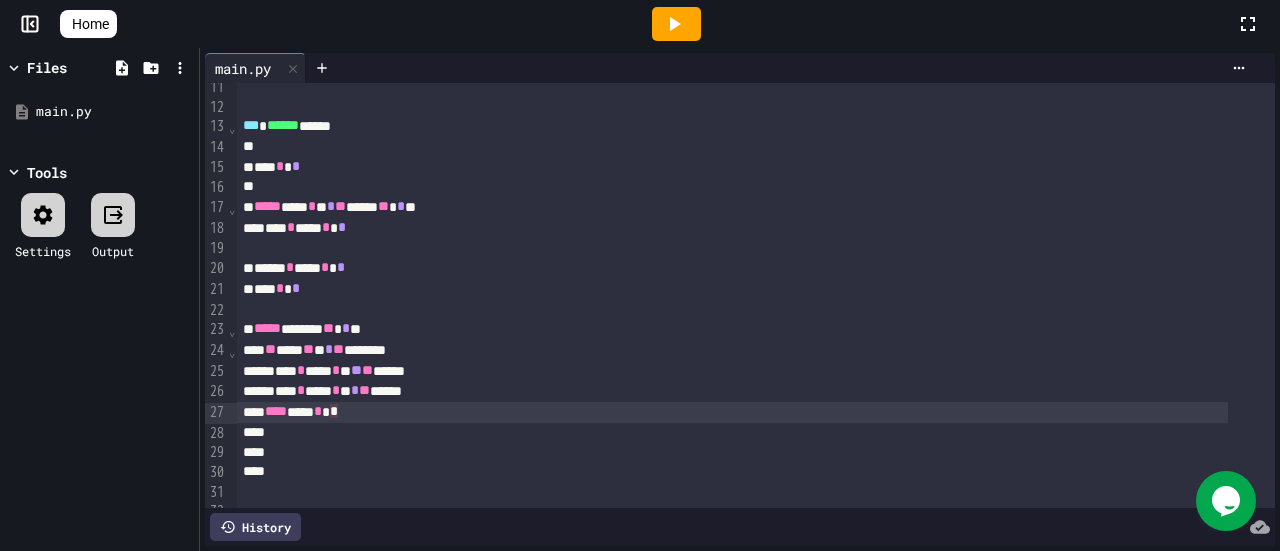 click on "*** * *** * * * ** ******" at bounding box center (732, 391) 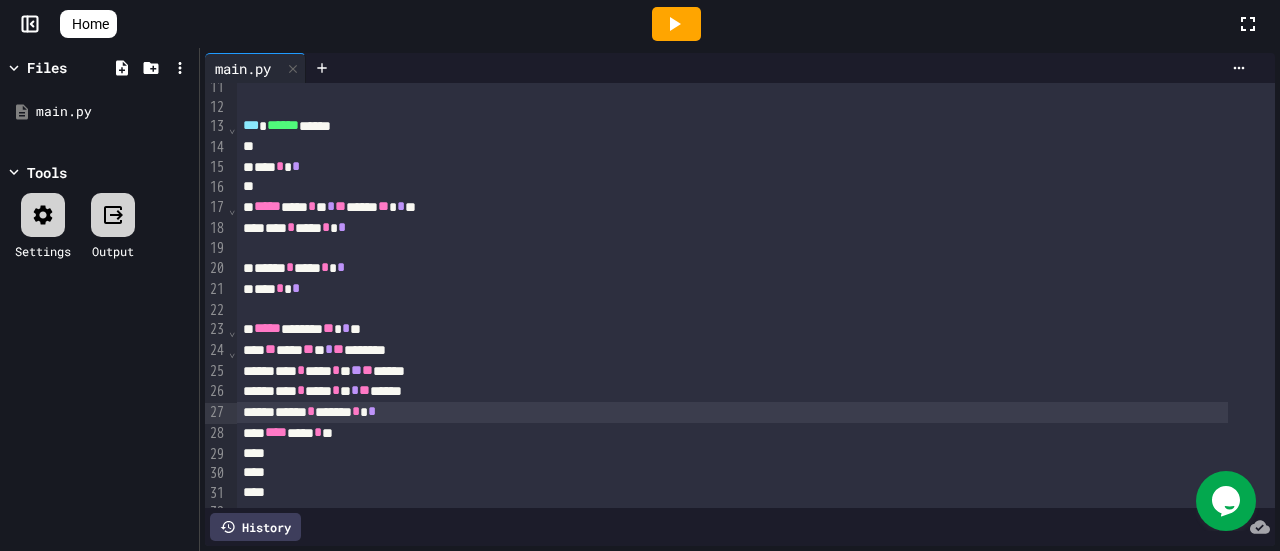 click on "**** **** * *" at bounding box center (732, 433) 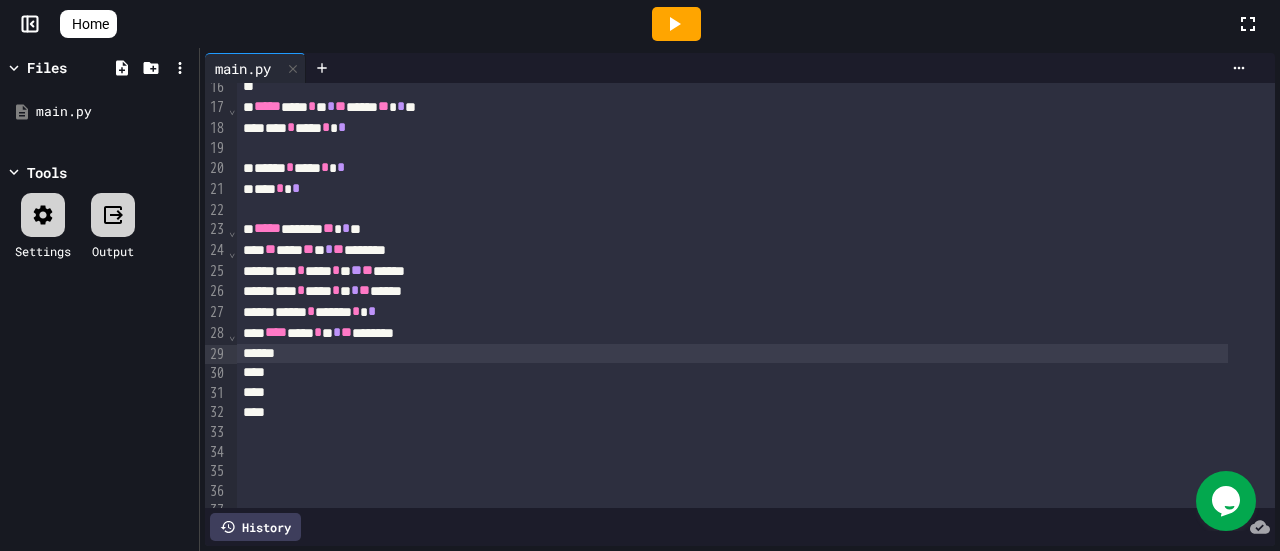 scroll, scrollTop: 413, scrollLeft: 0, axis: vertical 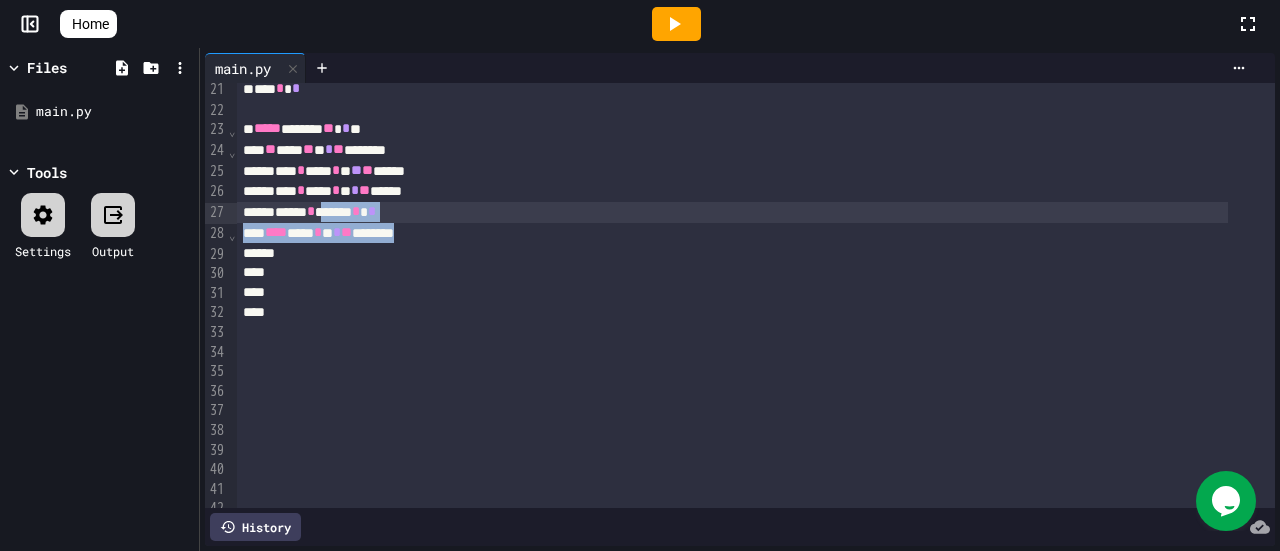 drag, startPoint x: 453, startPoint y: 234, endPoint x: 376, endPoint y: 207, distance: 81.596565 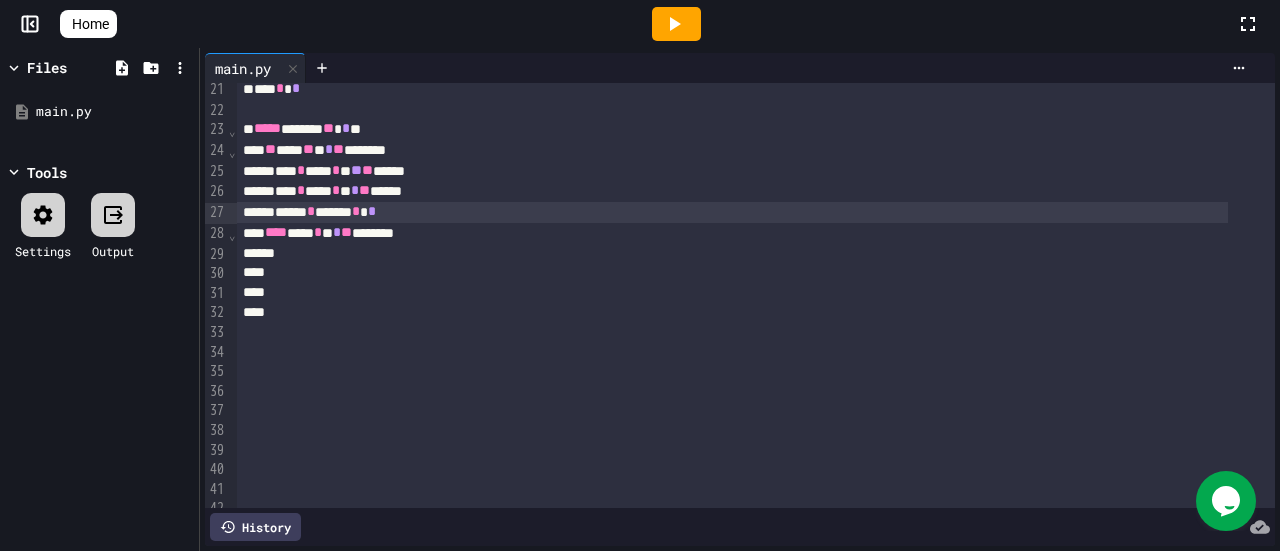 click on "**** **** * * * ** ********" at bounding box center [732, 233] 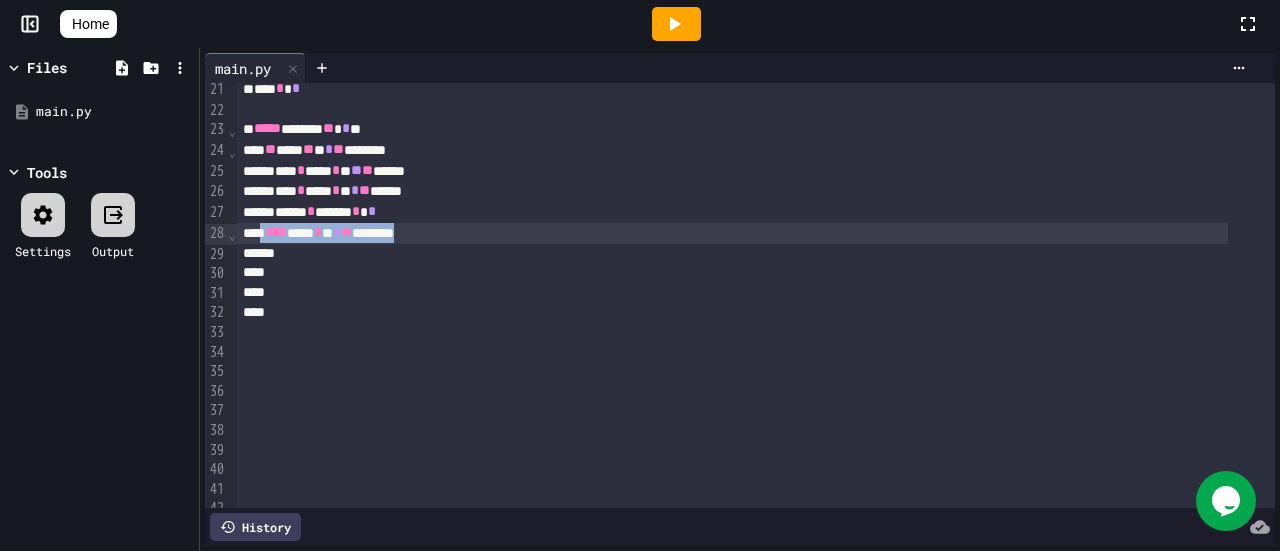 drag, startPoint x: 458, startPoint y: 235, endPoint x: 268, endPoint y: 232, distance: 190.02368 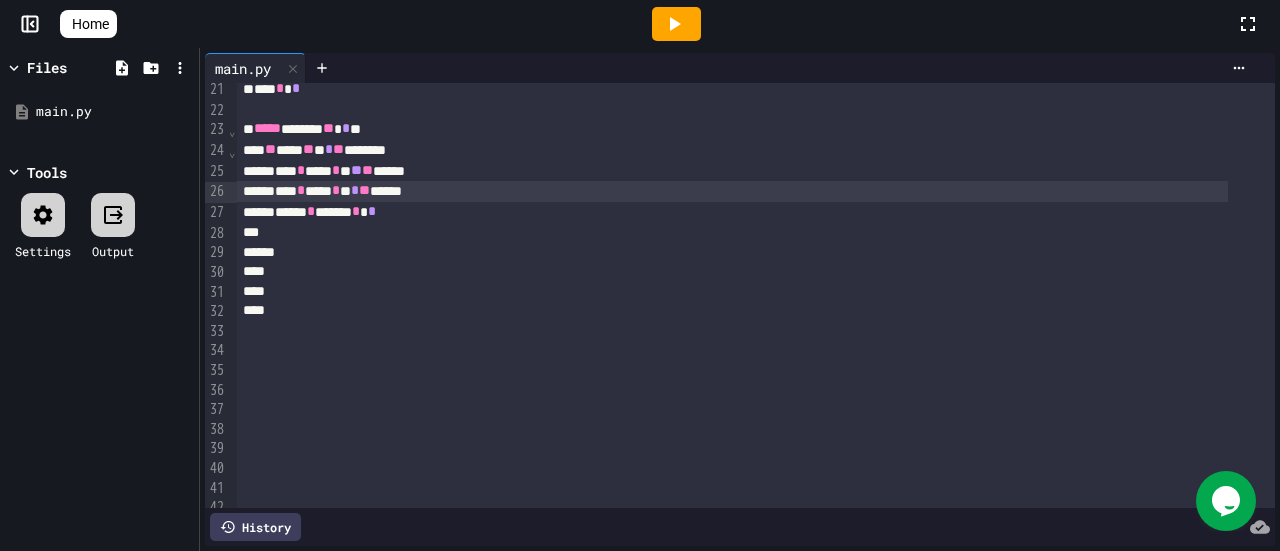 click on "*** * *** * * * ** ******" at bounding box center [732, 191] 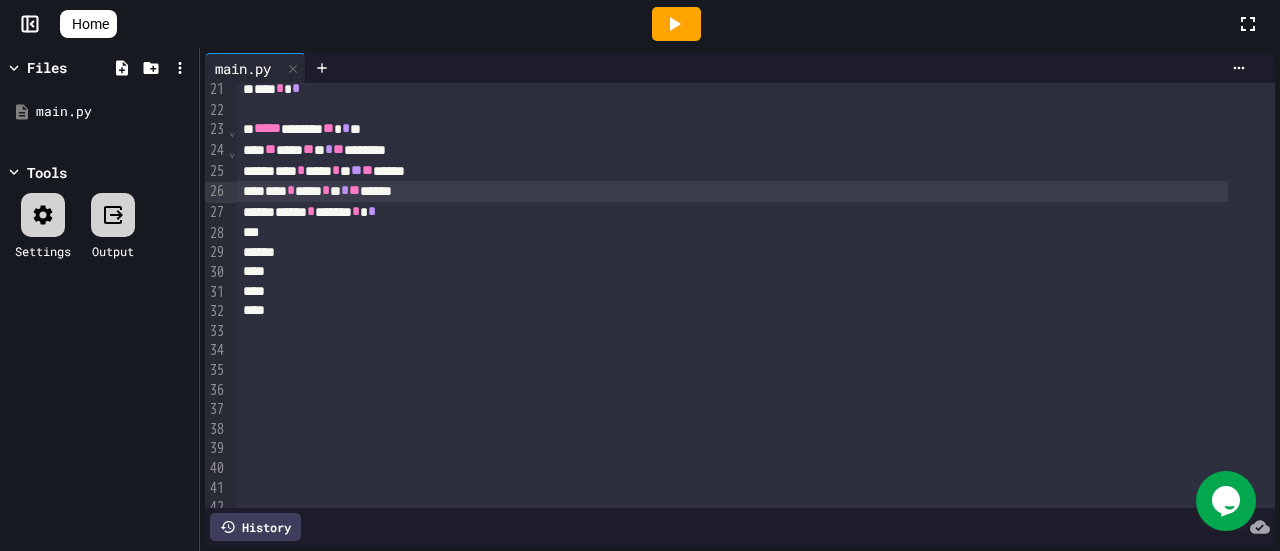 click on "***** * ***** *   *" at bounding box center (732, 212) 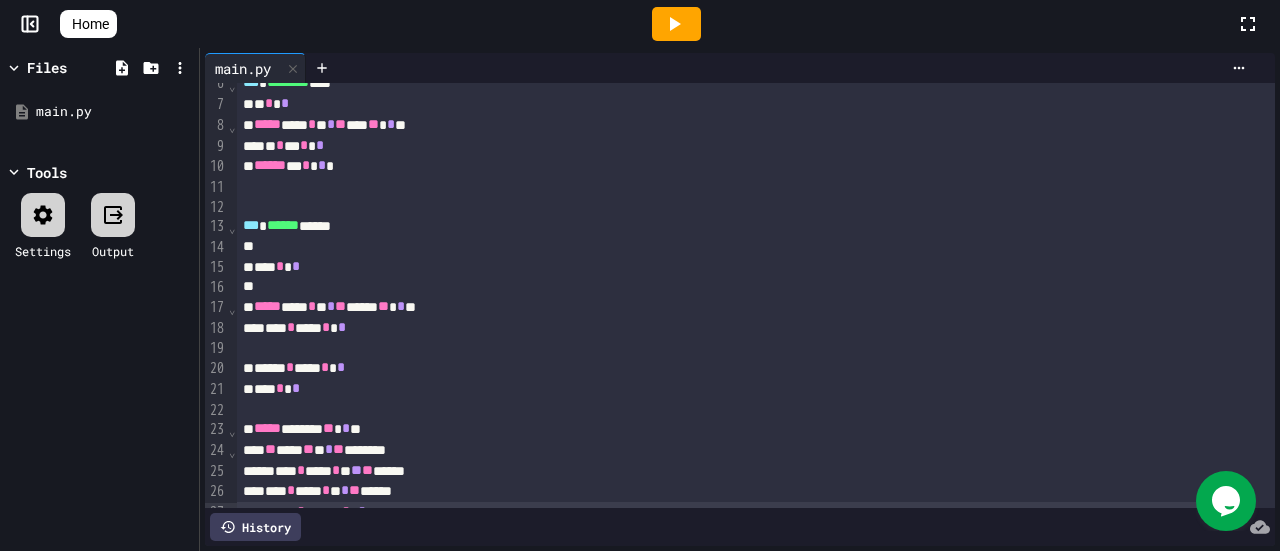 scroll, scrollTop: 313, scrollLeft: 0, axis: vertical 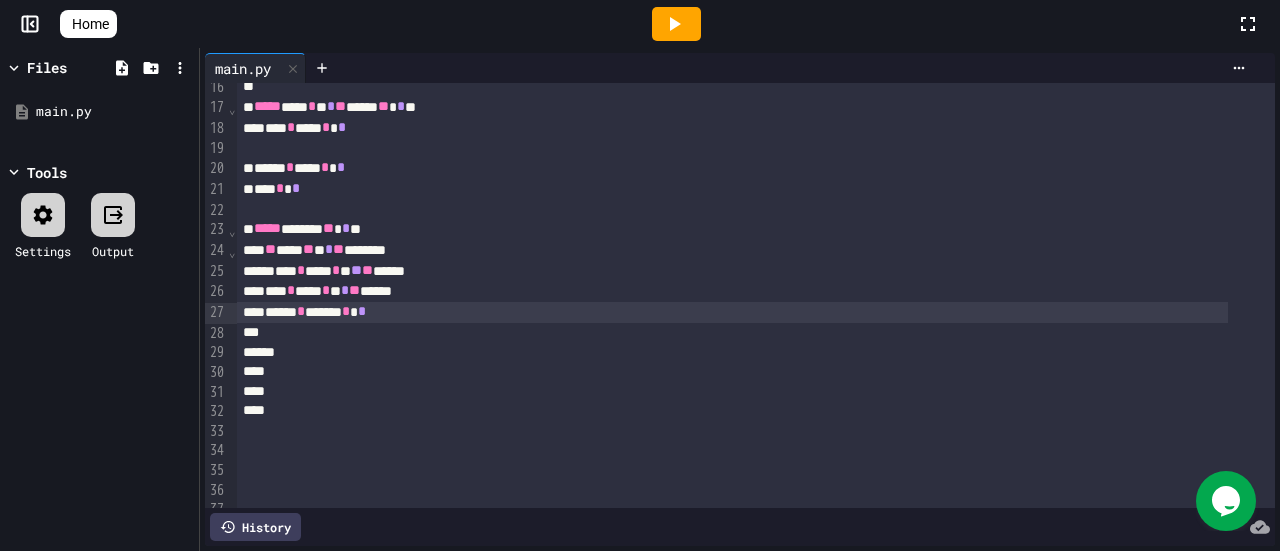 click on "***** * ***** *   *" at bounding box center (732, 312) 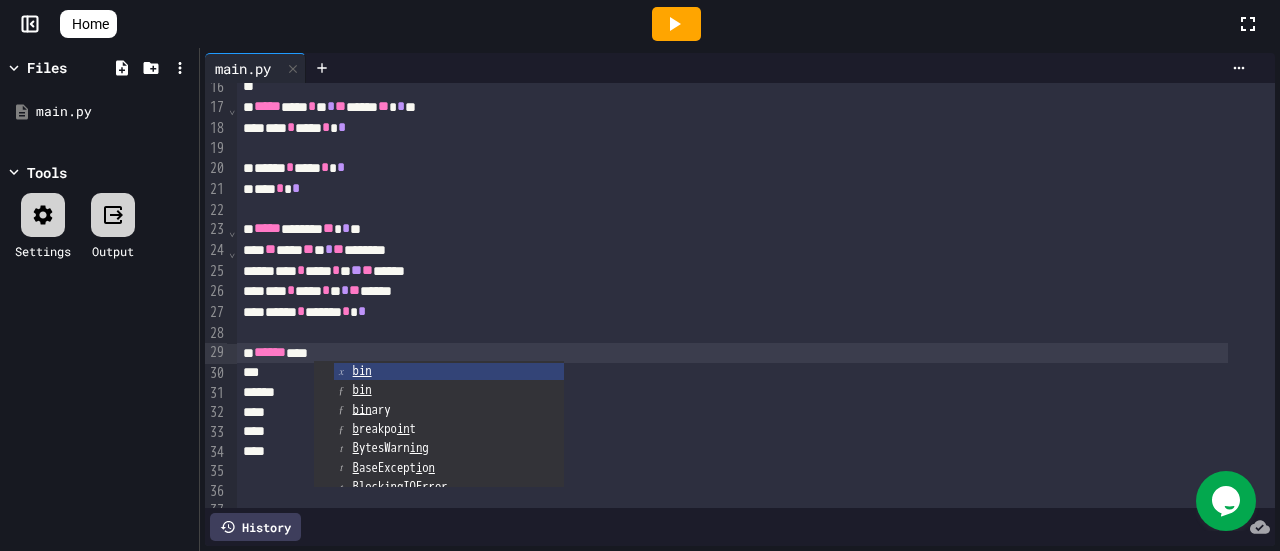 click at bounding box center [732, 393] 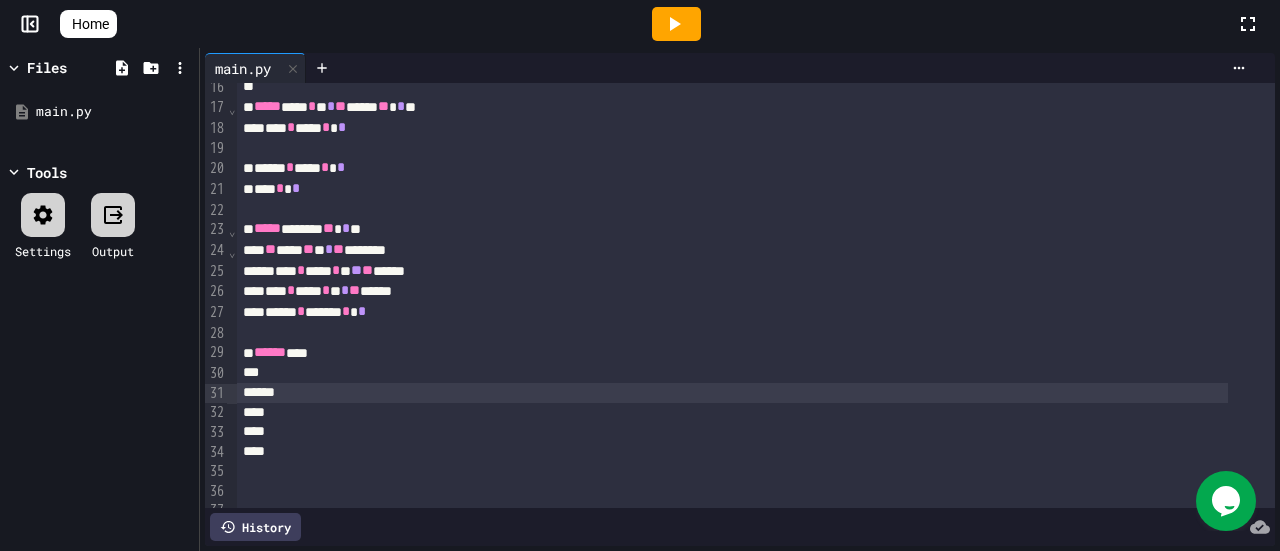 click 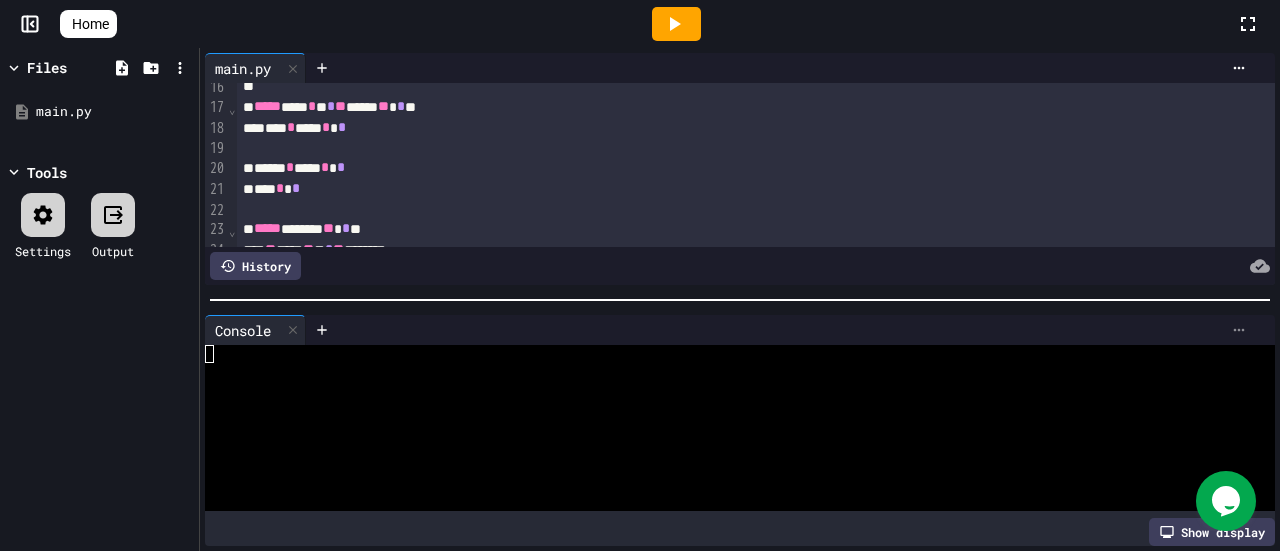 click 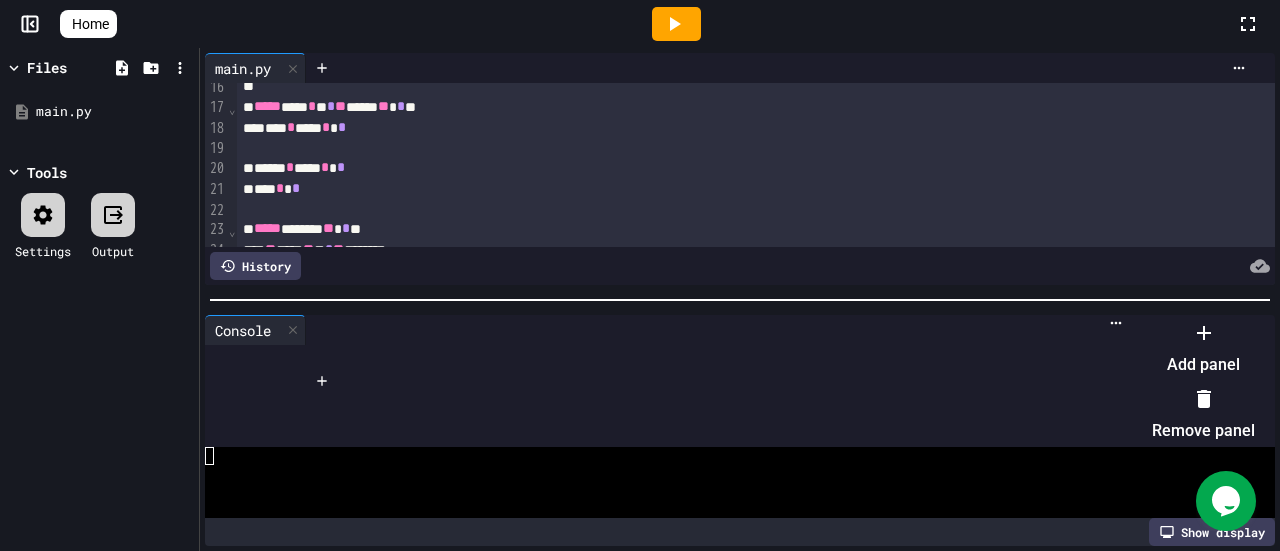 click on "Remove panel" at bounding box center (1203, 415) 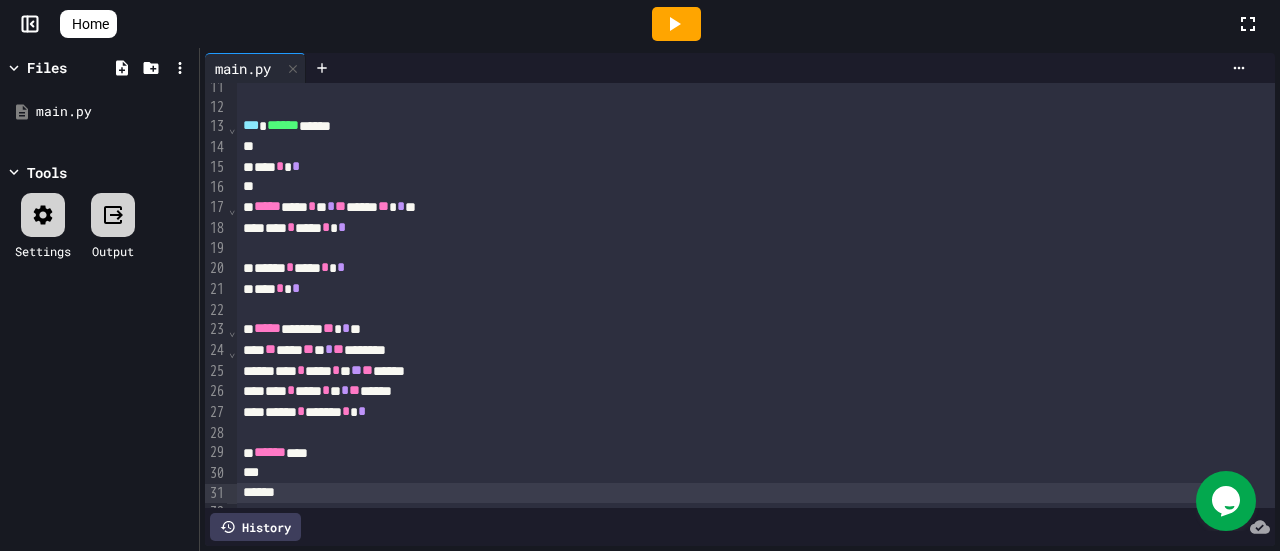 scroll, scrollTop: 313, scrollLeft: 0, axis: vertical 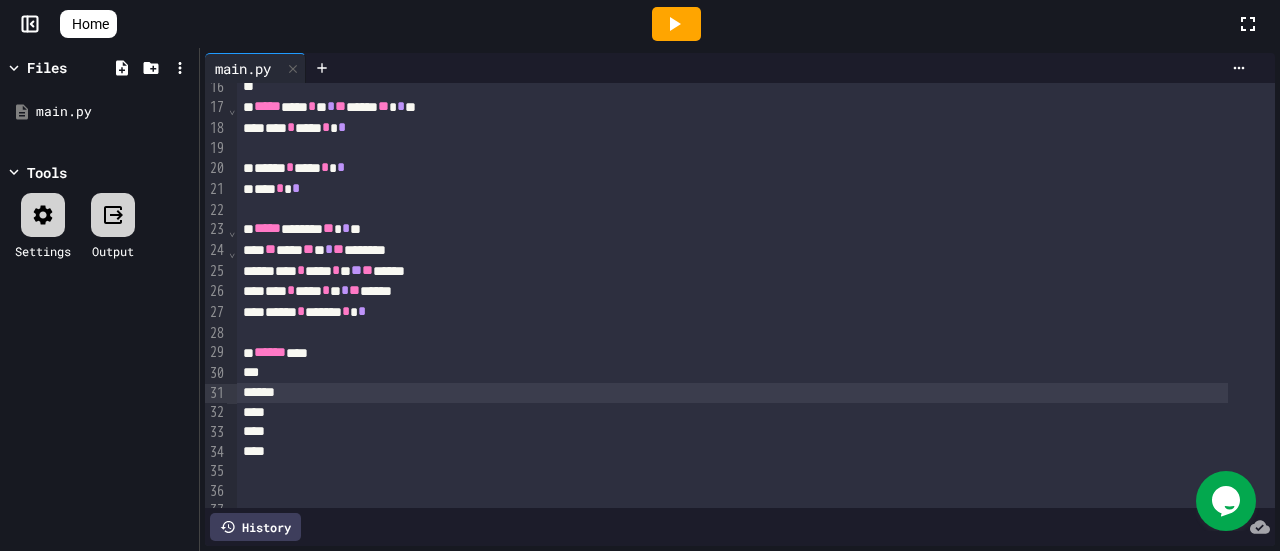 click at bounding box center [732, 393] 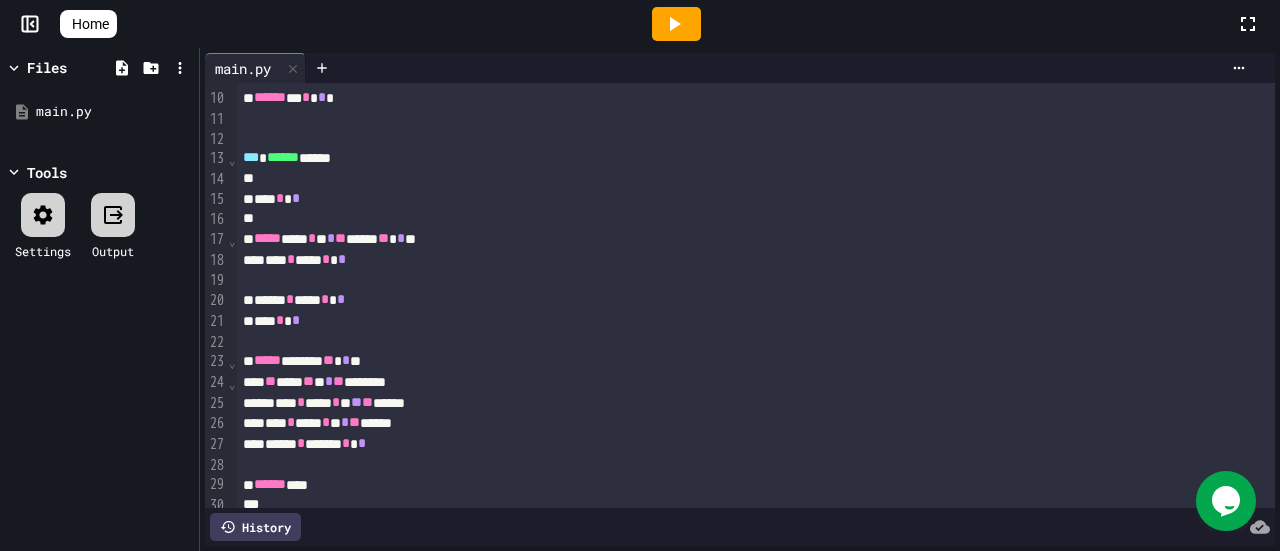 scroll, scrollTop: 313, scrollLeft: 0, axis: vertical 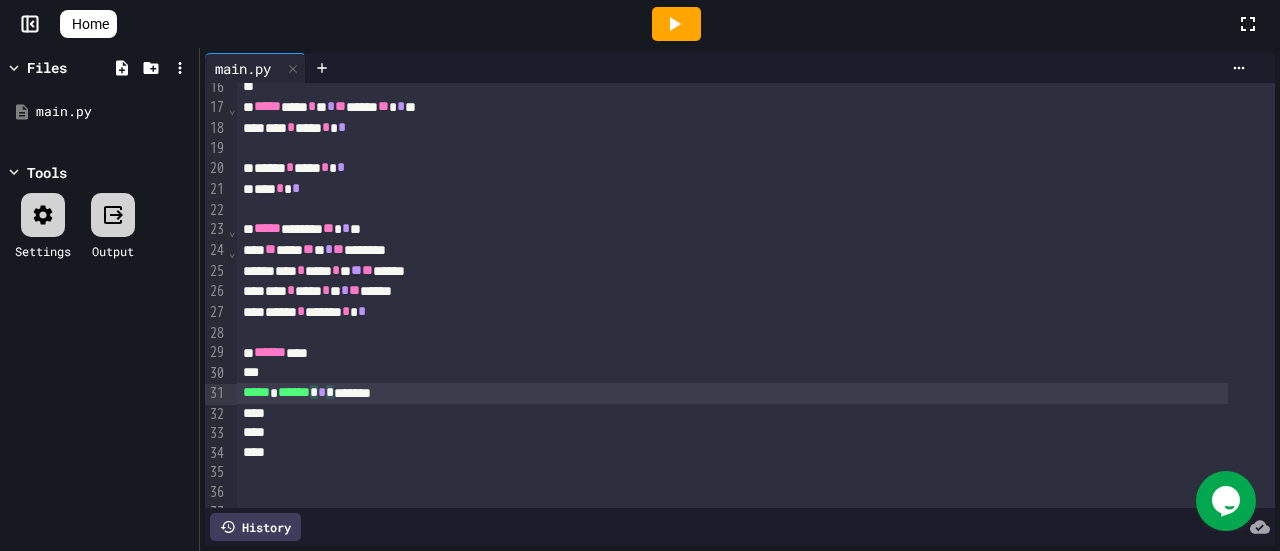 click 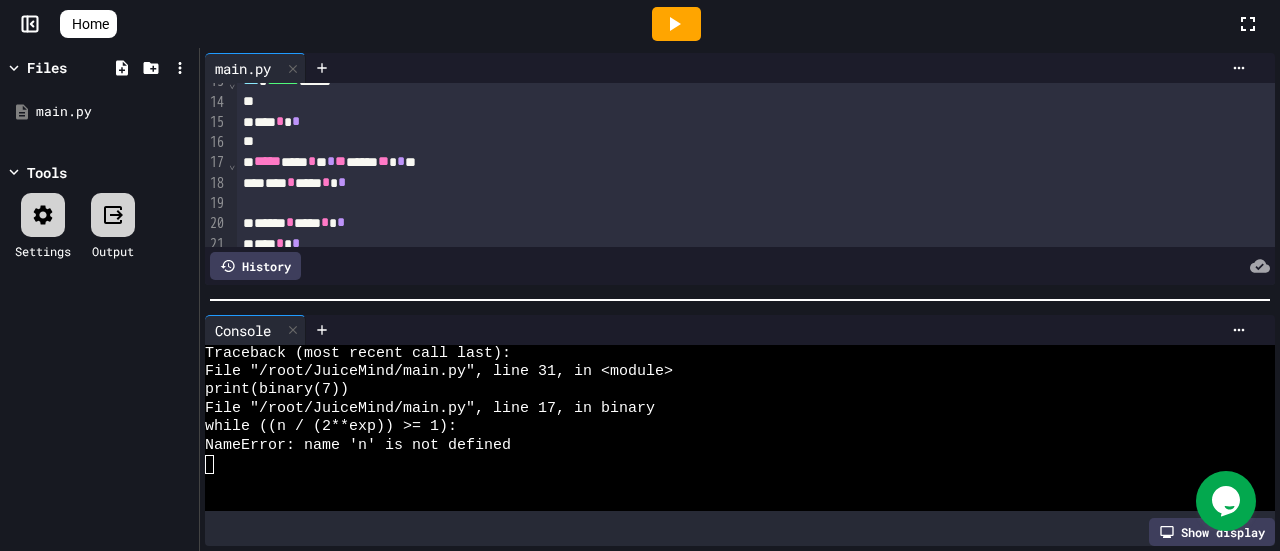 scroll, scrollTop: 213, scrollLeft: 0, axis: vertical 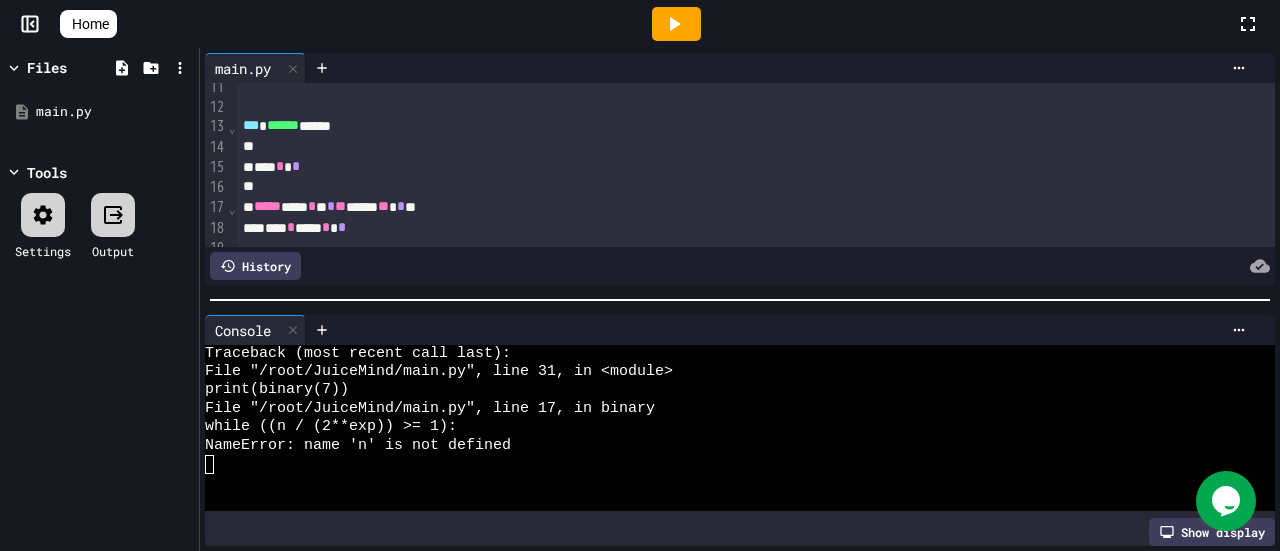 click on "***** *** * * * ** ***** **   * **" at bounding box center [732, 207] 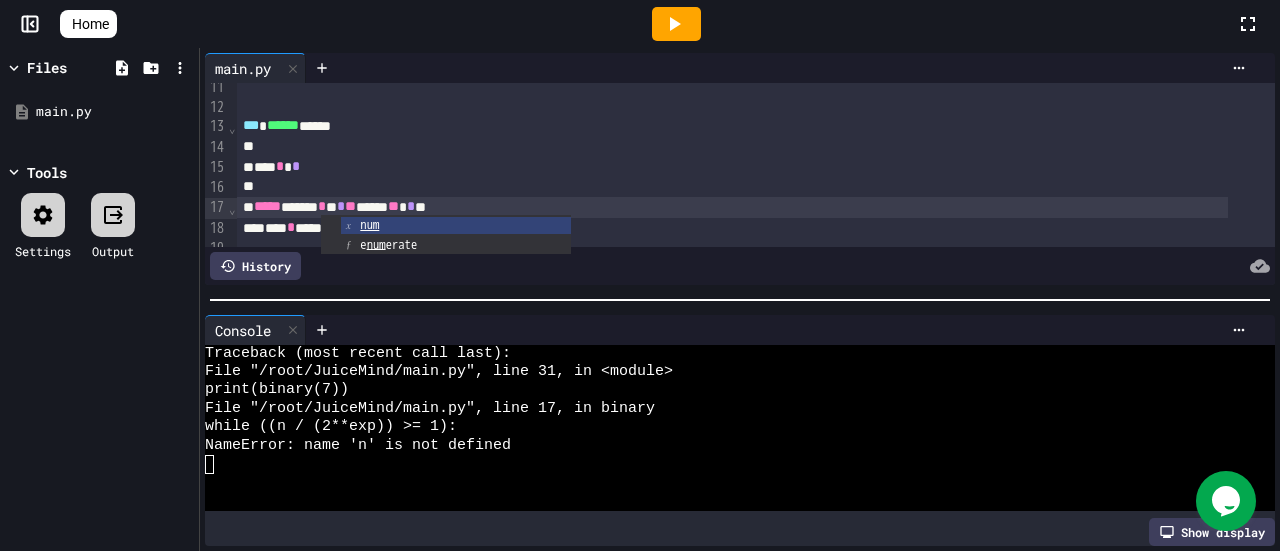 click 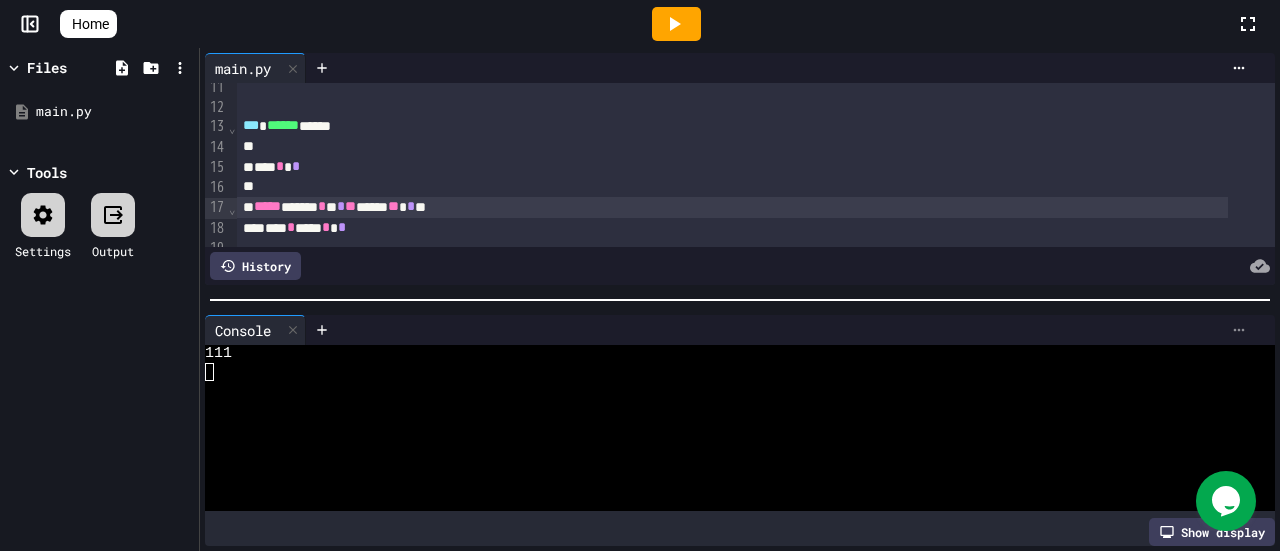 click 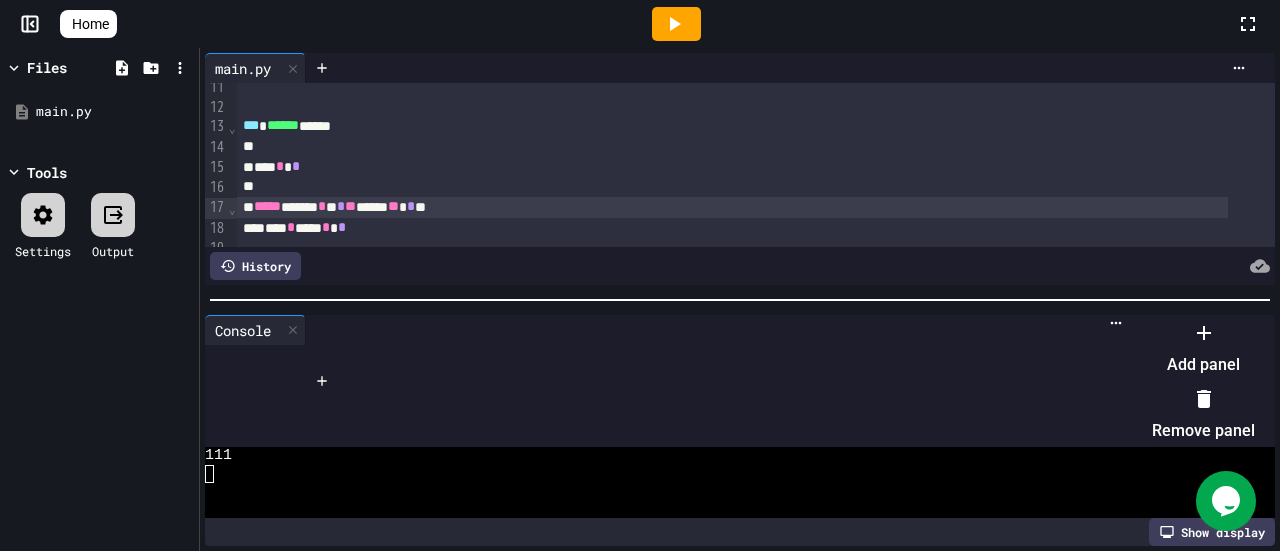 click on "Remove panel" at bounding box center (1203, 415) 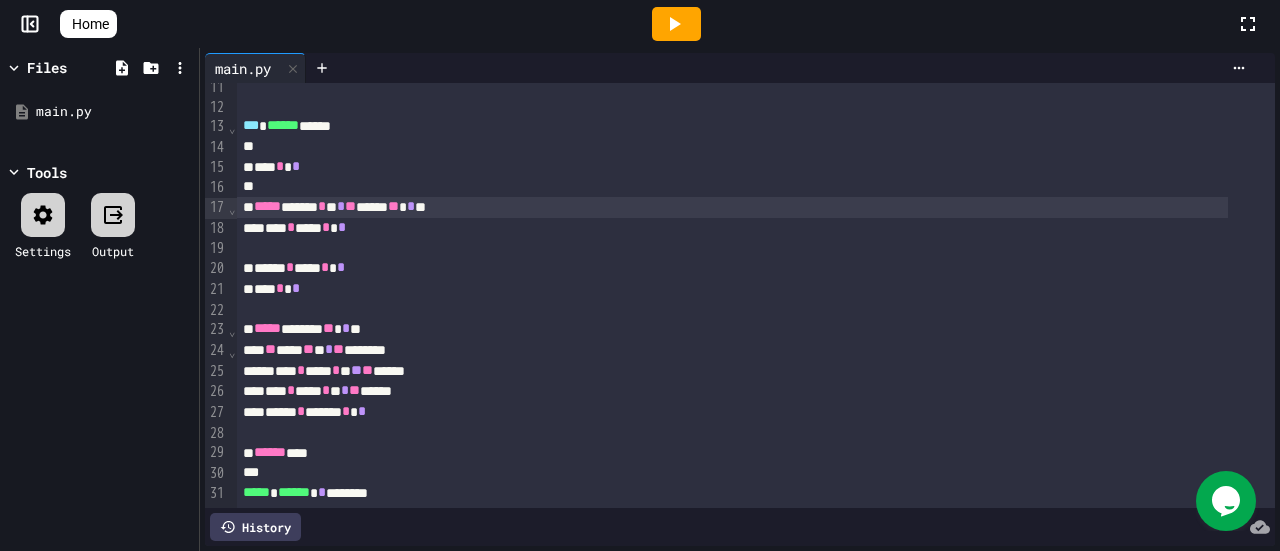 scroll, scrollTop: 313, scrollLeft: 0, axis: vertical 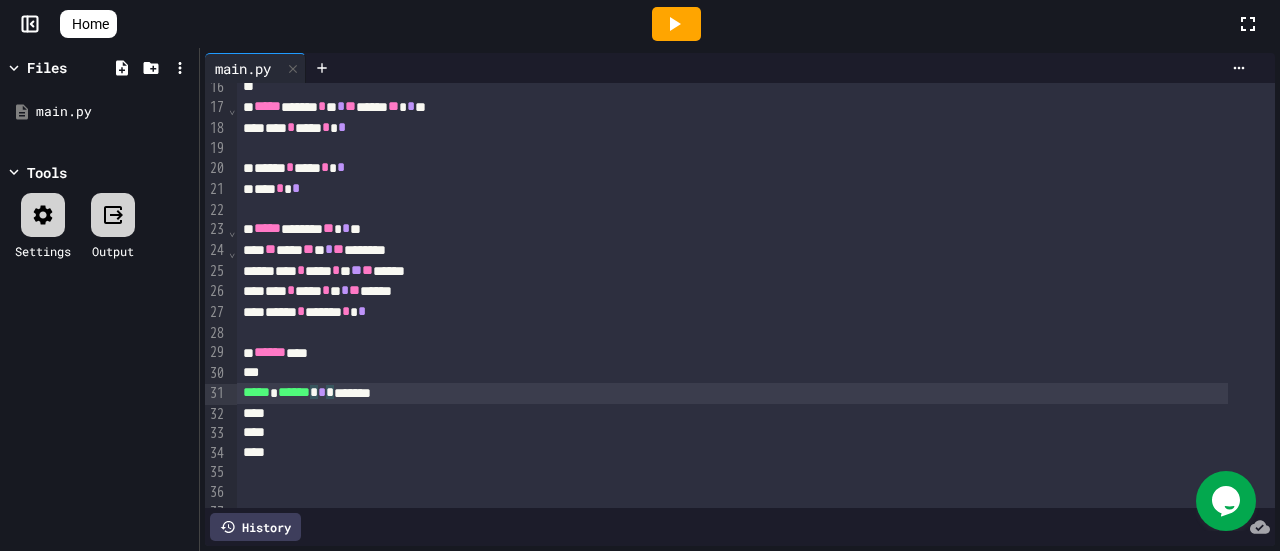 click on "***** * ****** * * * *" at bounding box center [732, 393] 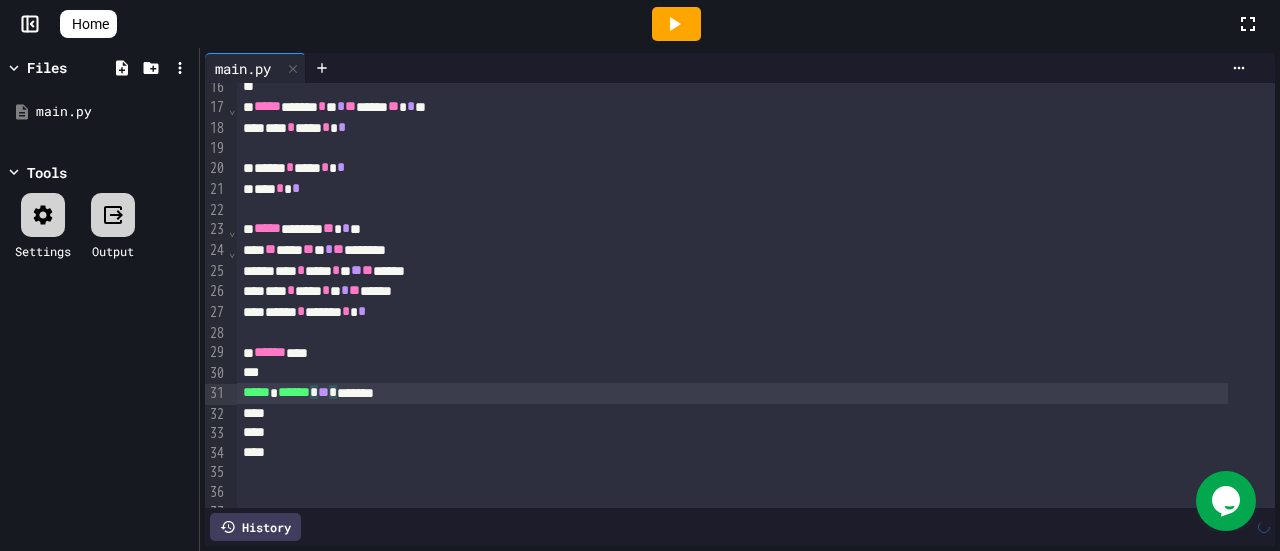 click 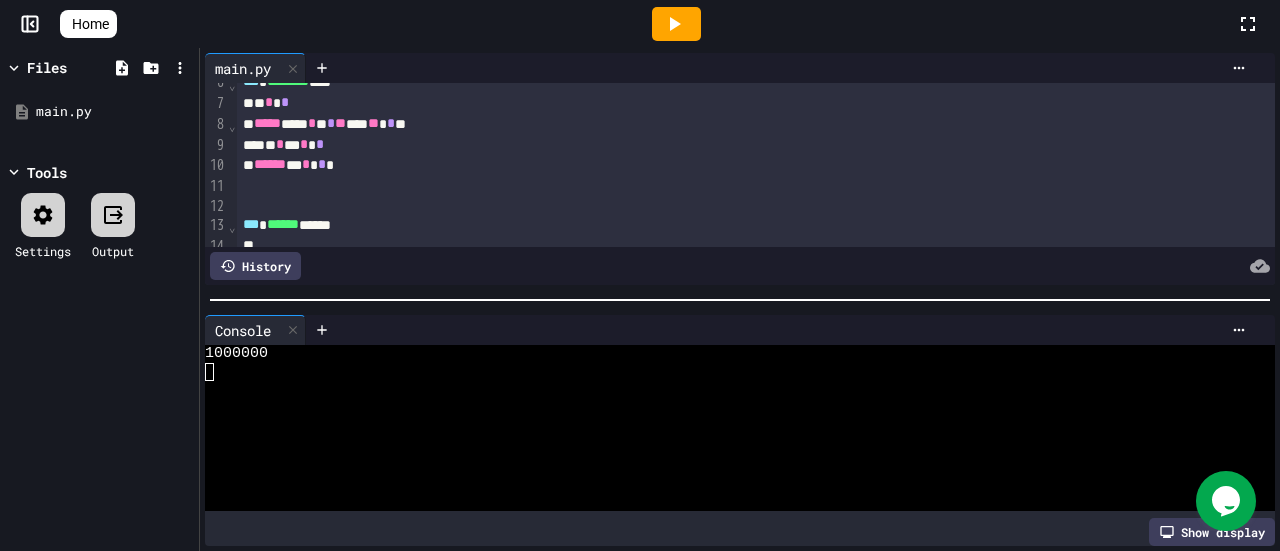 scroll, scrollTop: 113, scrollLeft: 0, axis: vertical 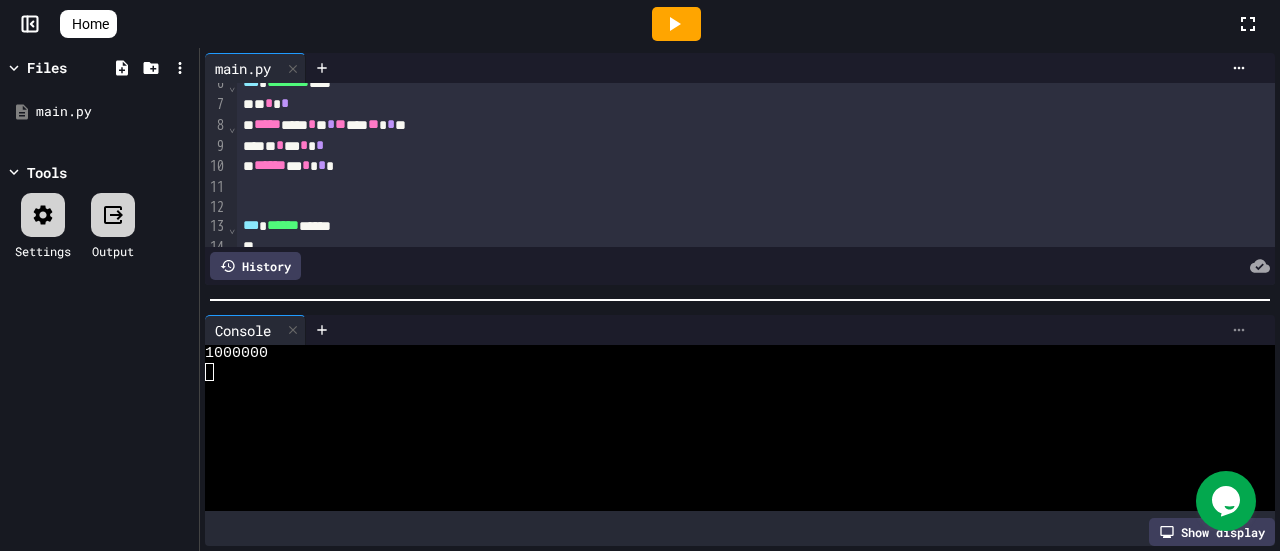 click 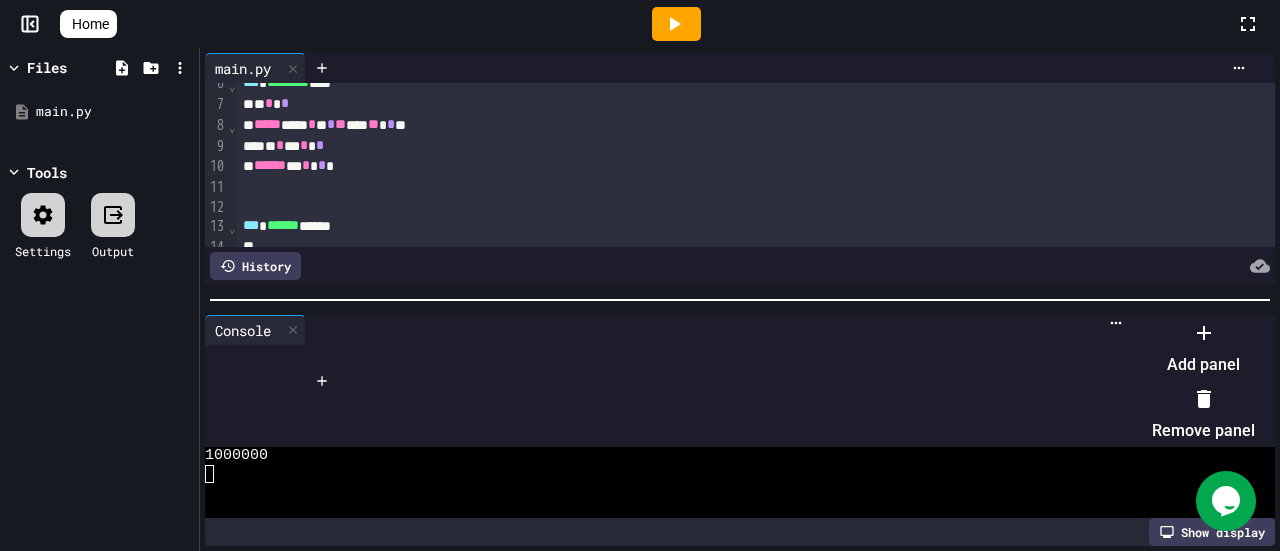 click on "Remove panel" at bounding box center [1203, 415] 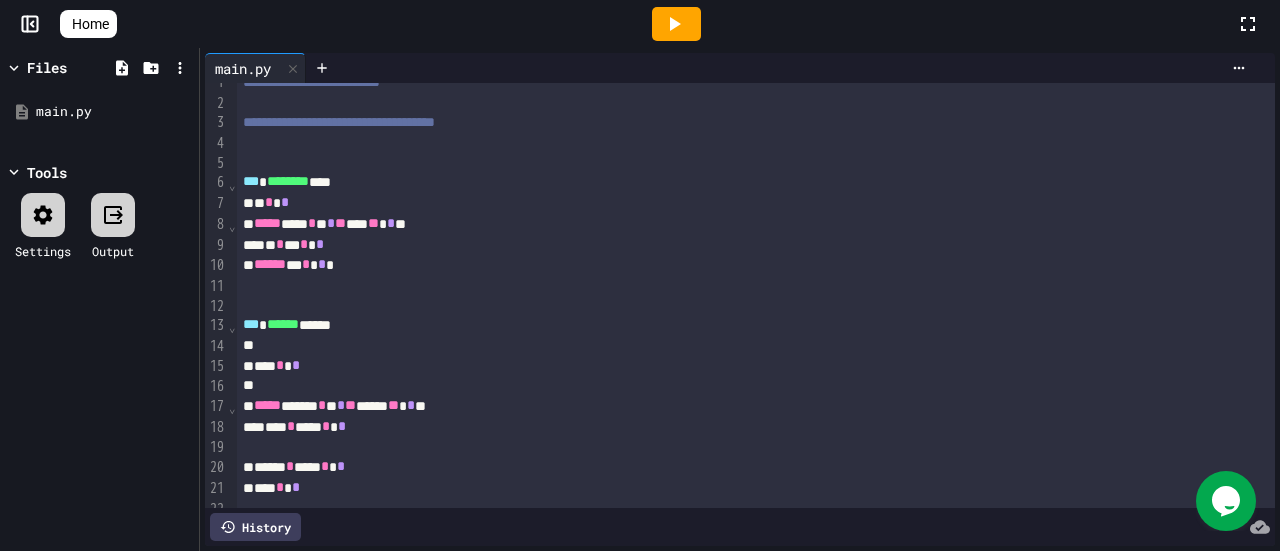 scroll, scrollTop: 13, scrollLeft: 0, axis: vertical 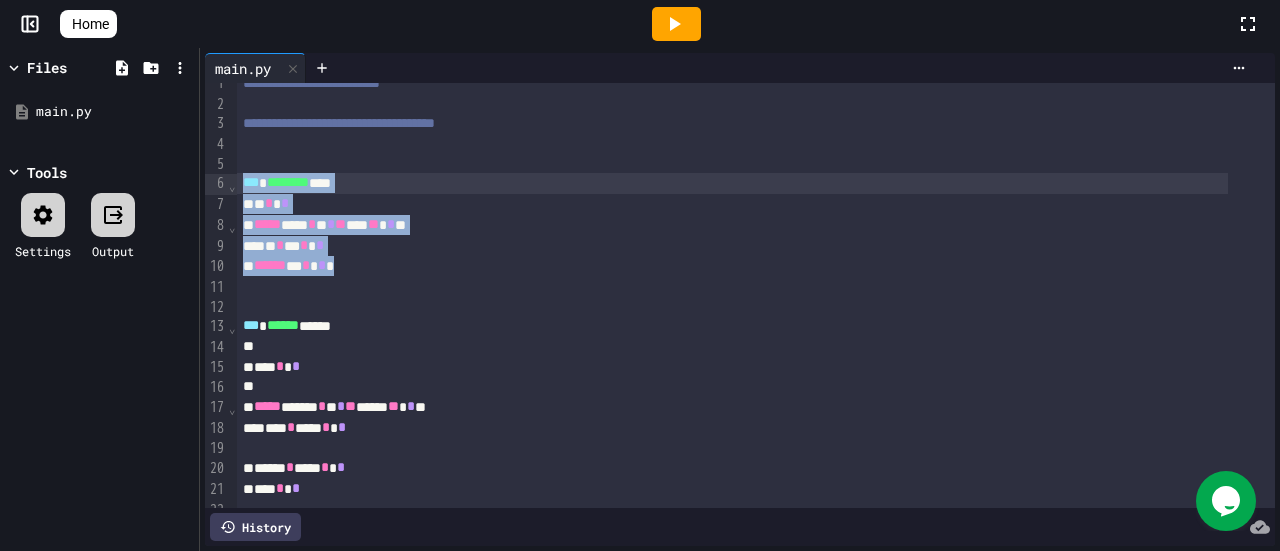 drag, startPoint x: 372, startPoint y: 272, endPoint x: 240, endPoint y: 190, distance: 155.39627 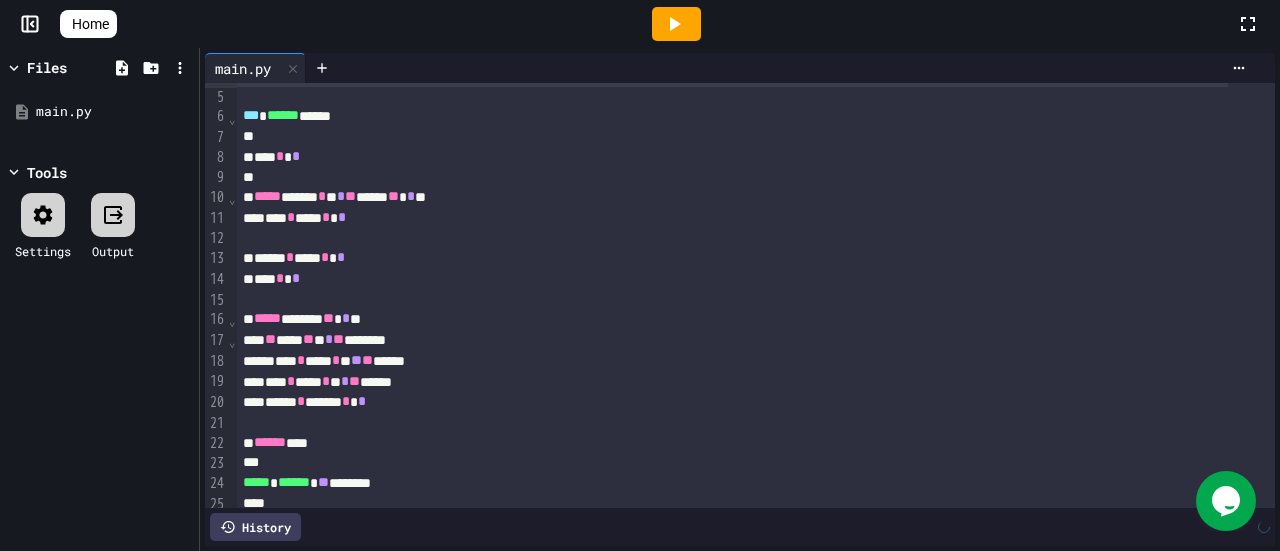 scroll, scrollTop: 113, scrollLeft: 0, axis: vertical 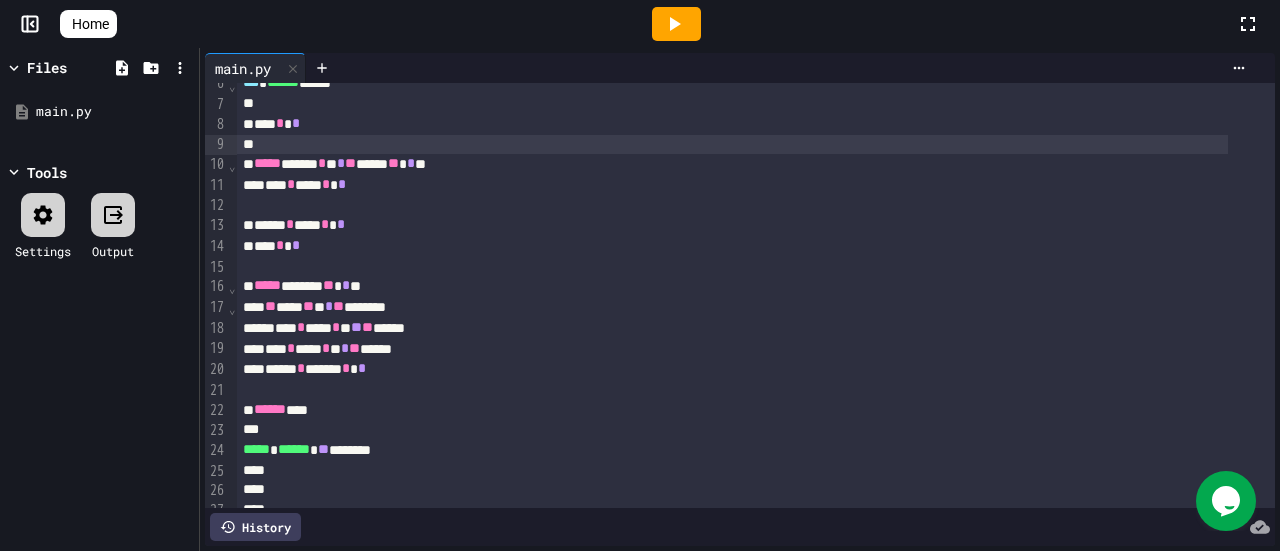 click on "**********" at bounding box center (756, 531) 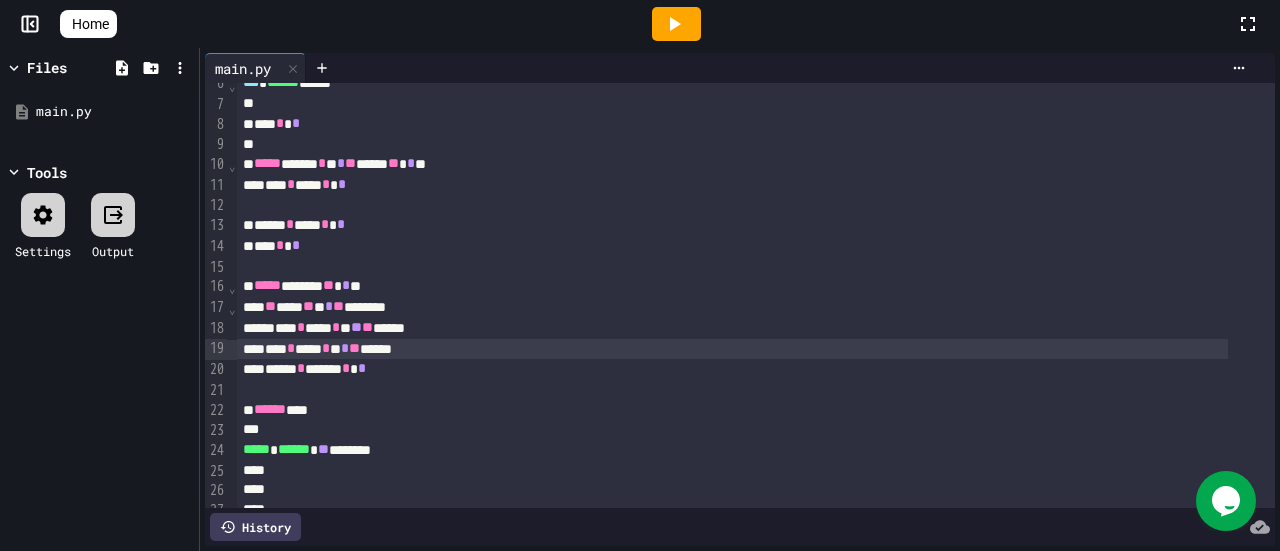 click on "*** * *** * * * ** ******" at bounding box center [732, 349] 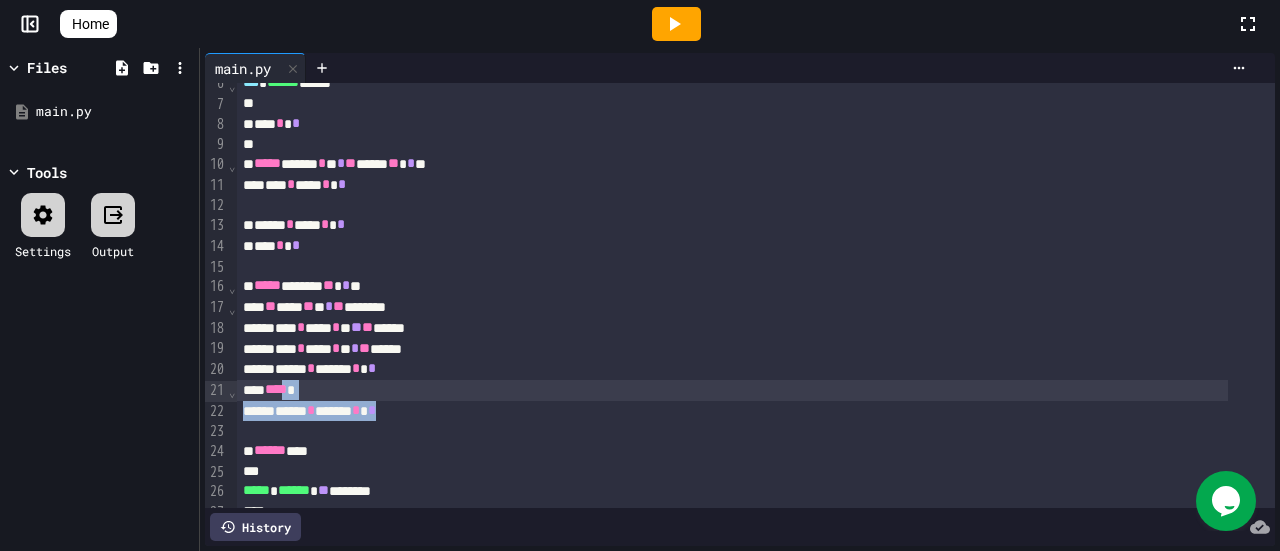 drag, startPoint x: 430, startPoint y: 413, endPoint x: 296, endPoint y: 396, distance: 135.07405 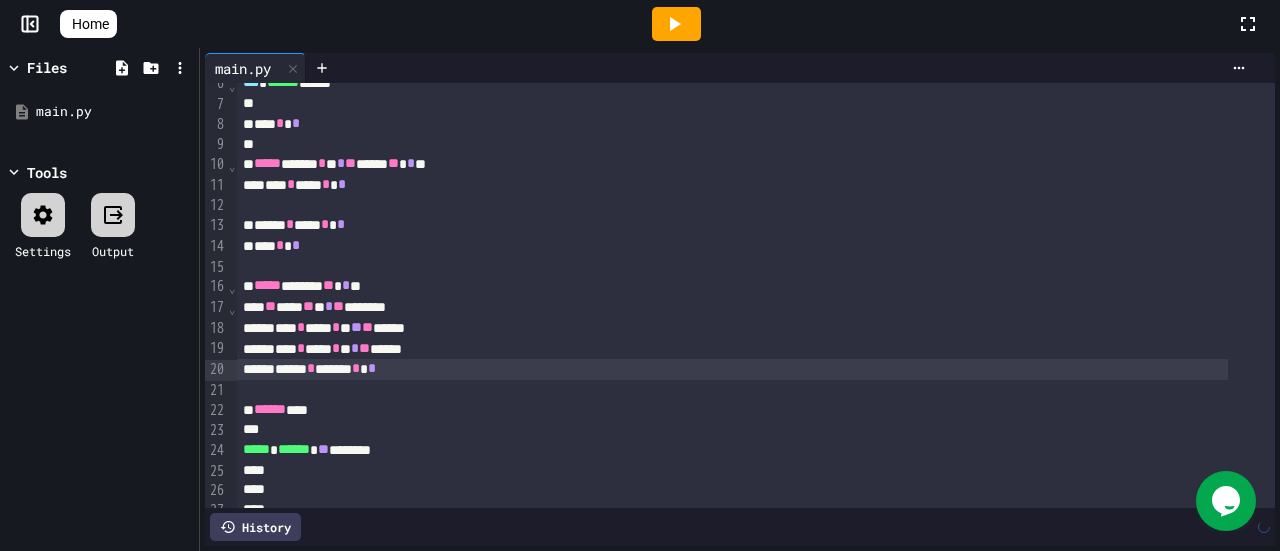 click on "***** * ***** *   *" at bounding box center (732, 369) 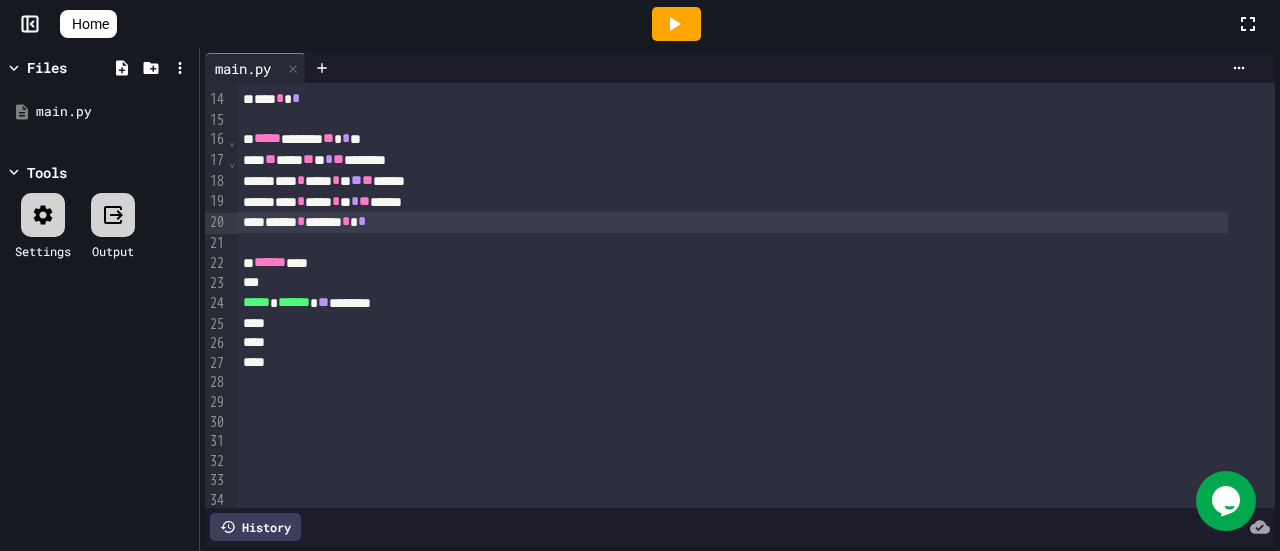 scroll, scrollTop: 213, scrollLeft: 0, axis: vertical 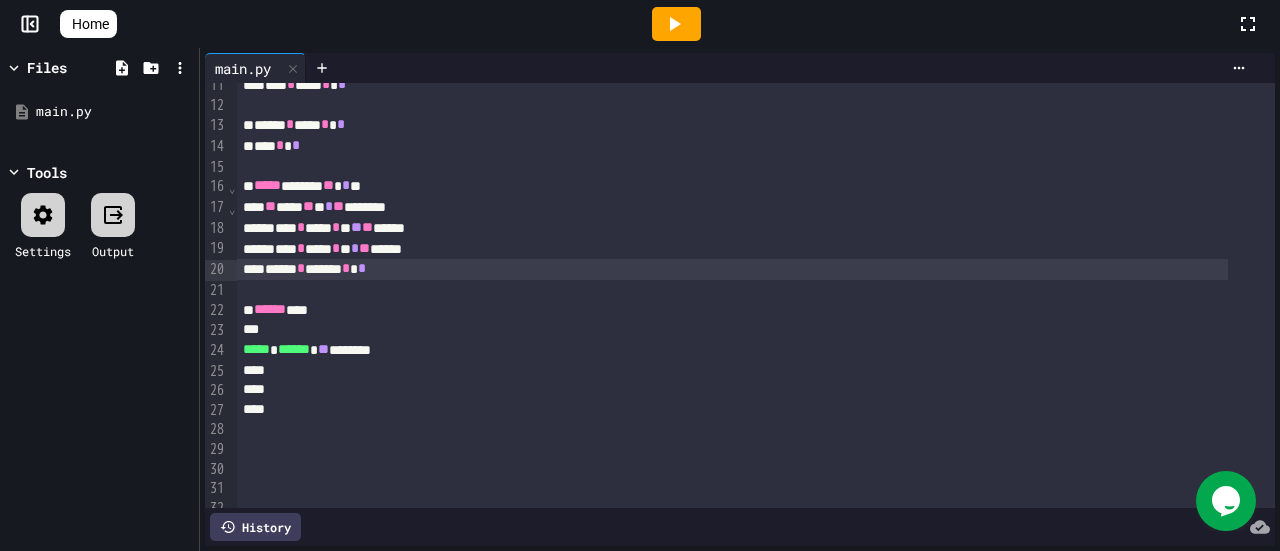 click 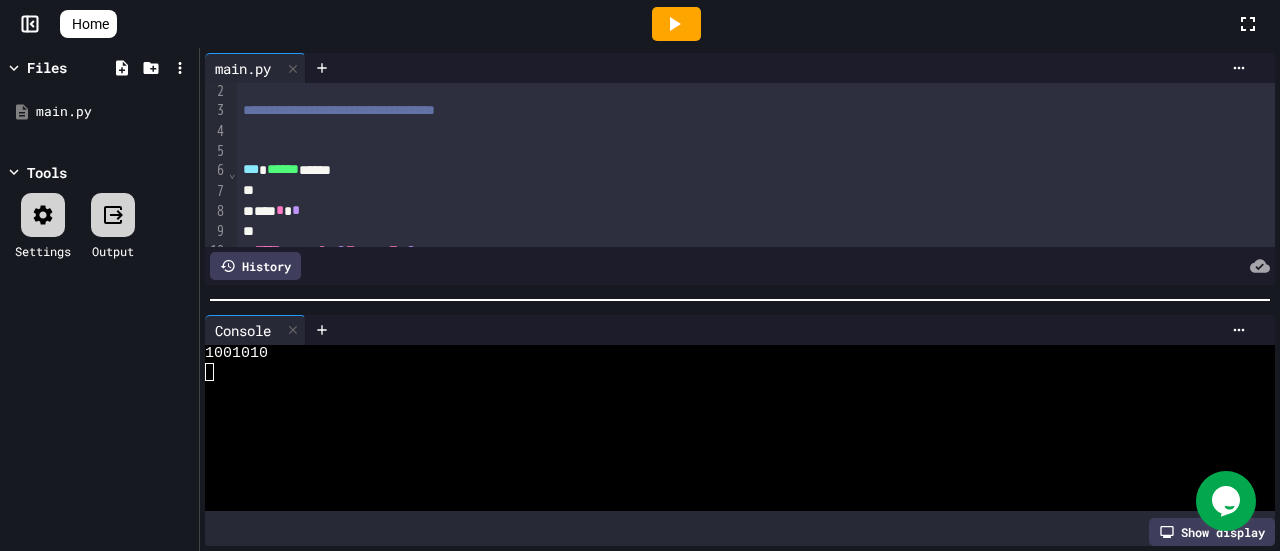 scroll, scrollTop: 13, scrollLeft: 0, axis: vertical 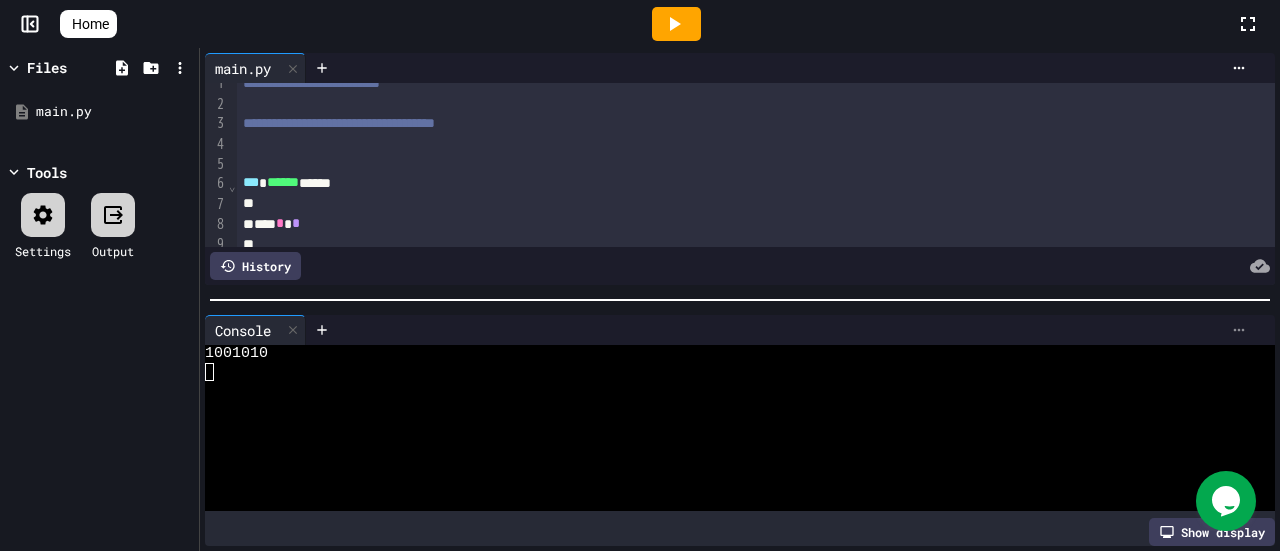 click 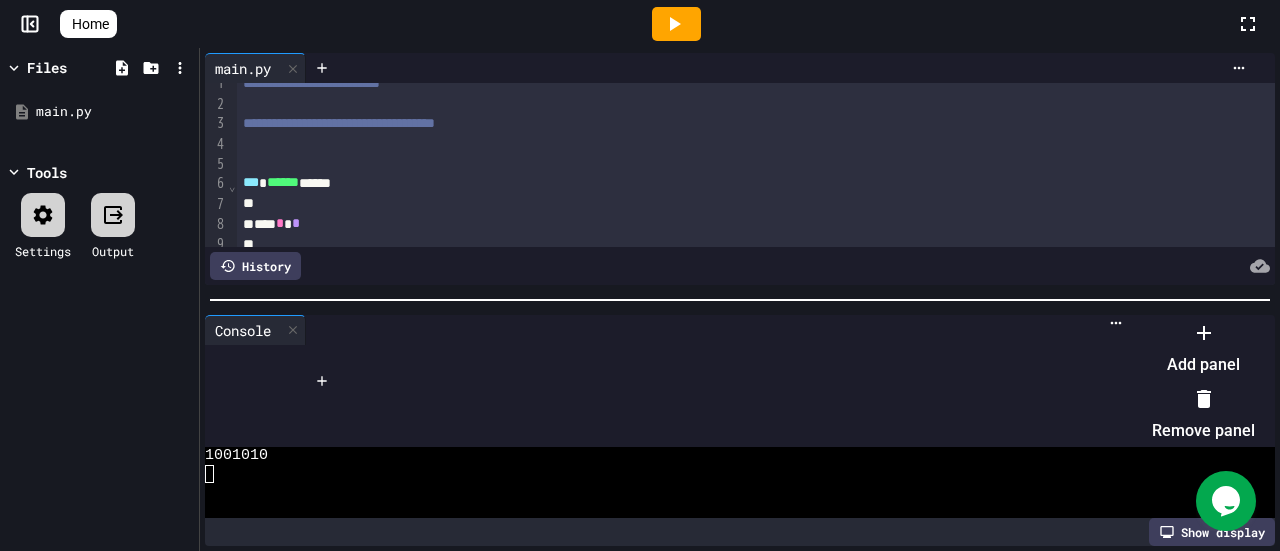 click on "Remove panel" at bounding box center (1203, 415) 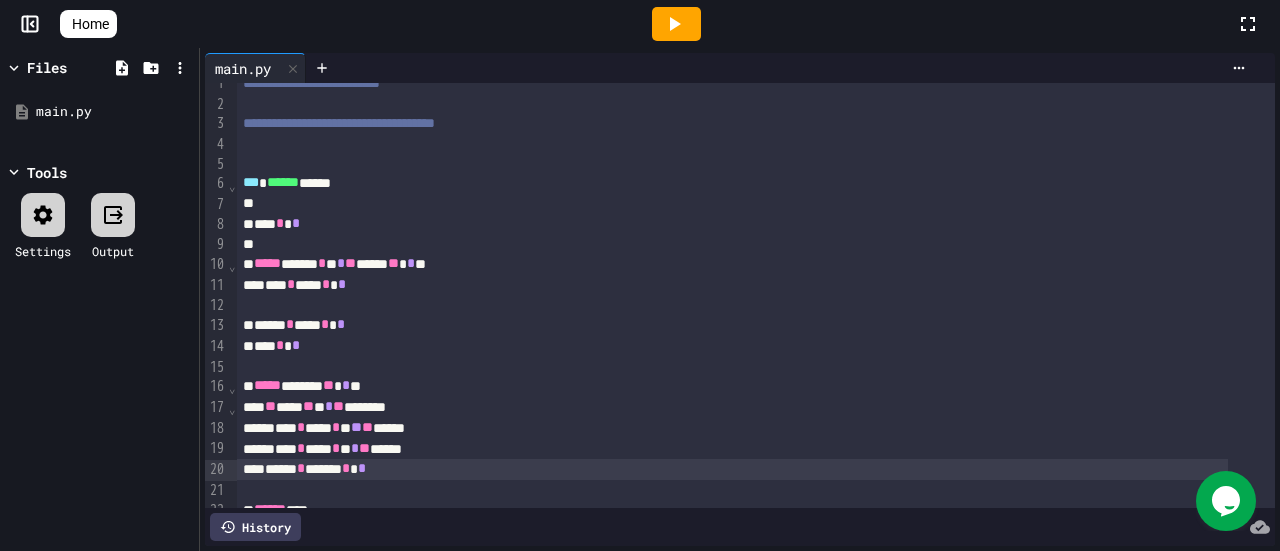 click on "**********" at bounding box center [339, 123] 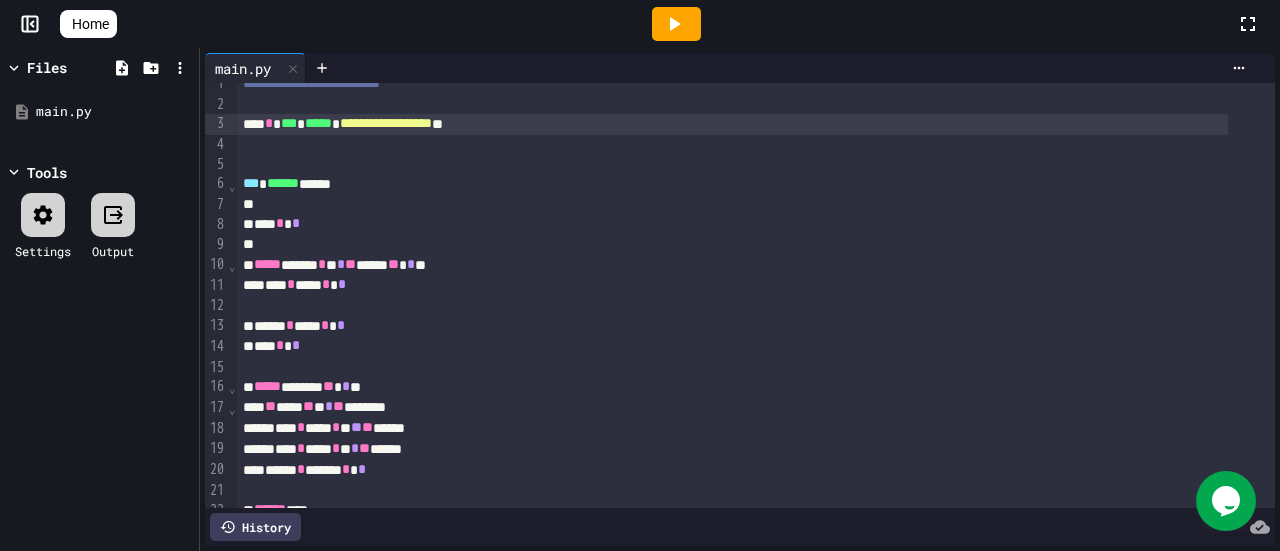 scroll, scrollTop: 213, scrollLeft: 0, axis: vertical 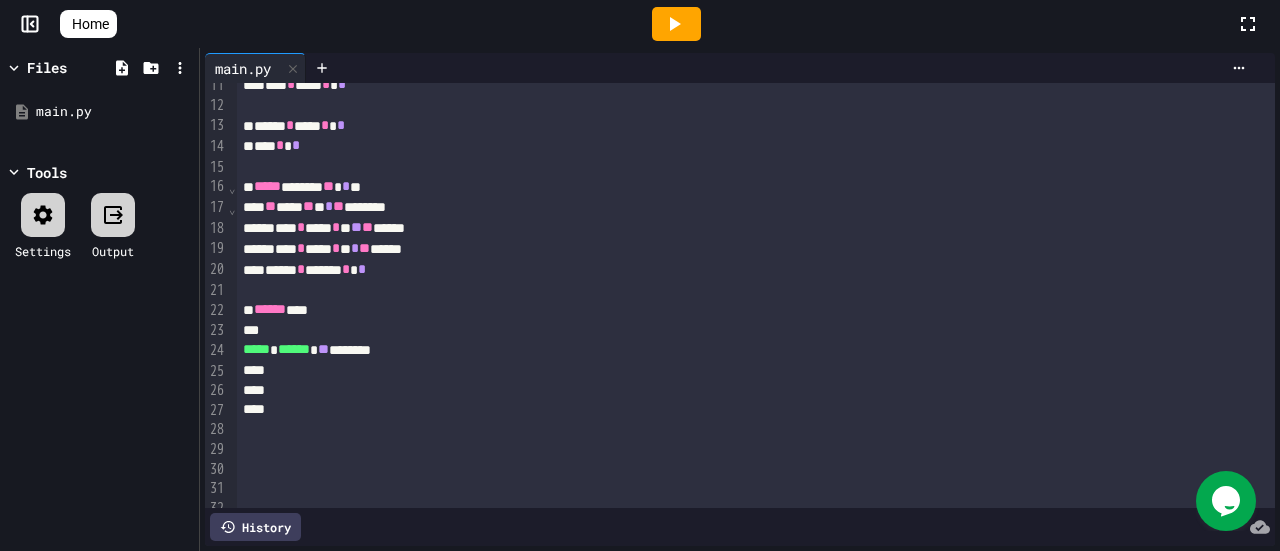 click on "***** * ****** * ** **" at bounding box center (732, 350) 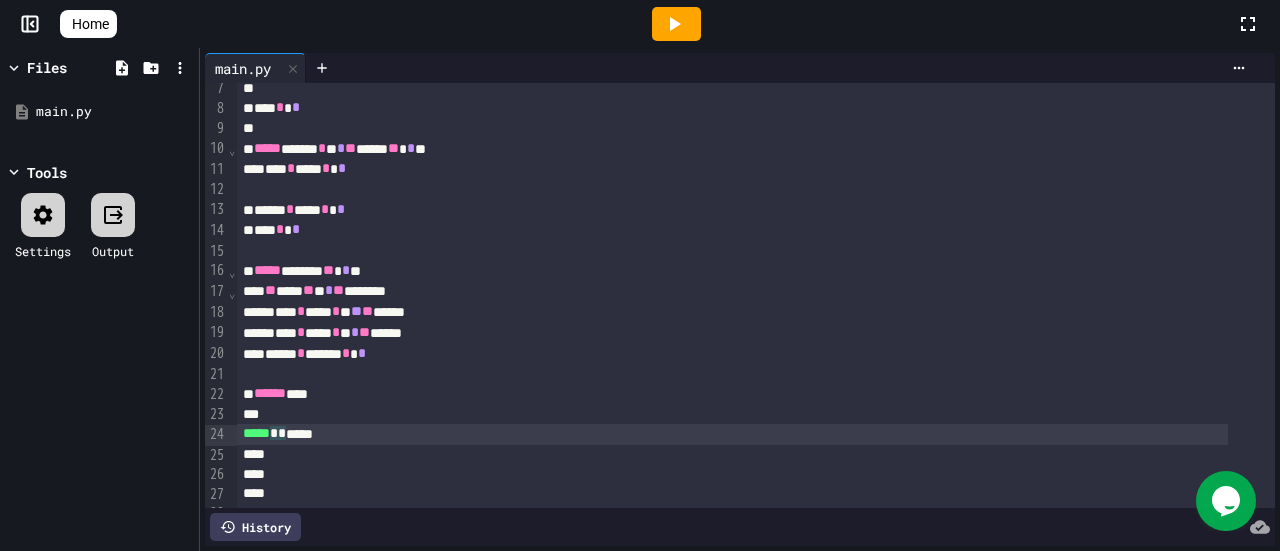scroll, scrollTop: 100, scrollLeft: 0, axis: vertical 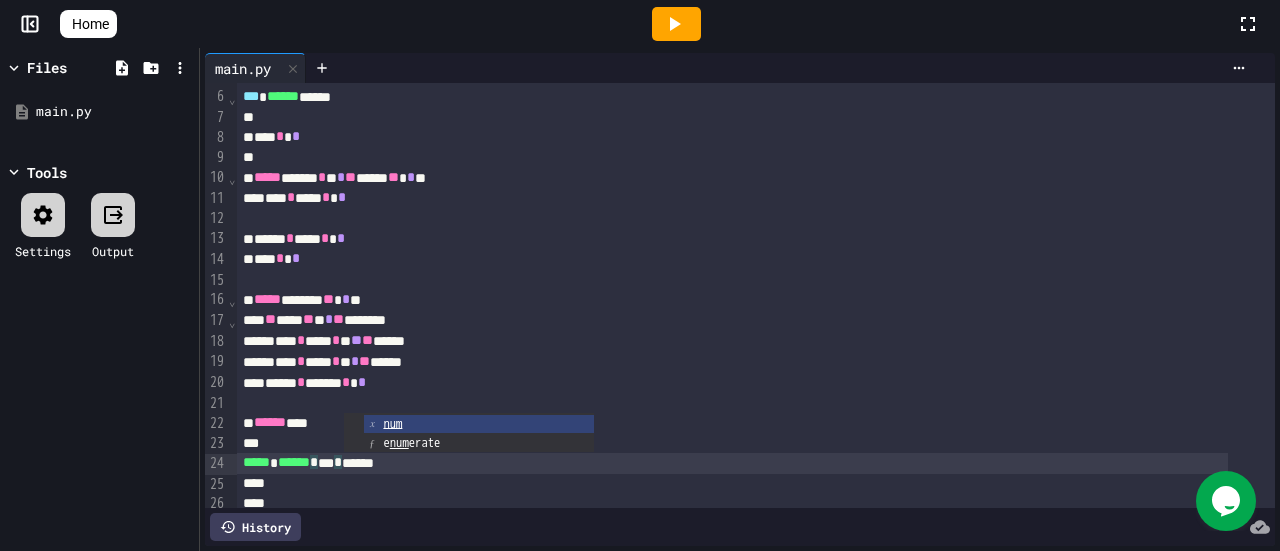 click 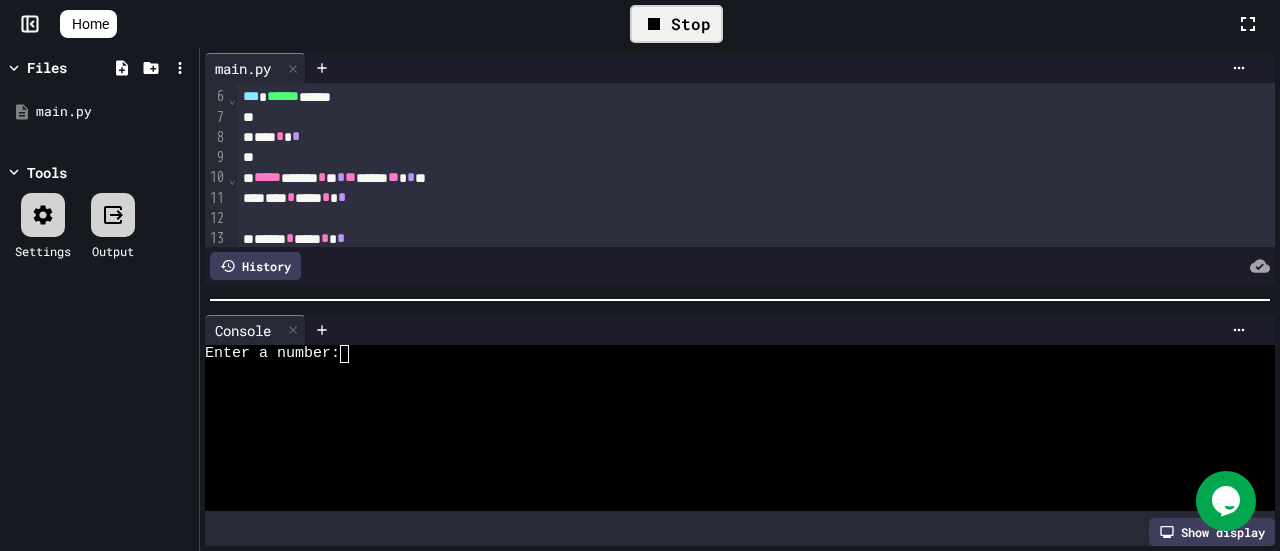 click at bounding box center (353, 354) 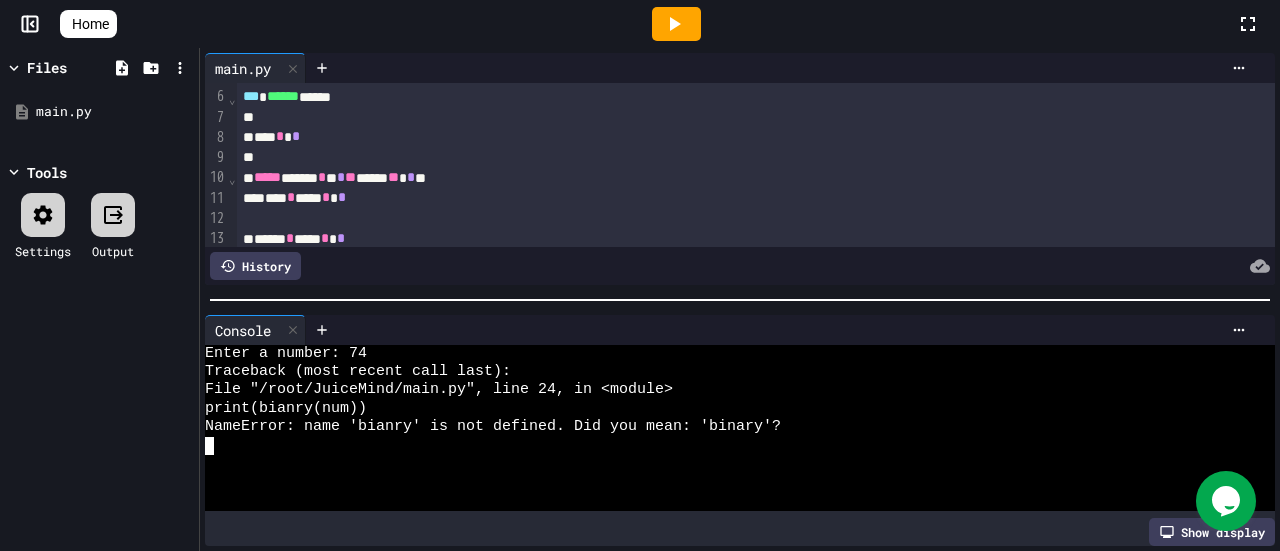 click on "***** ***** * * * ** ***** **   * **" at bounding box center [732, 178] 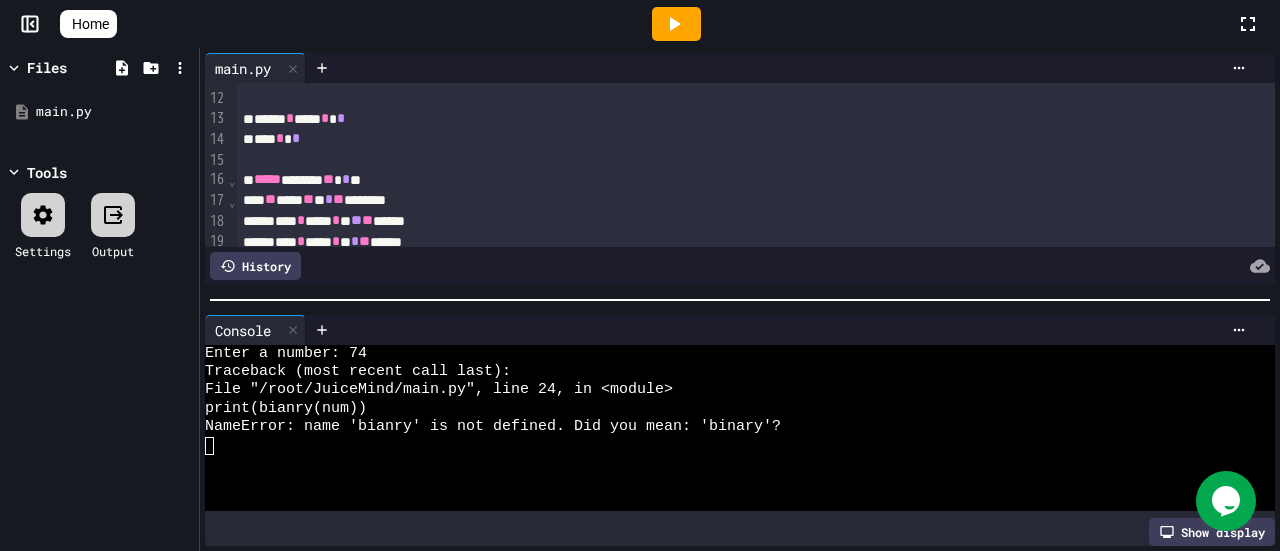 scroll, scrollTop: 400, scrollLeft: 0, axis: vertical 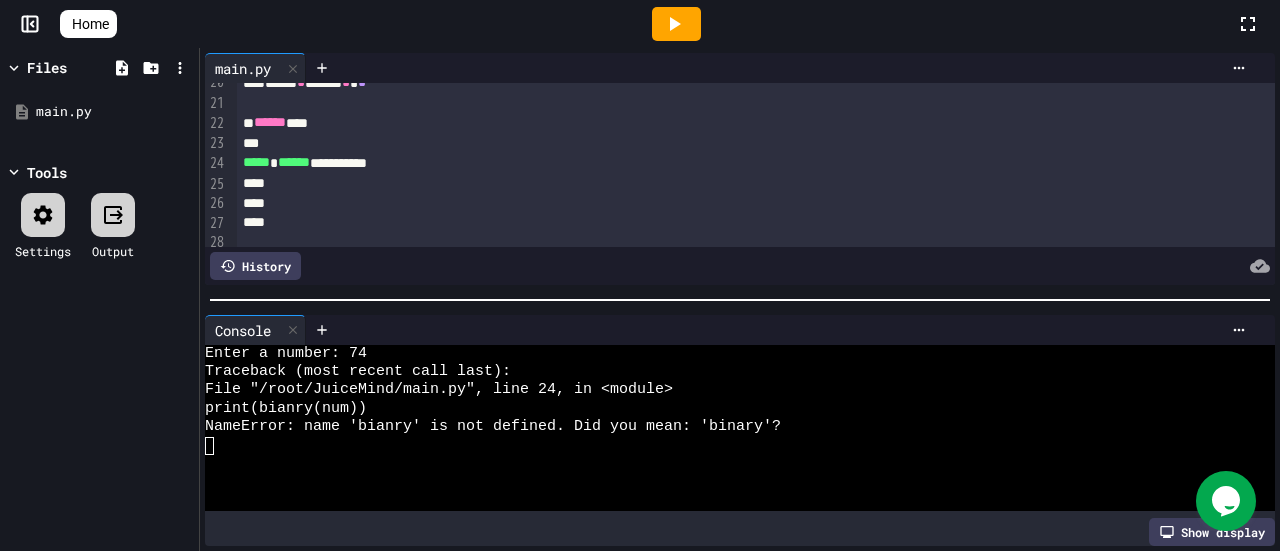 click on "******" at bounding box center [294, 162] 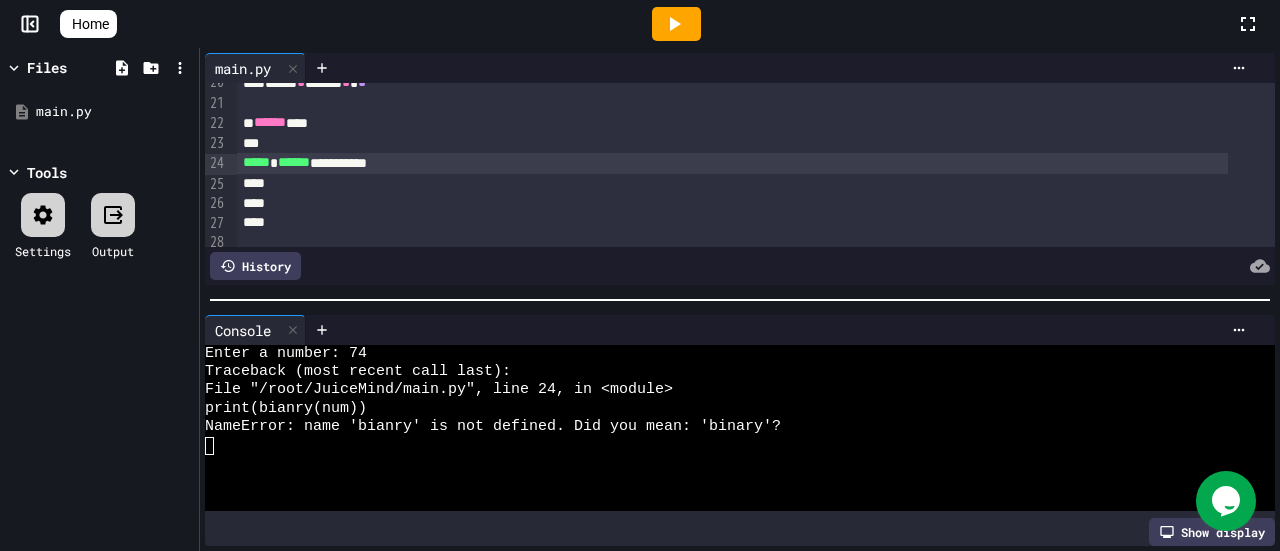 click at bounding box center (676, 24) 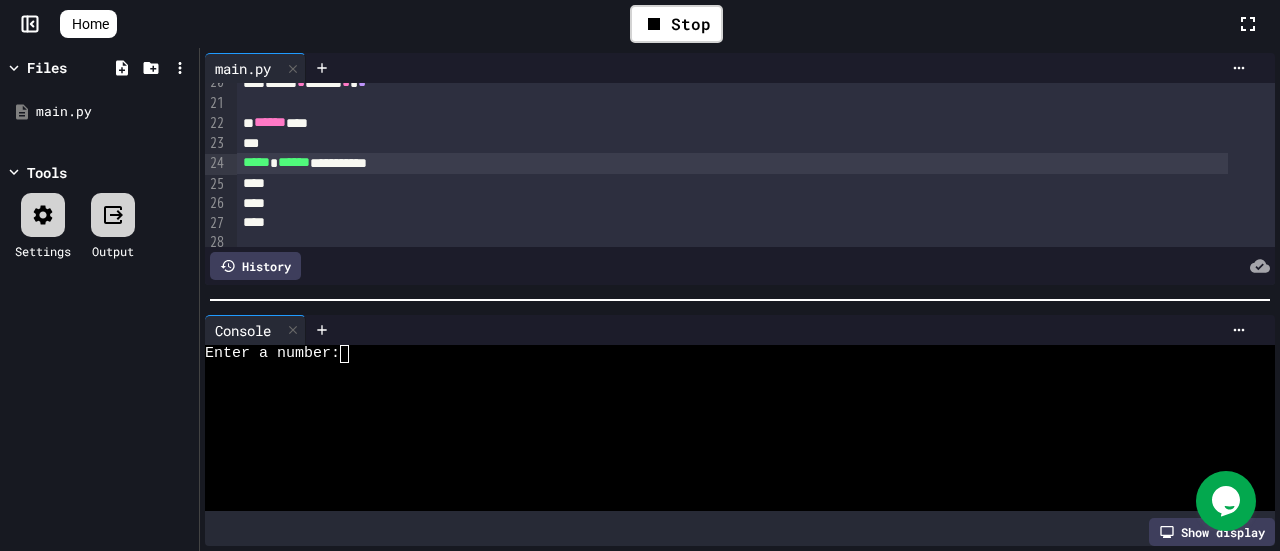 click at bounding box center [353, 354] 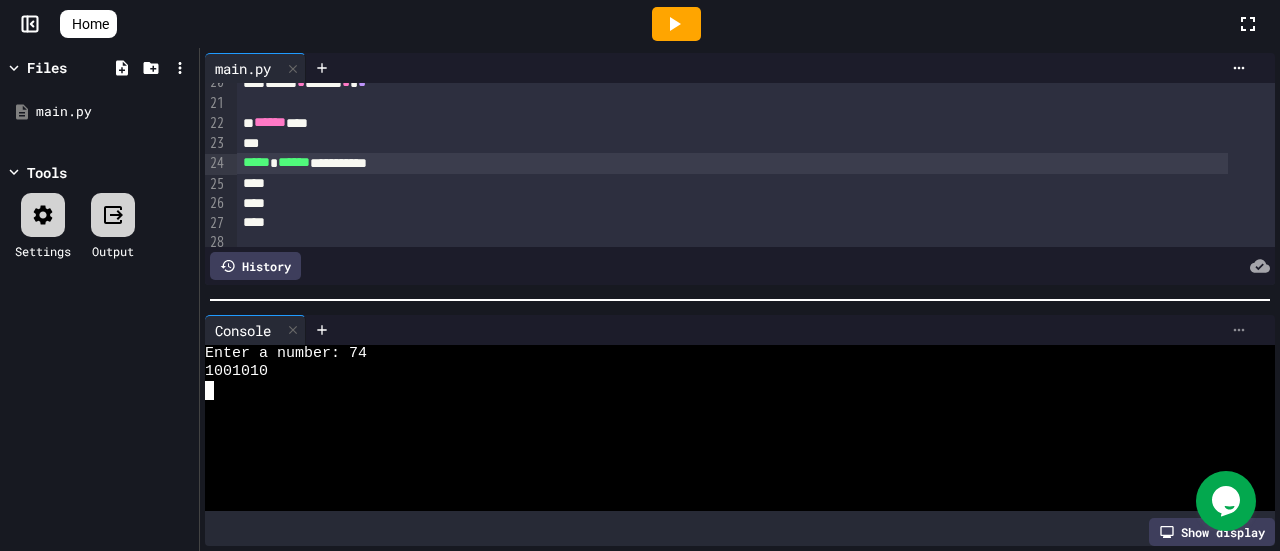 click 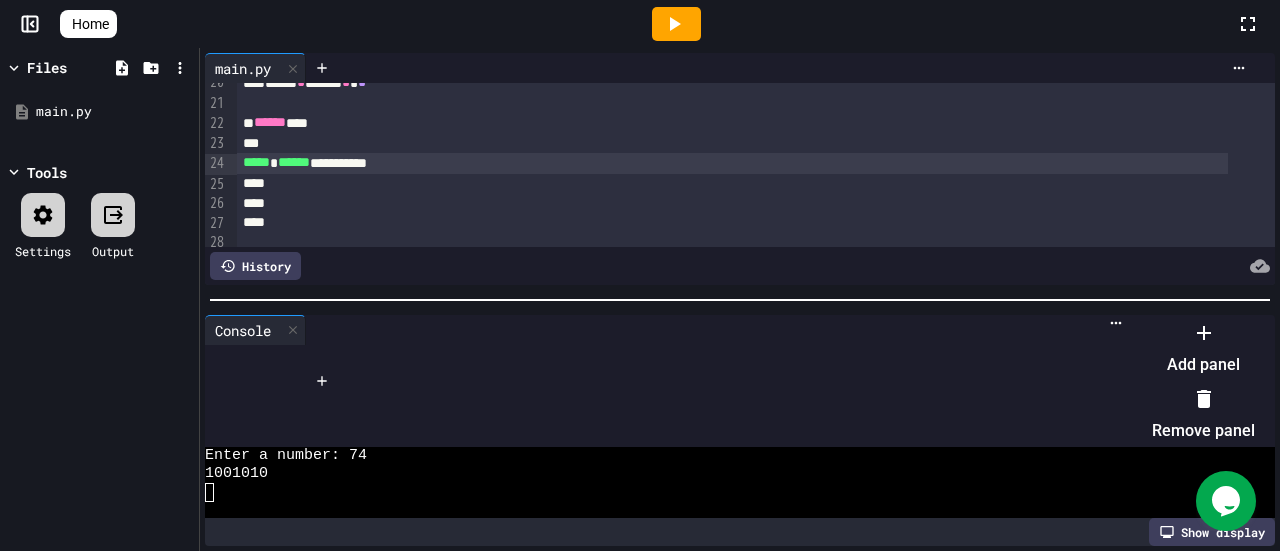 click on "Remove panel" at bounding box center [1203, 415] 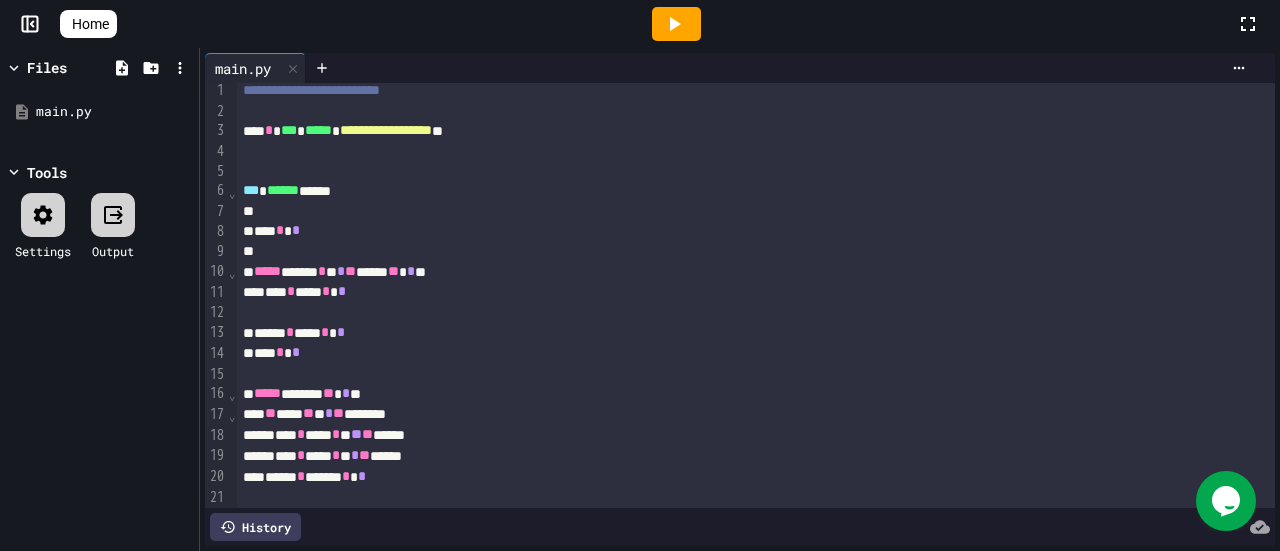 scroll, scrollTop: 0, scrollLeft: 0, axis: both 